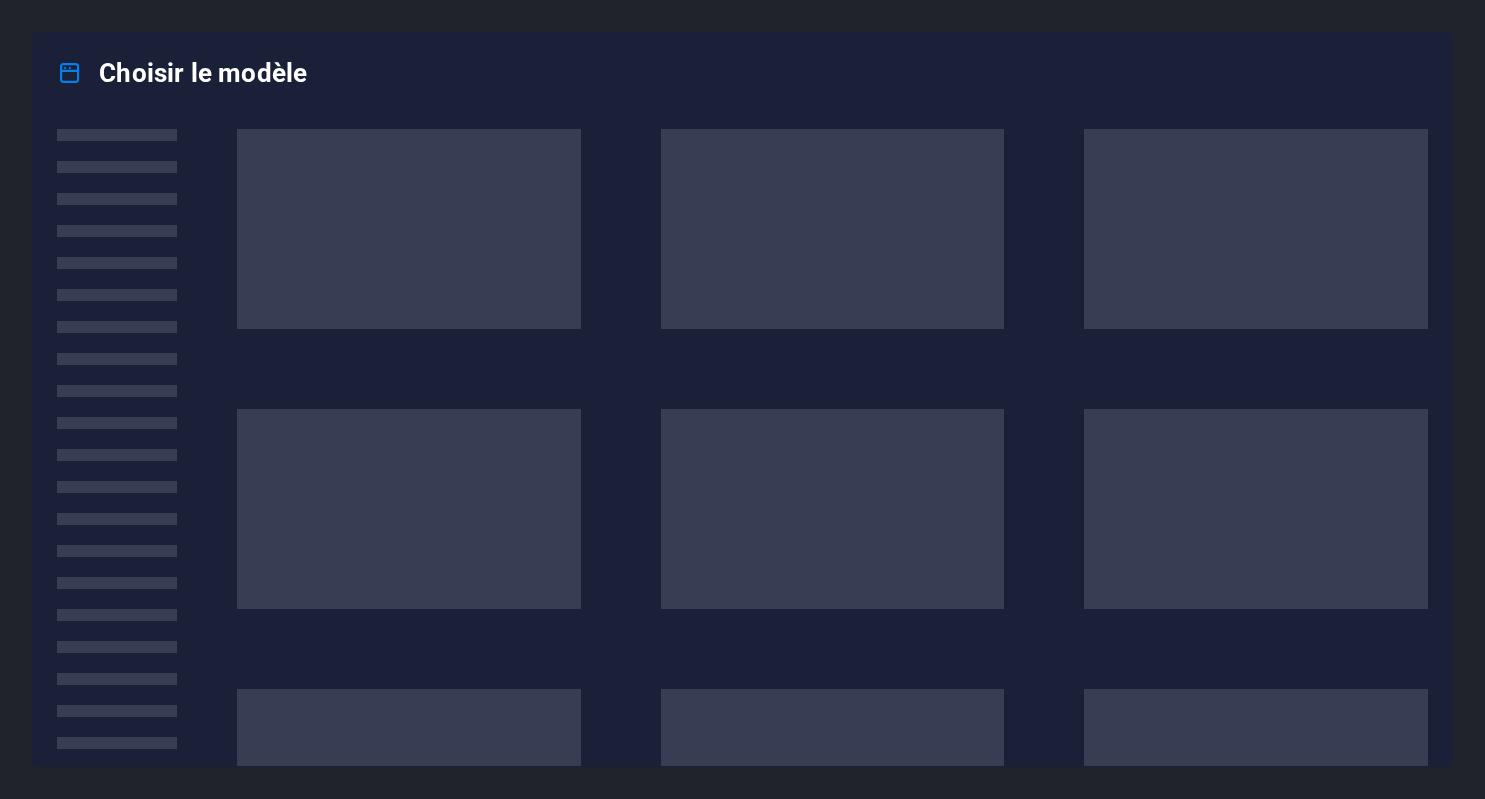 scroll, scrollTop: 0, scrollLeft: 0, axis: both 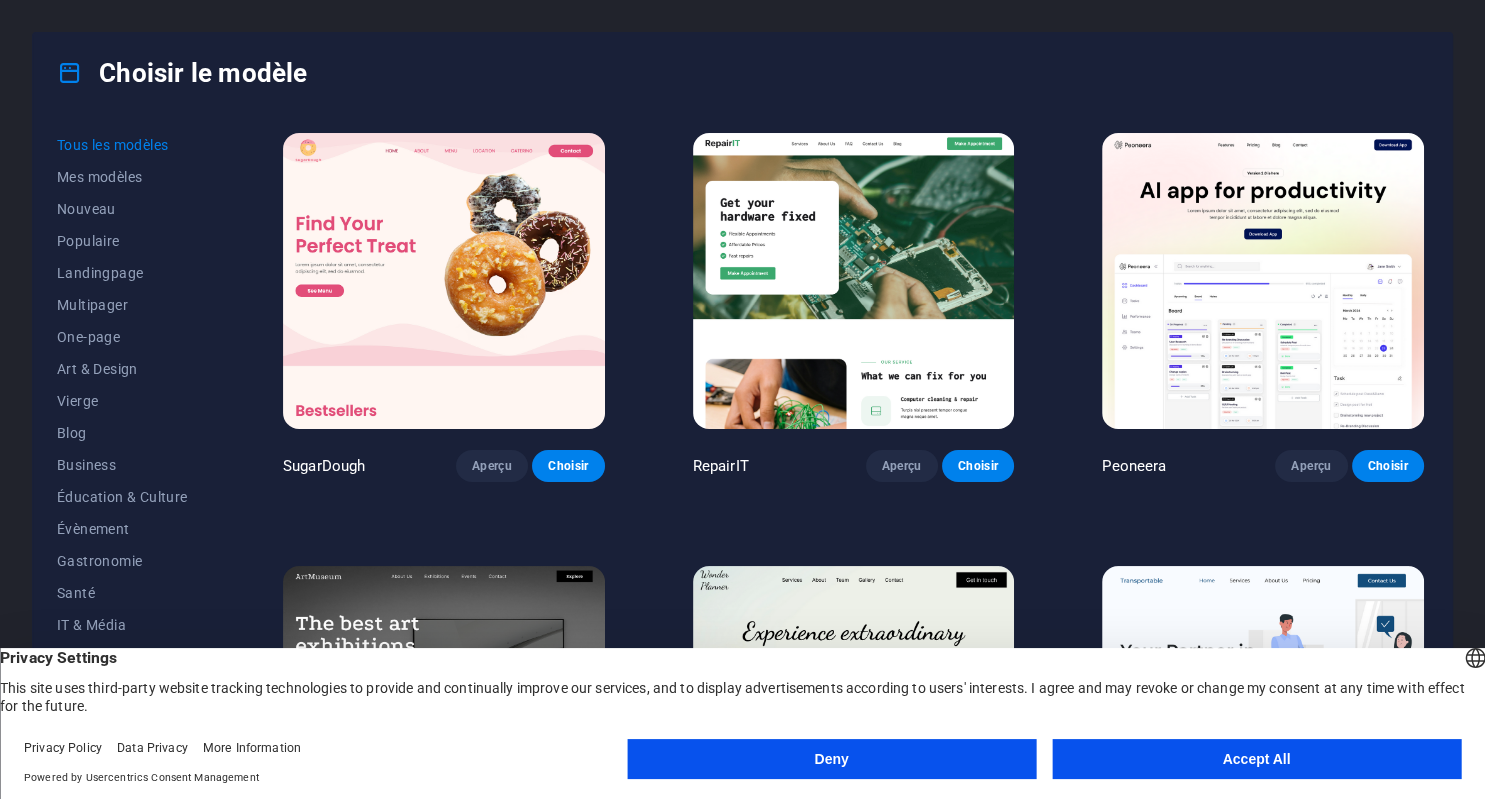 click on "Deny" at bounding box center [831, 759] 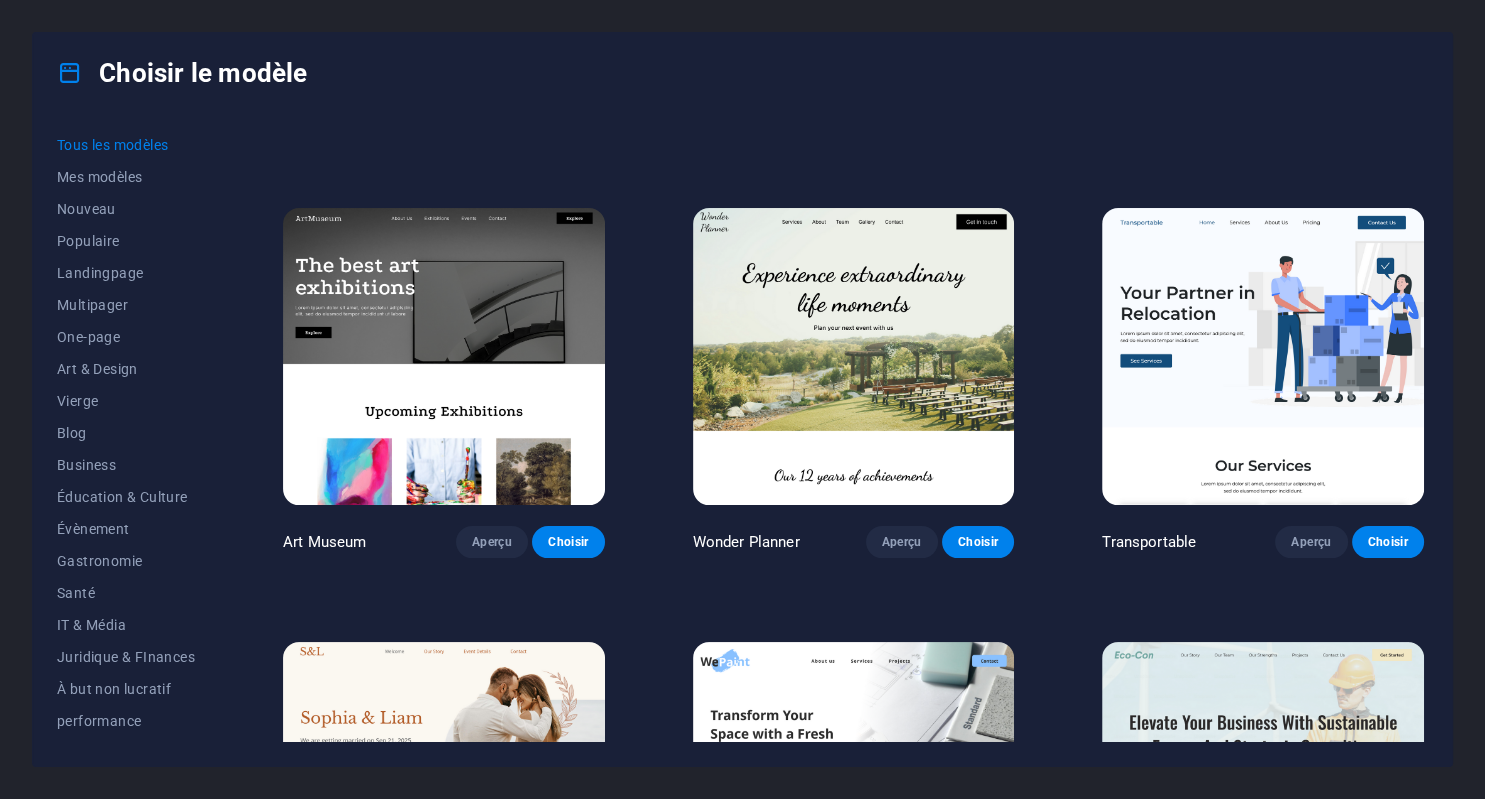 scroll, scrollTop: 0, scrollLeft: 0, axis: both 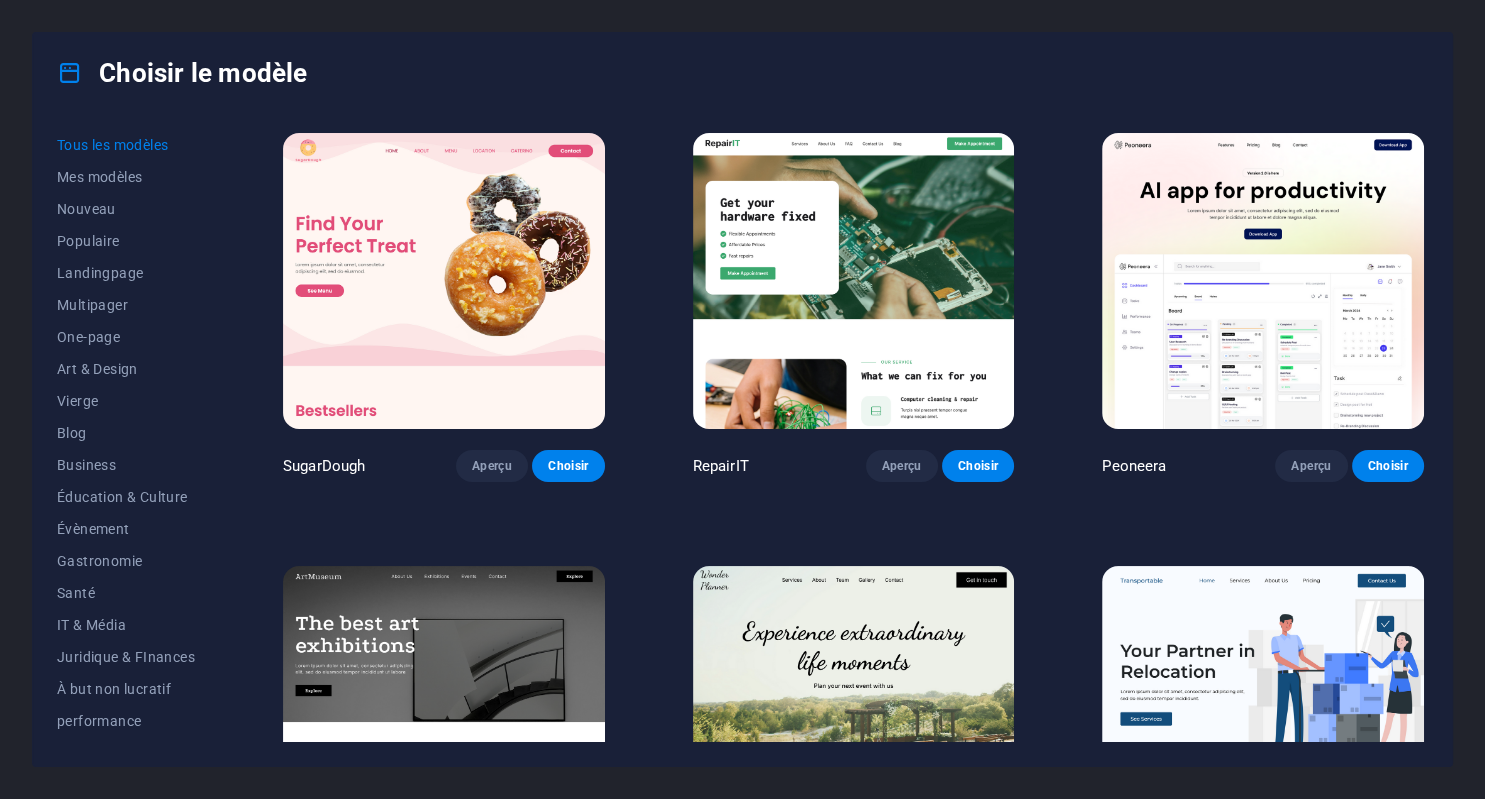 click on "Aperçu" at bounding box center [902, 900] 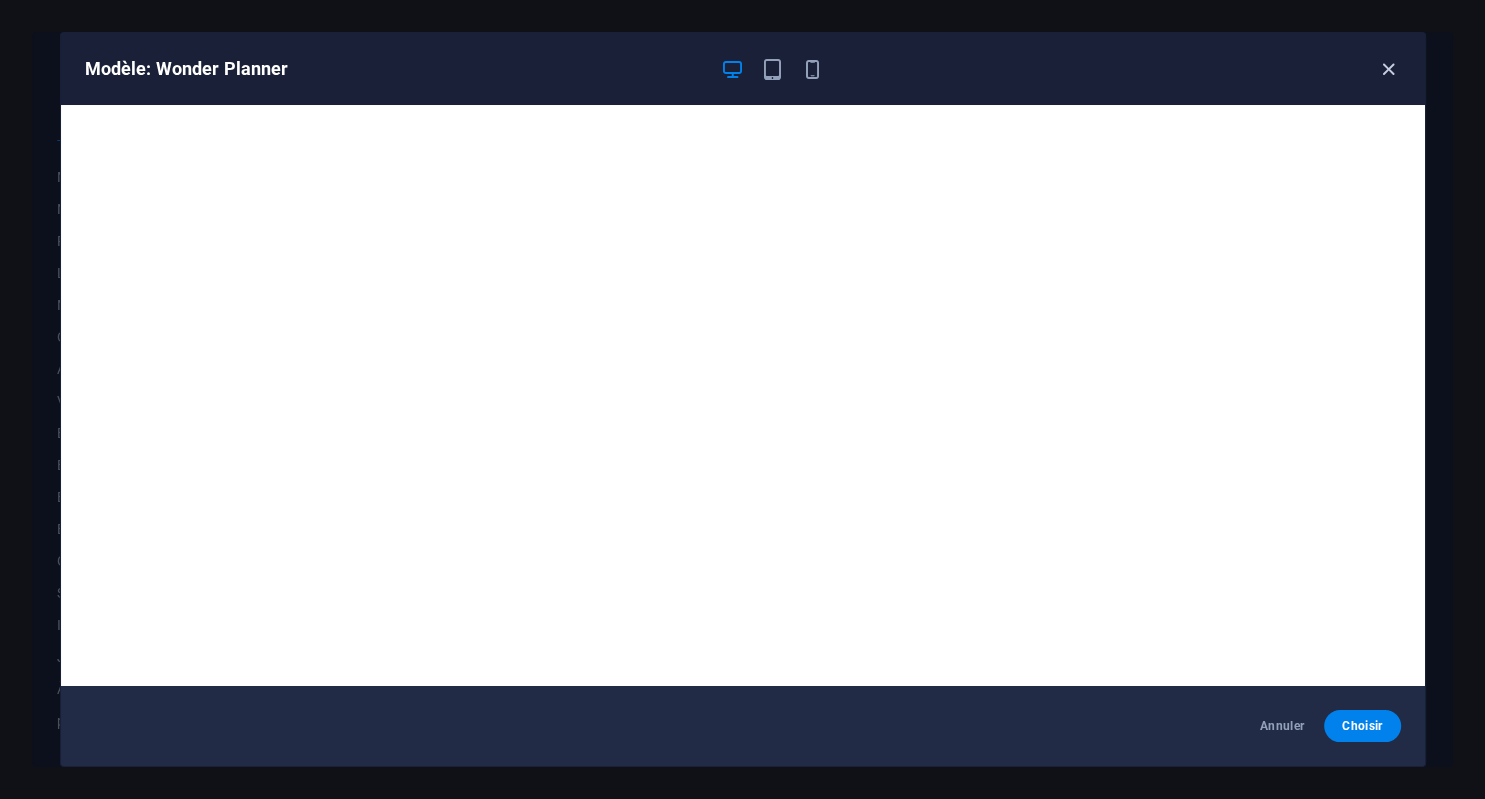 click at bounding box center (1388, 69) 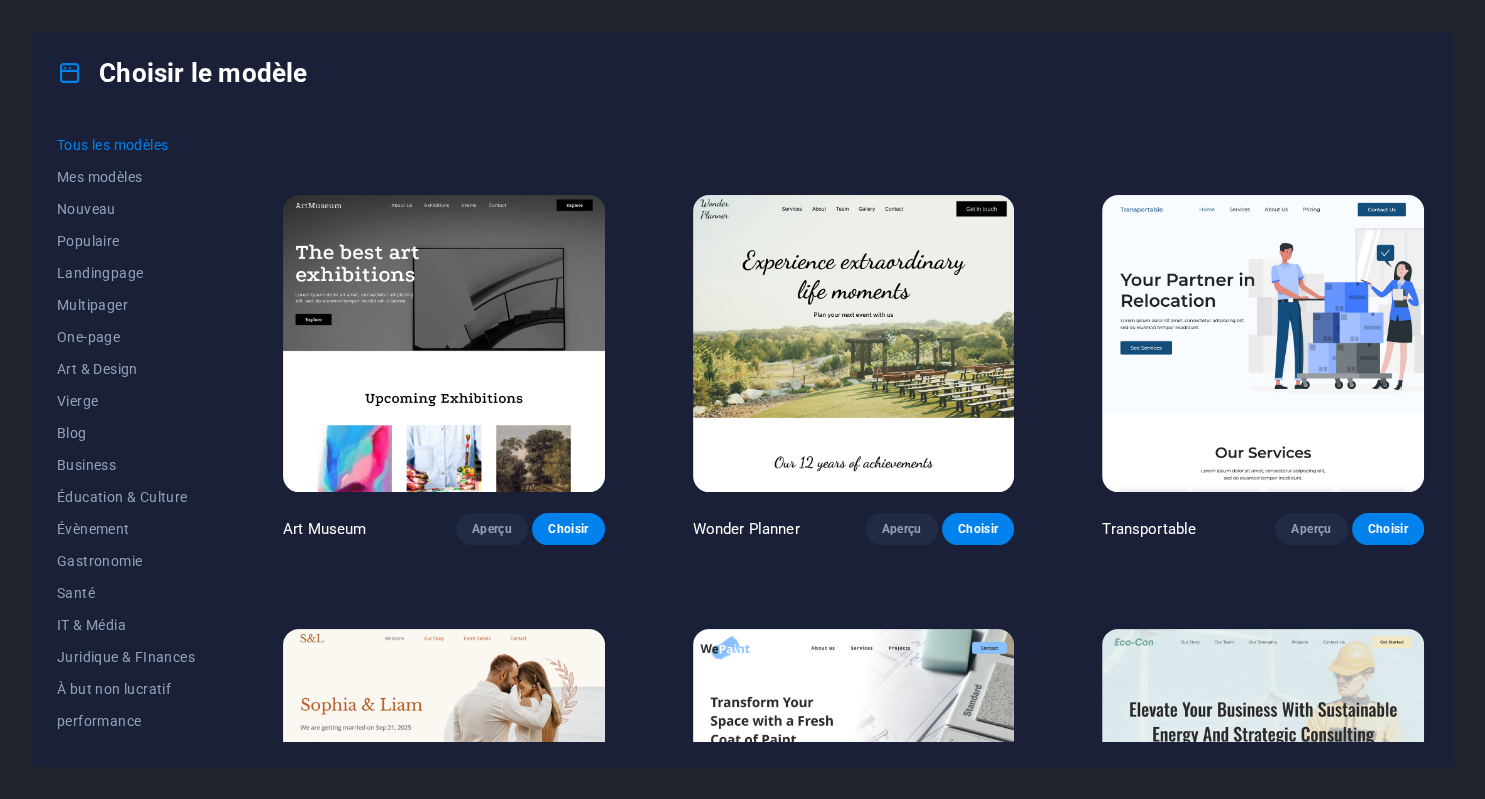 scroll, scrollTop: 373, scrollLeft: 0, axis: vertical 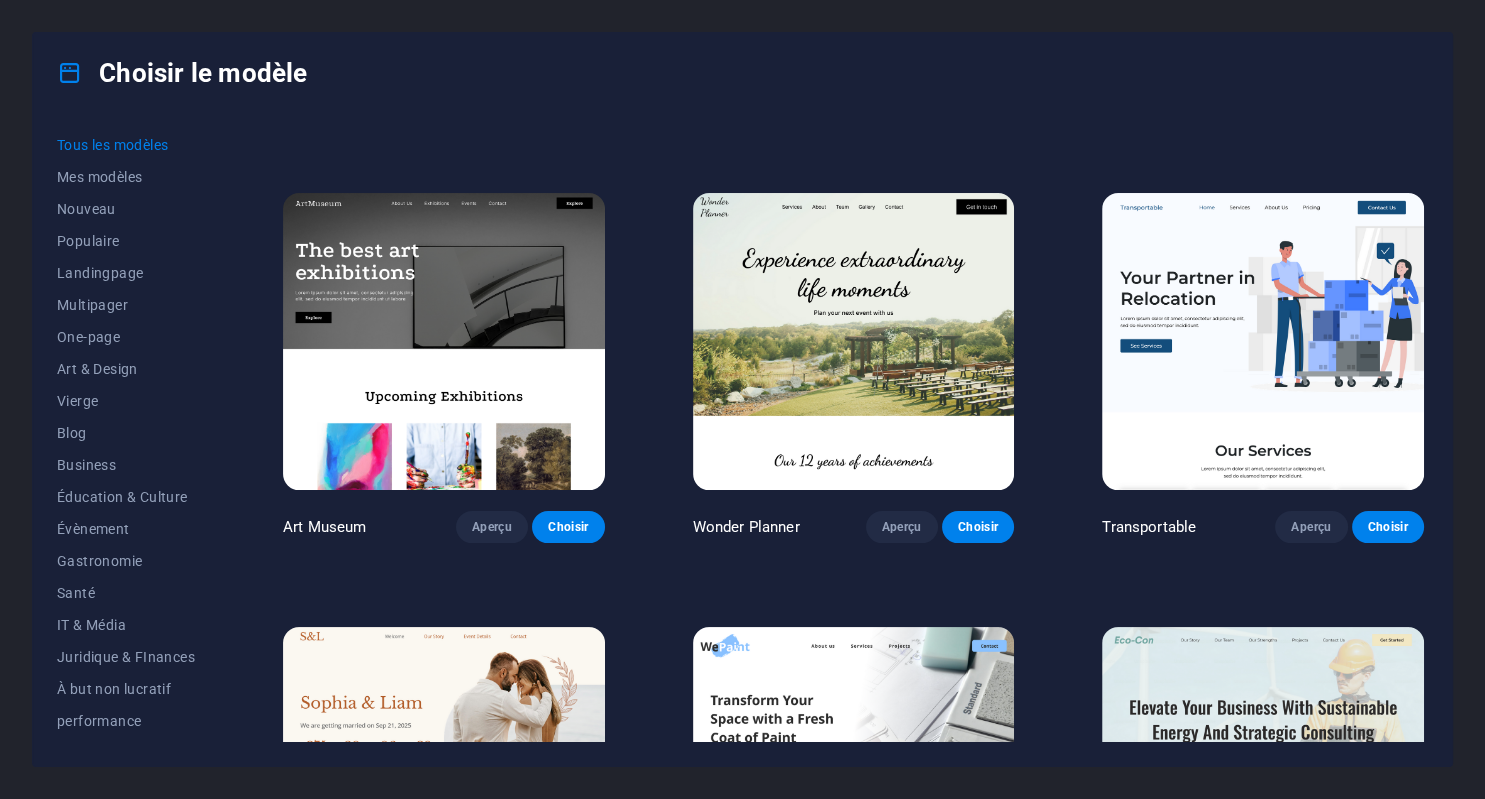 click on "Aperçu" at bounding box center (902, 1393) 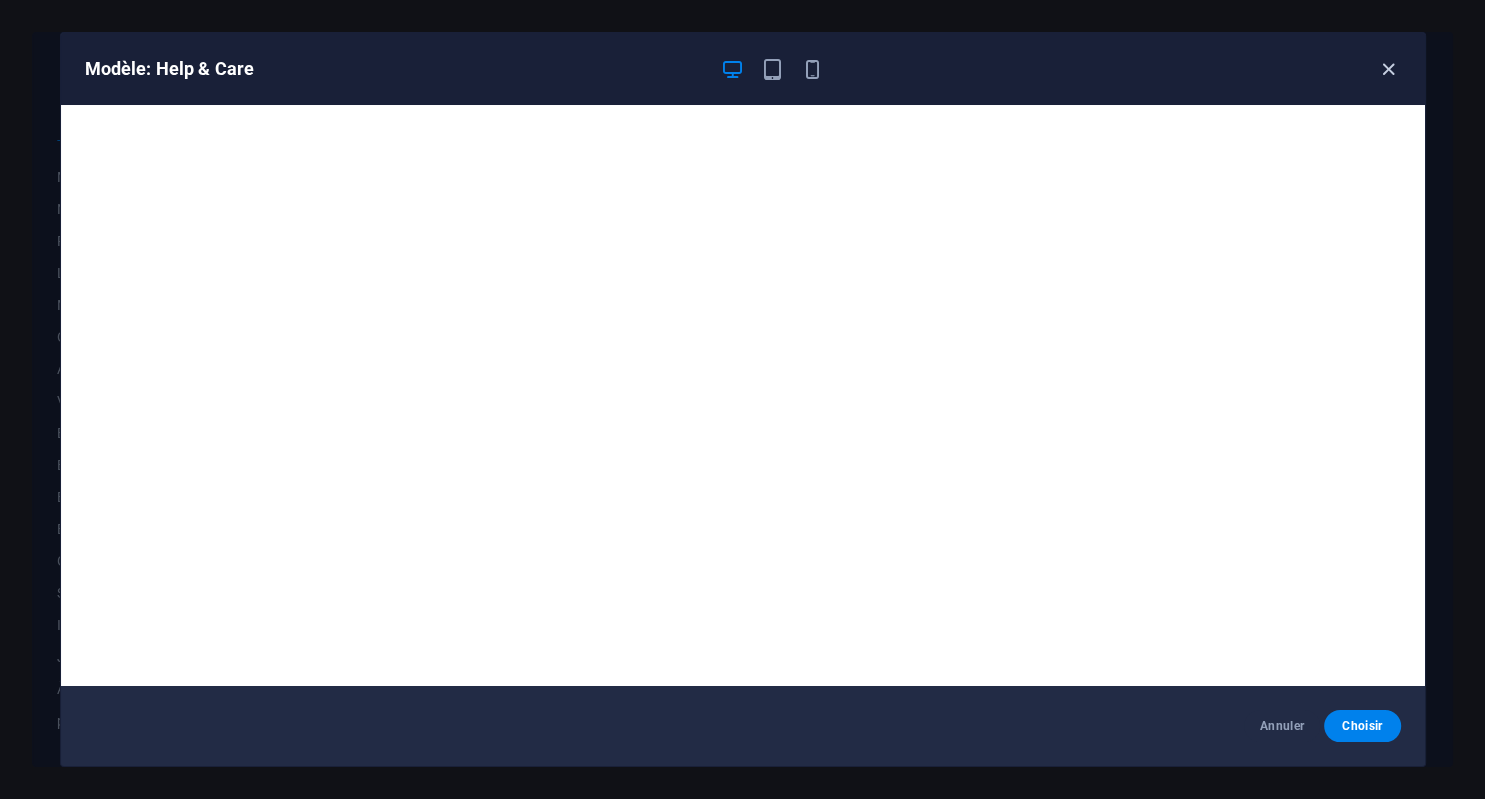 click at bounding box center (1388, 69) 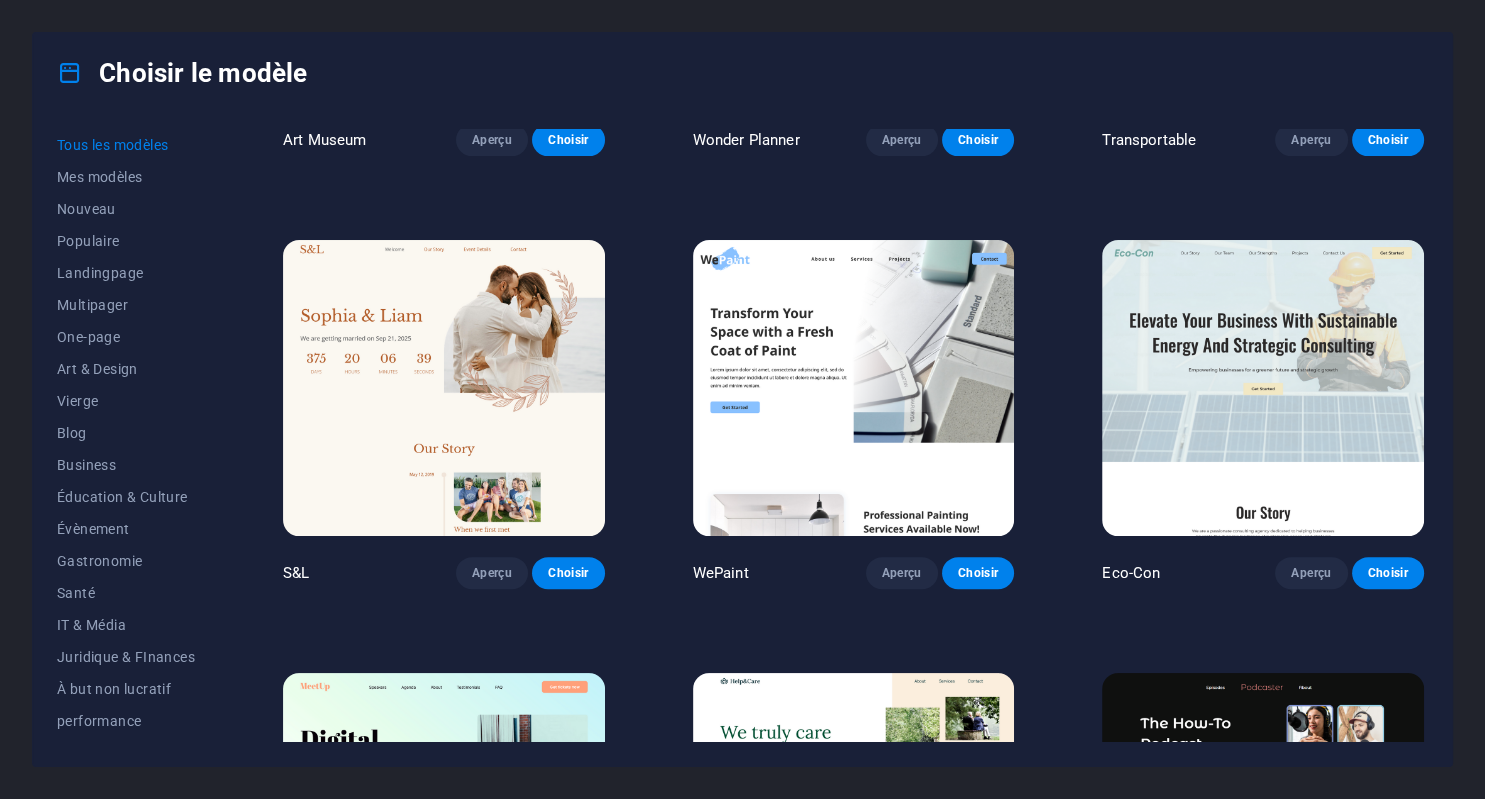 scroll, scrollTop: 772, scrollLeft: 0, axis: vertical 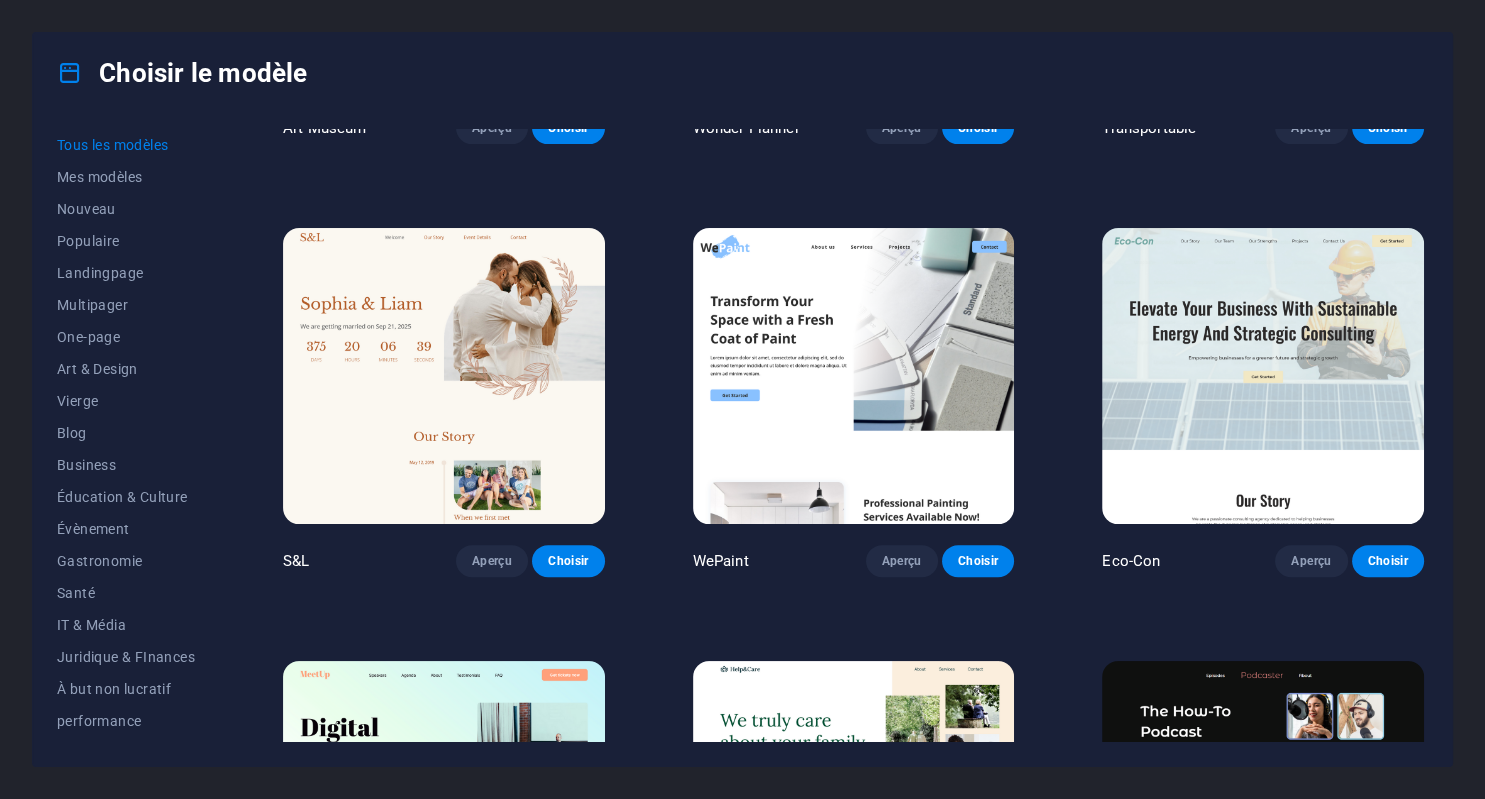 click on "Aperçu" at bounding box center [902, 3161] 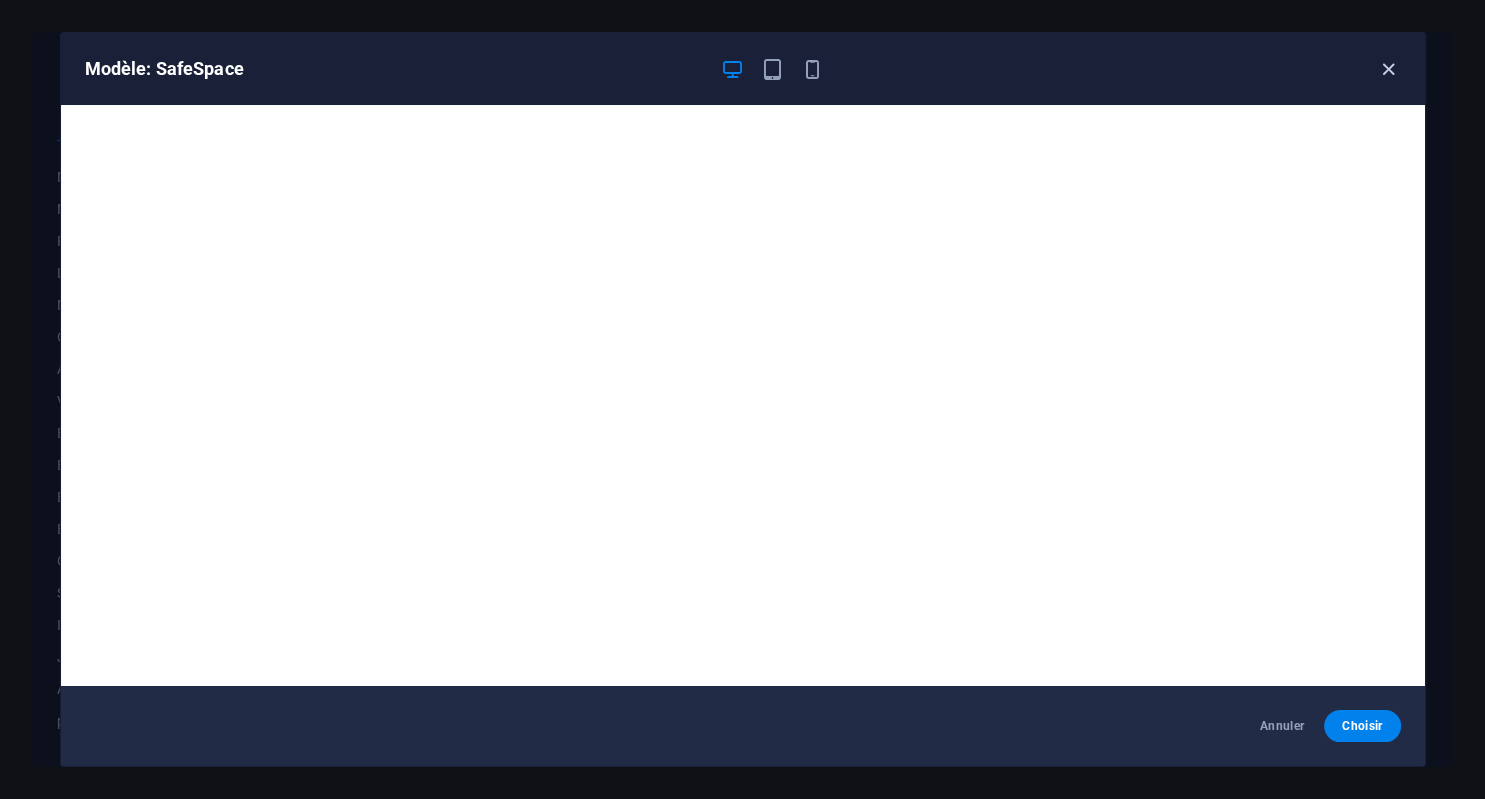 click at bounding box center [1388, 69] 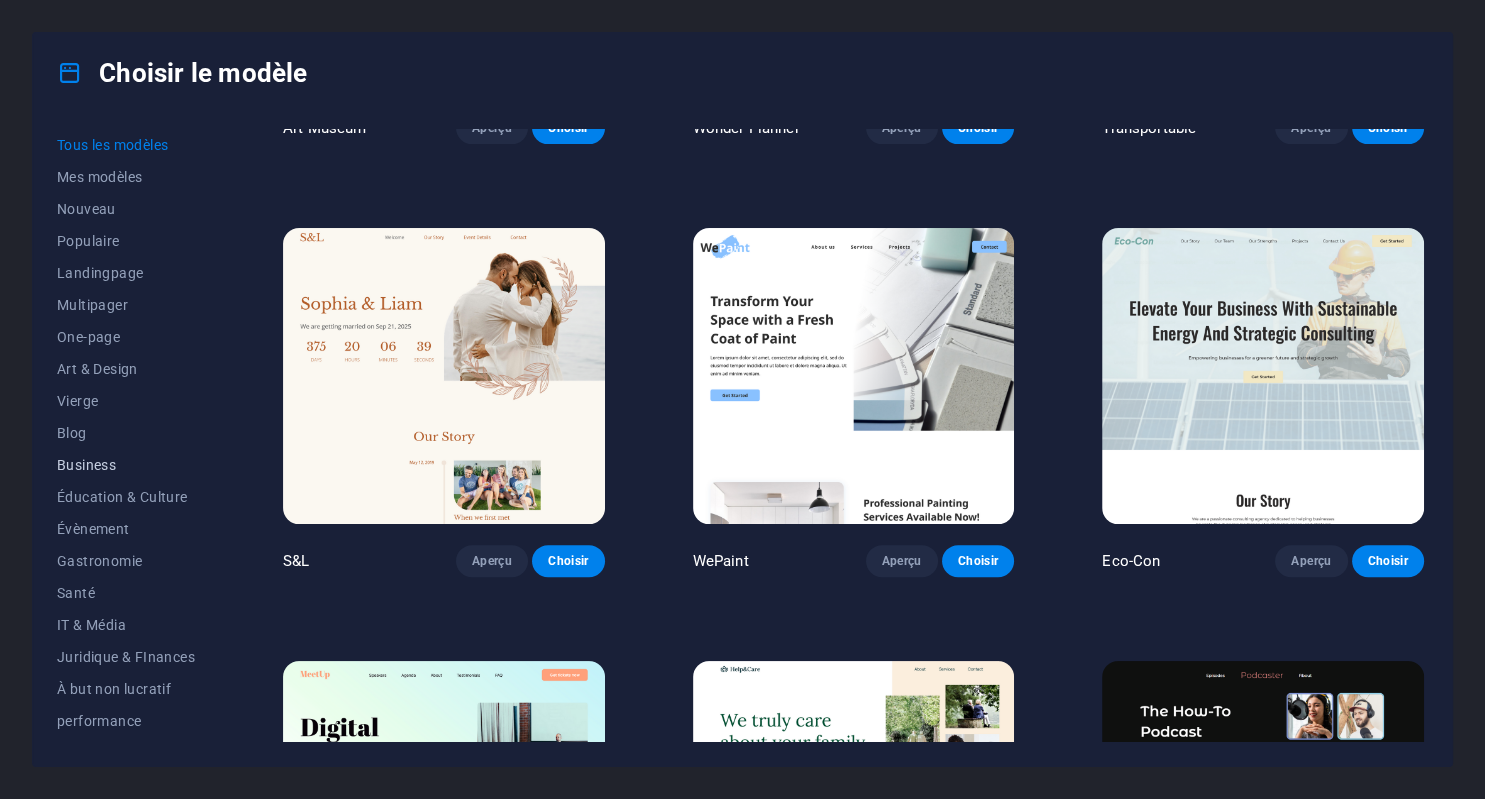 click on "Business" at bounding box center [126, 465] 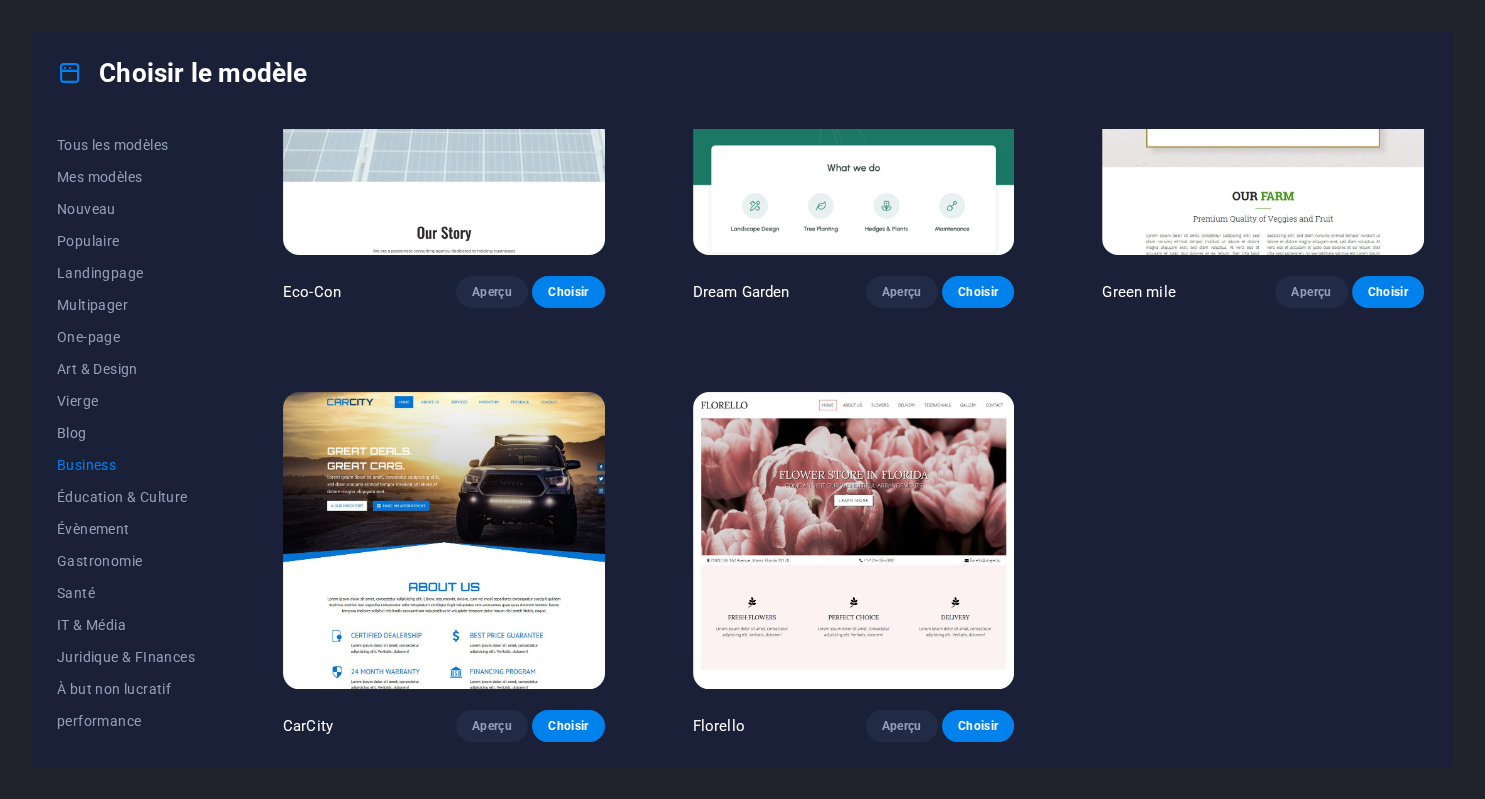 scroll, scrollTop: 0, scrollLeft: 0, axis: both 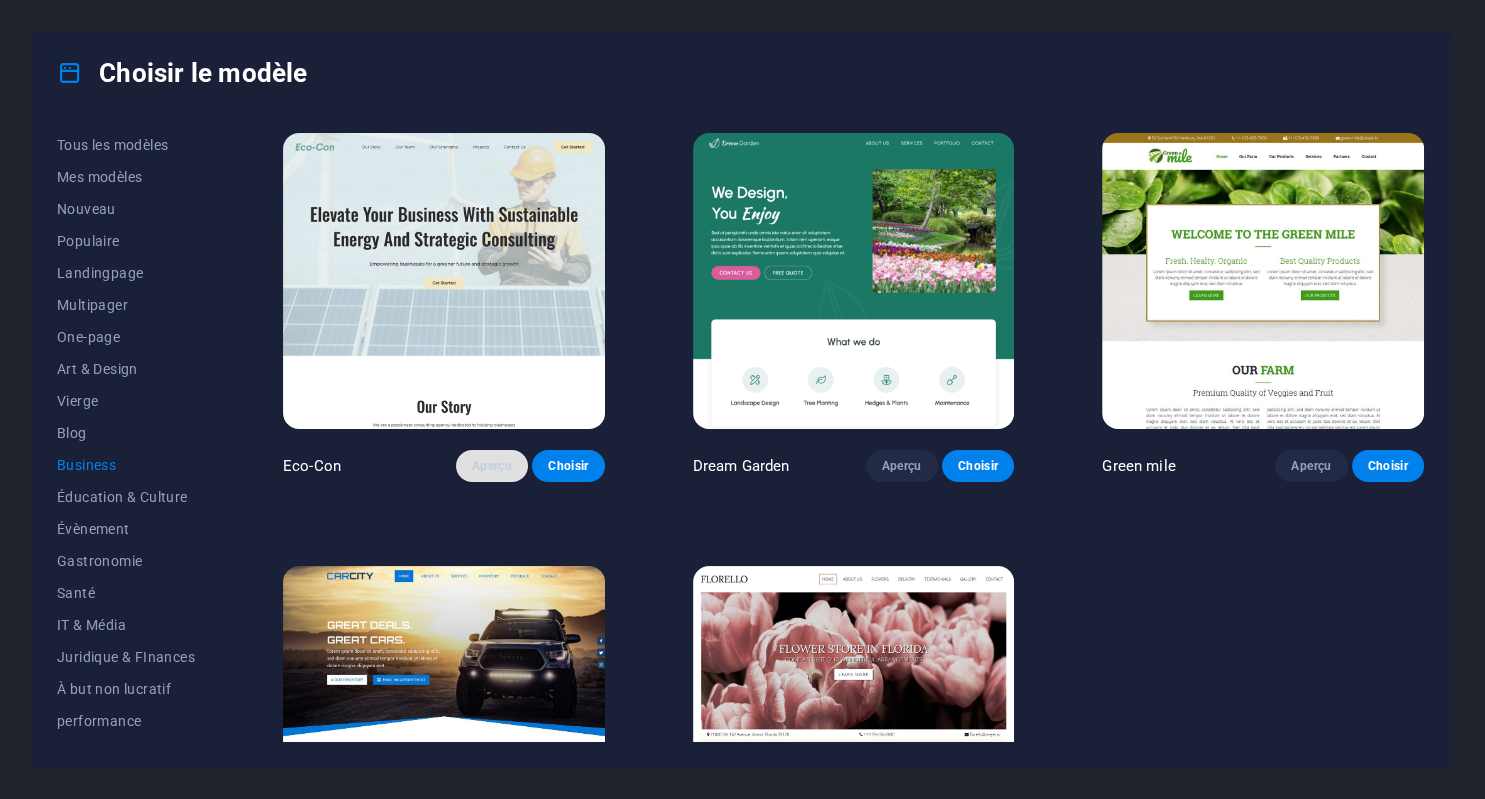 click on "Aperçu" at bounding box center (492, 466) 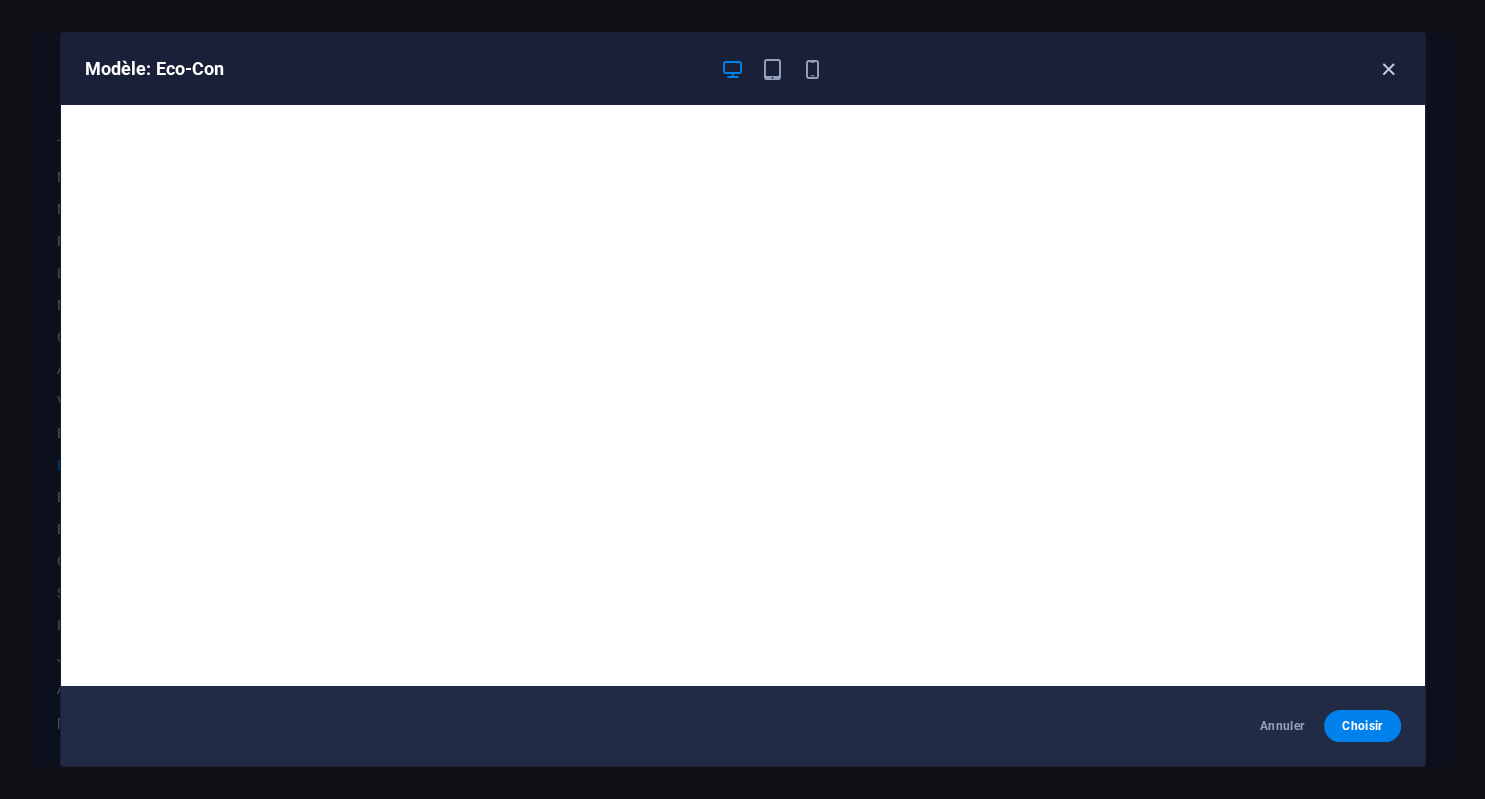 click at bounding box center (1388, 69) 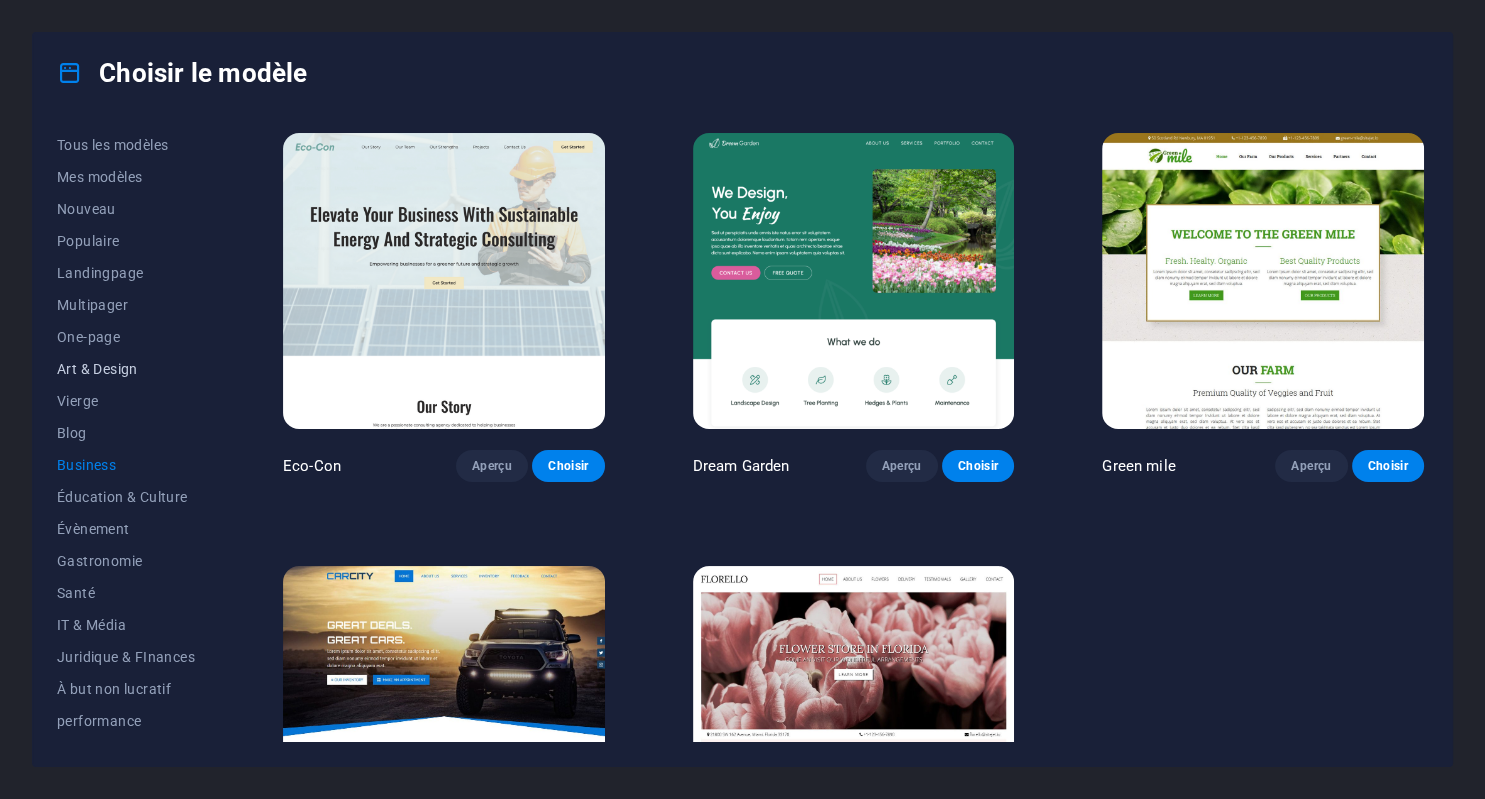 click on "Art & Design" at bounding box center (126, 369) 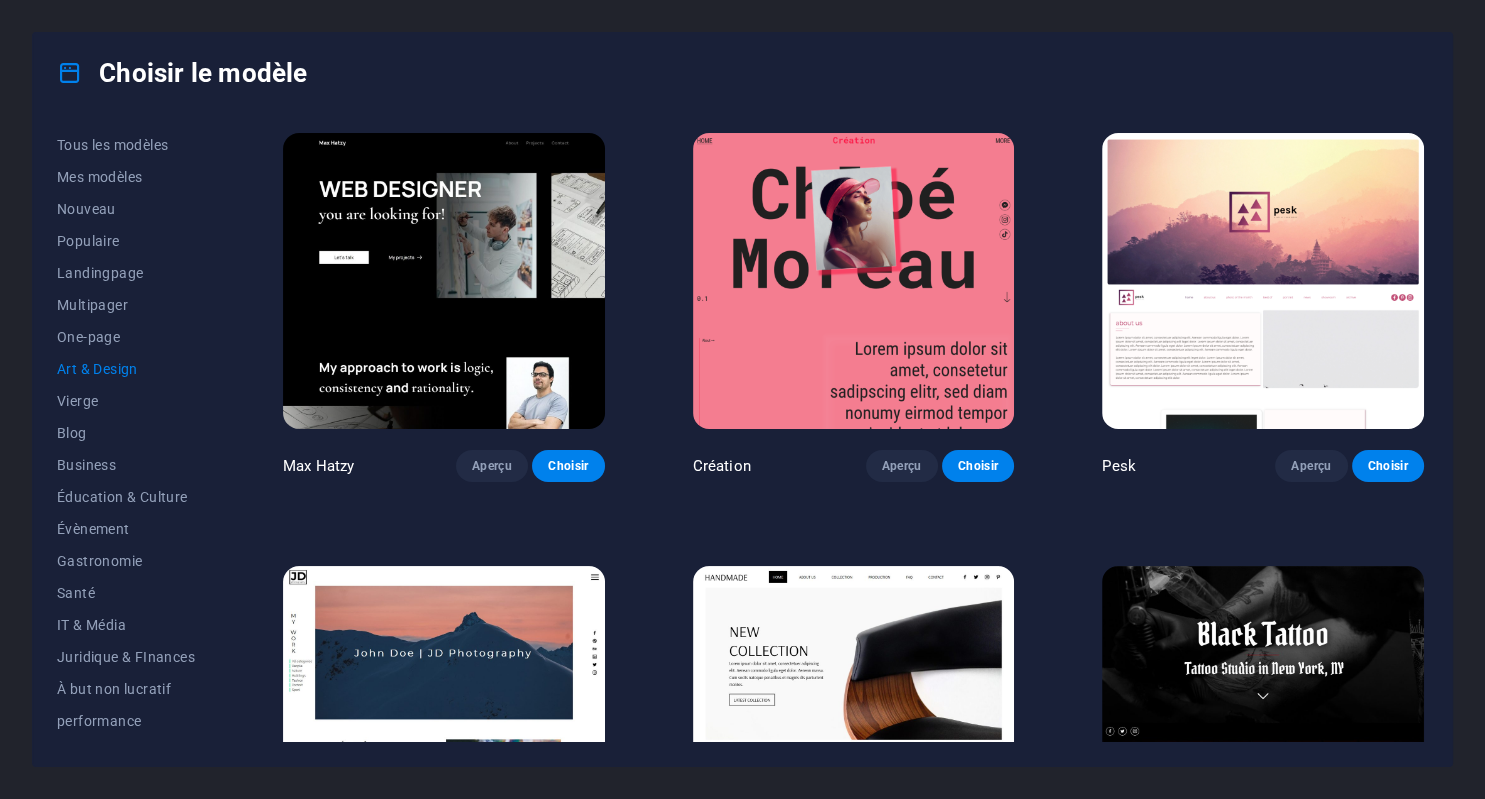 click on "Aperçu" at bounding box center [902, 1766] 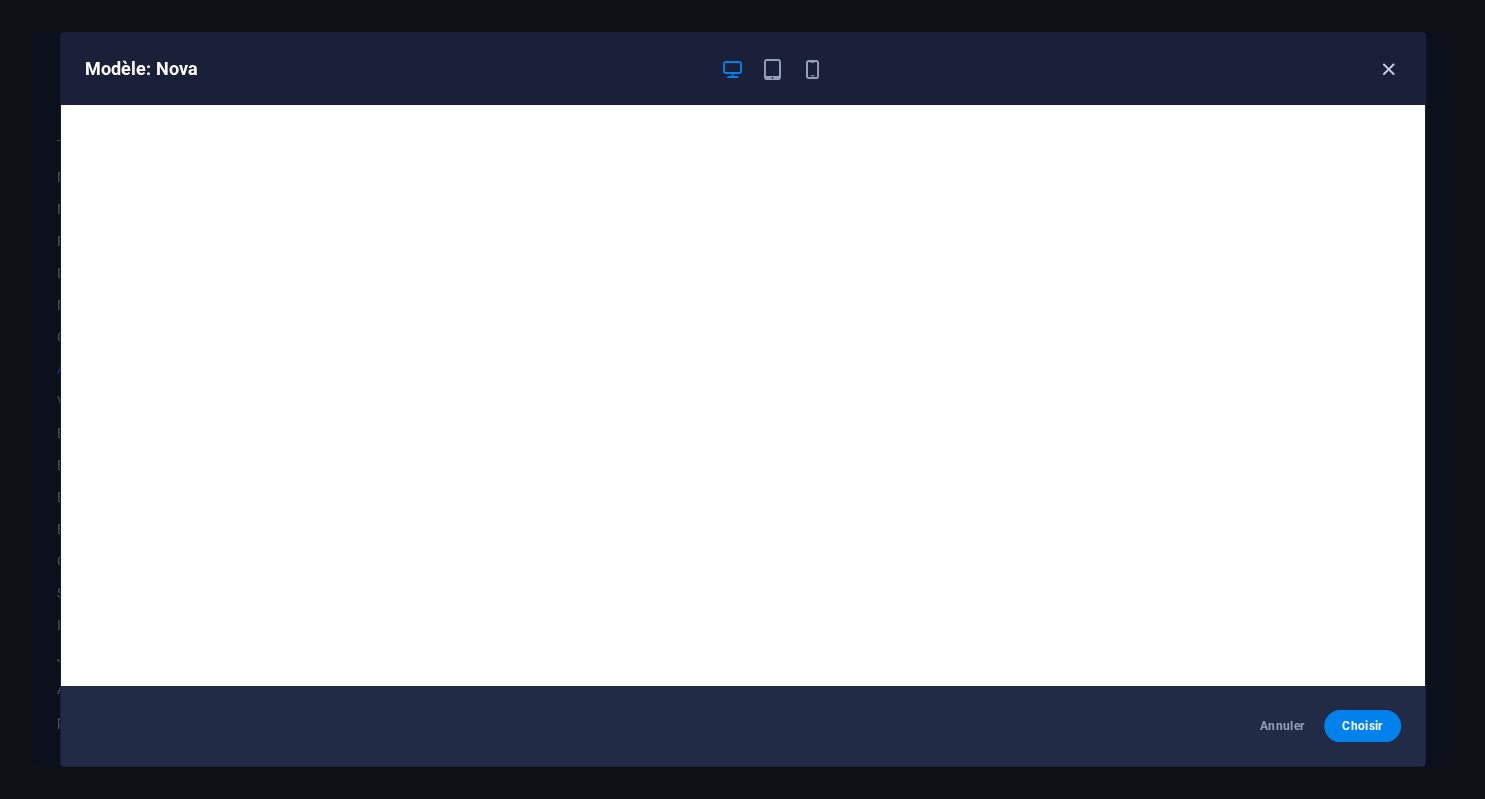 click at bounding box center (1388, 69) 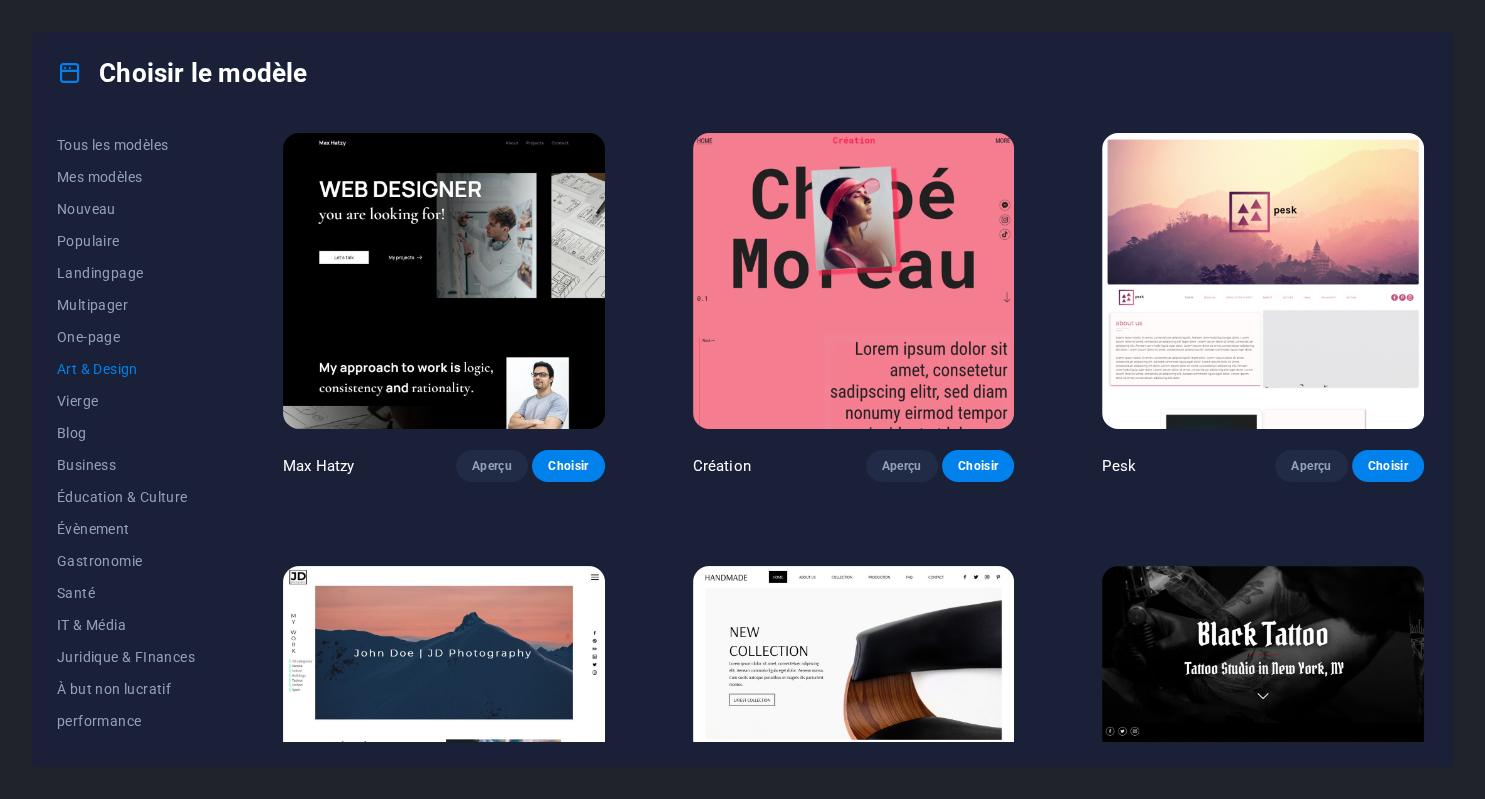 click on "Aperçu" at bounding box center (1311, 1766) 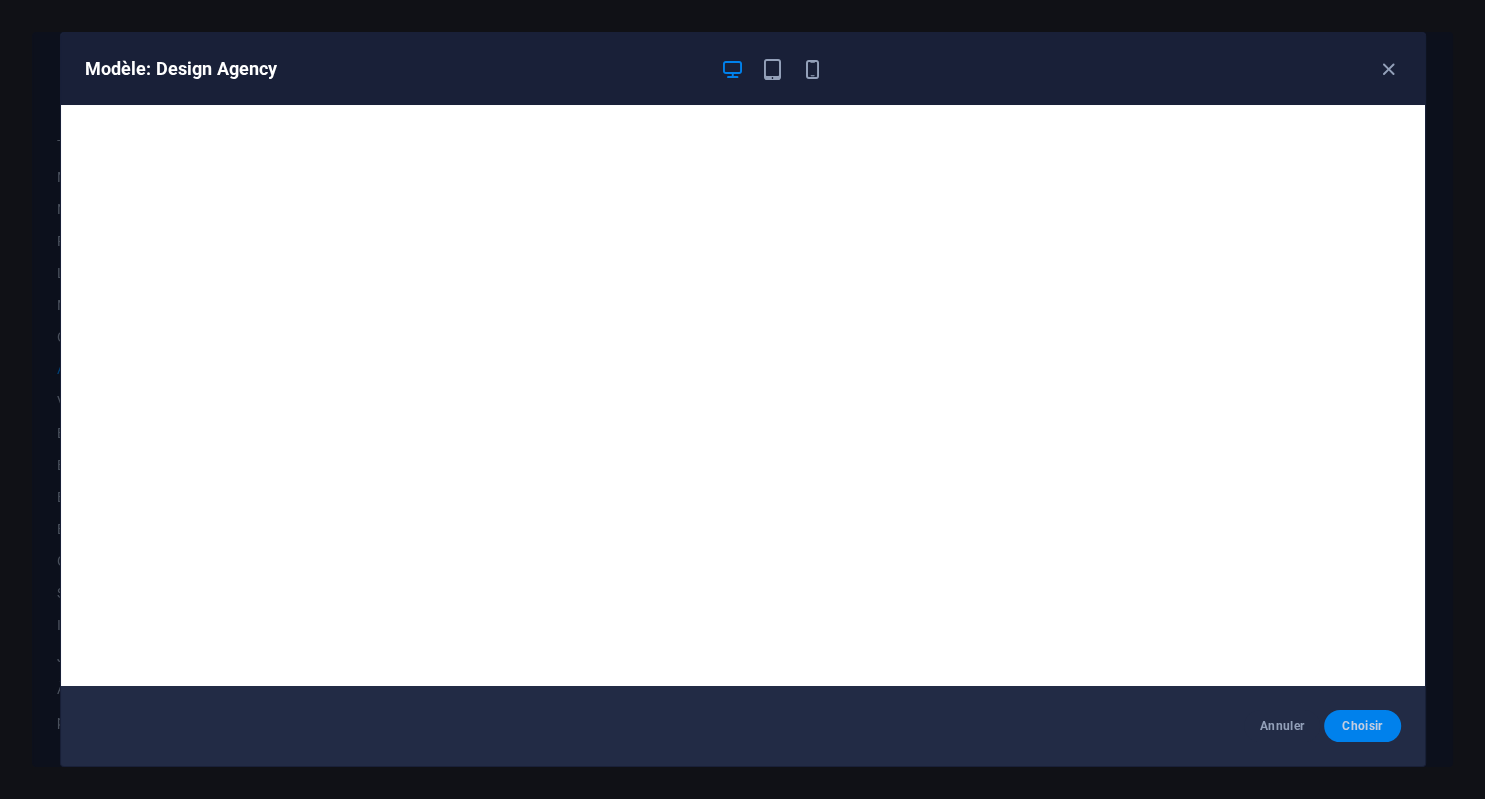 click on "Choisir" at bounding box center (1362, 726) 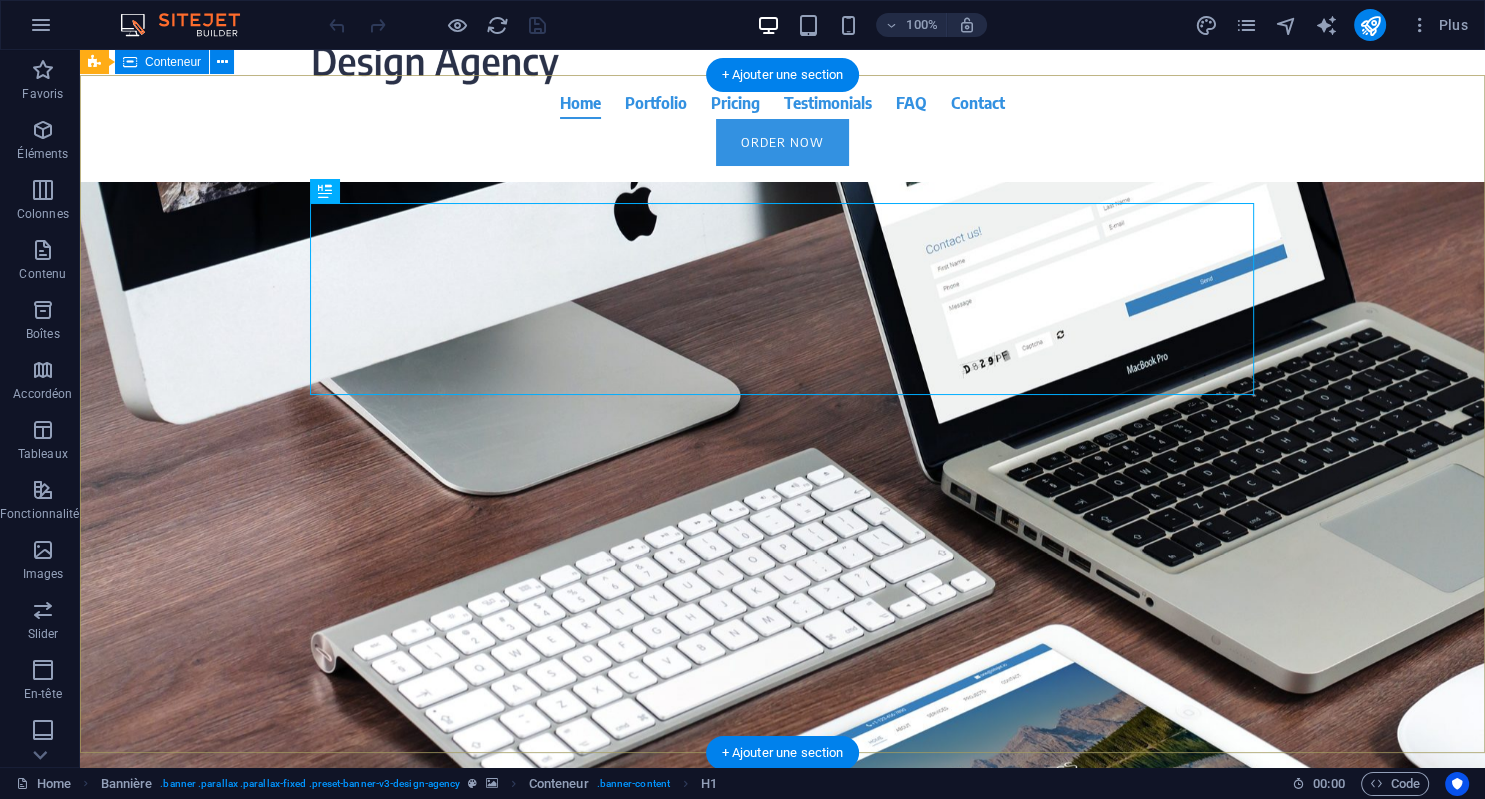 scroll, scrollTop: 0, scrollLeft: 0, axis: both 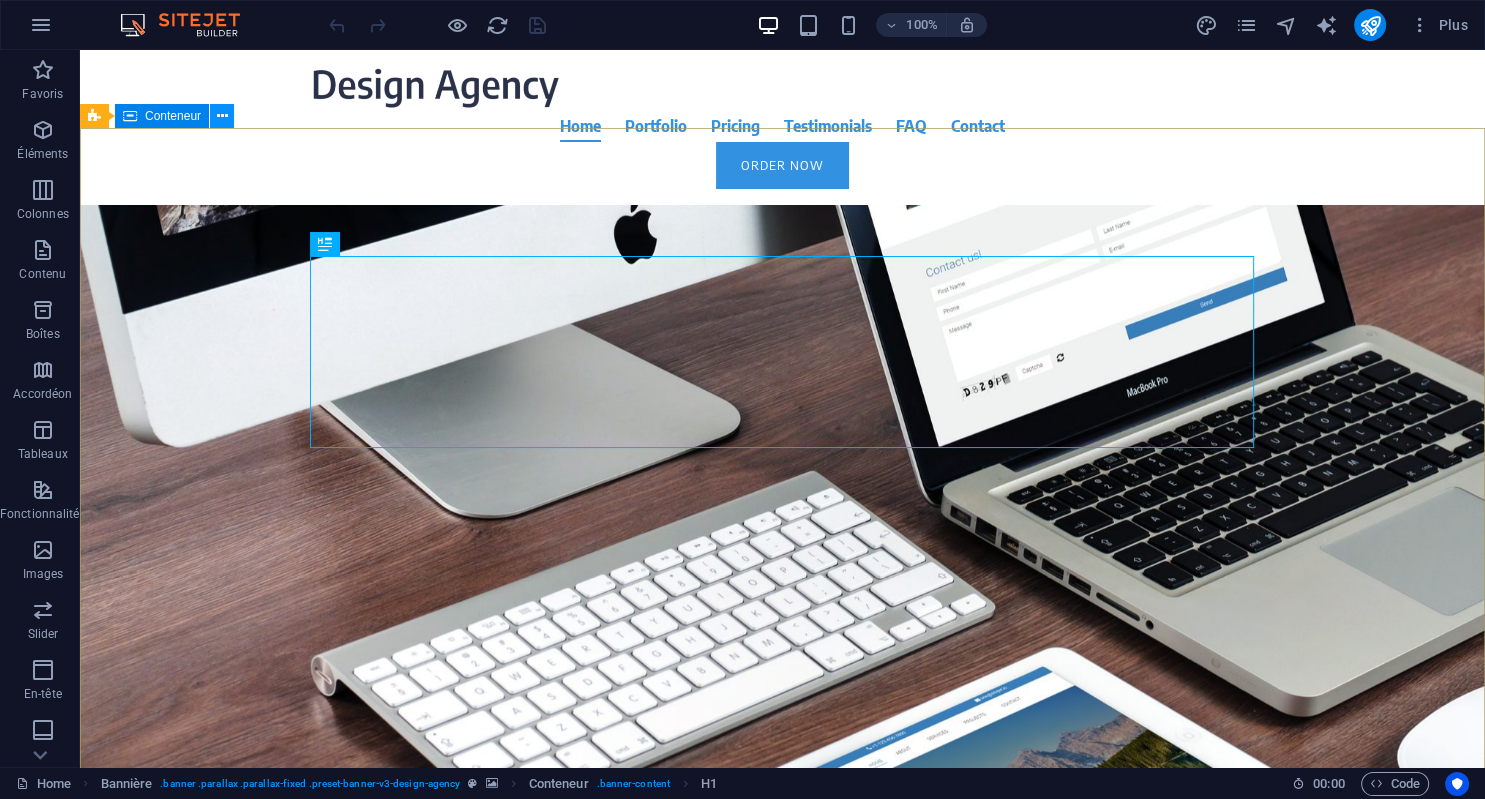 click at bounding box center [222, 116] 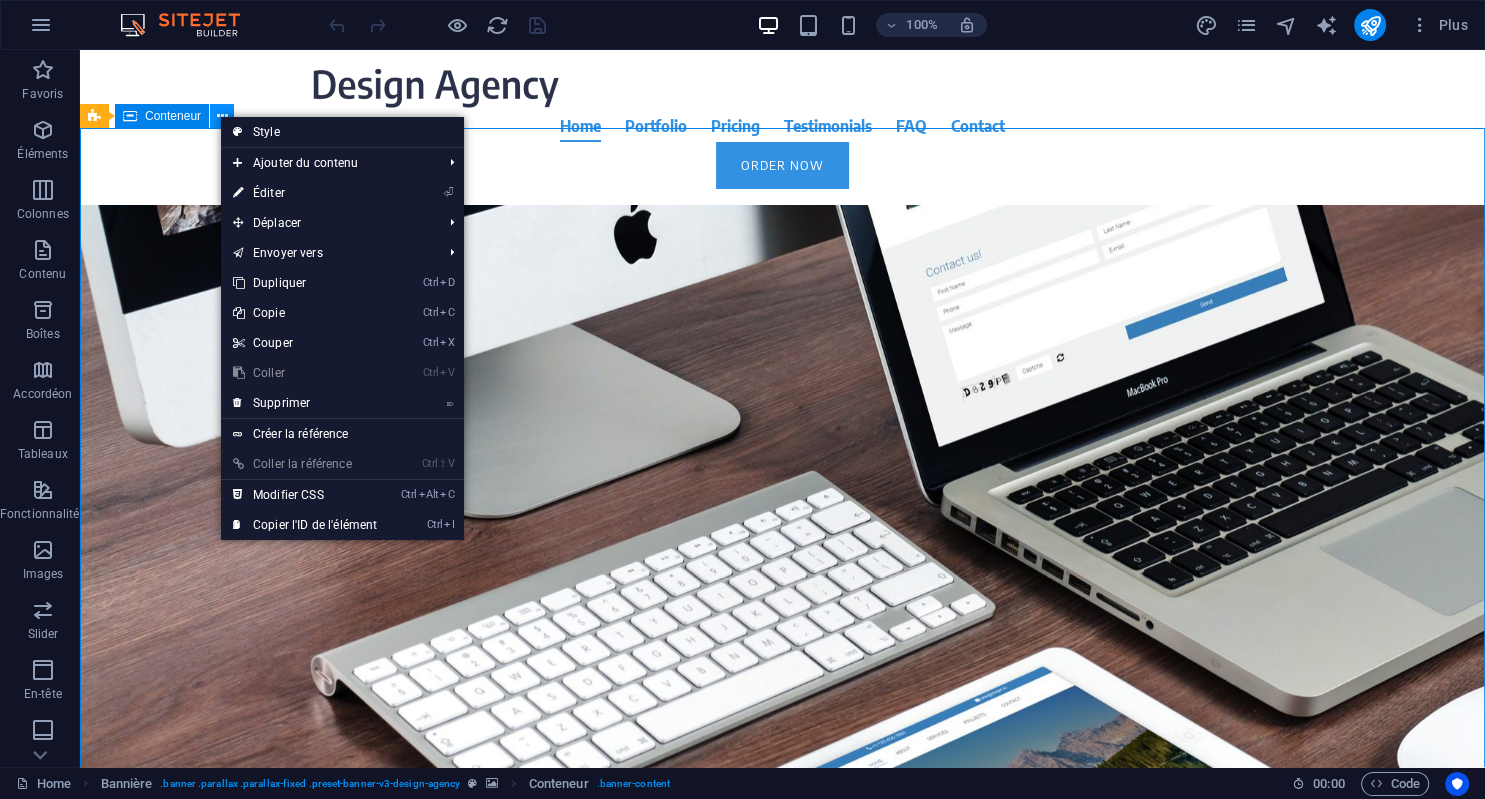 click at bounding box center (222, 116) 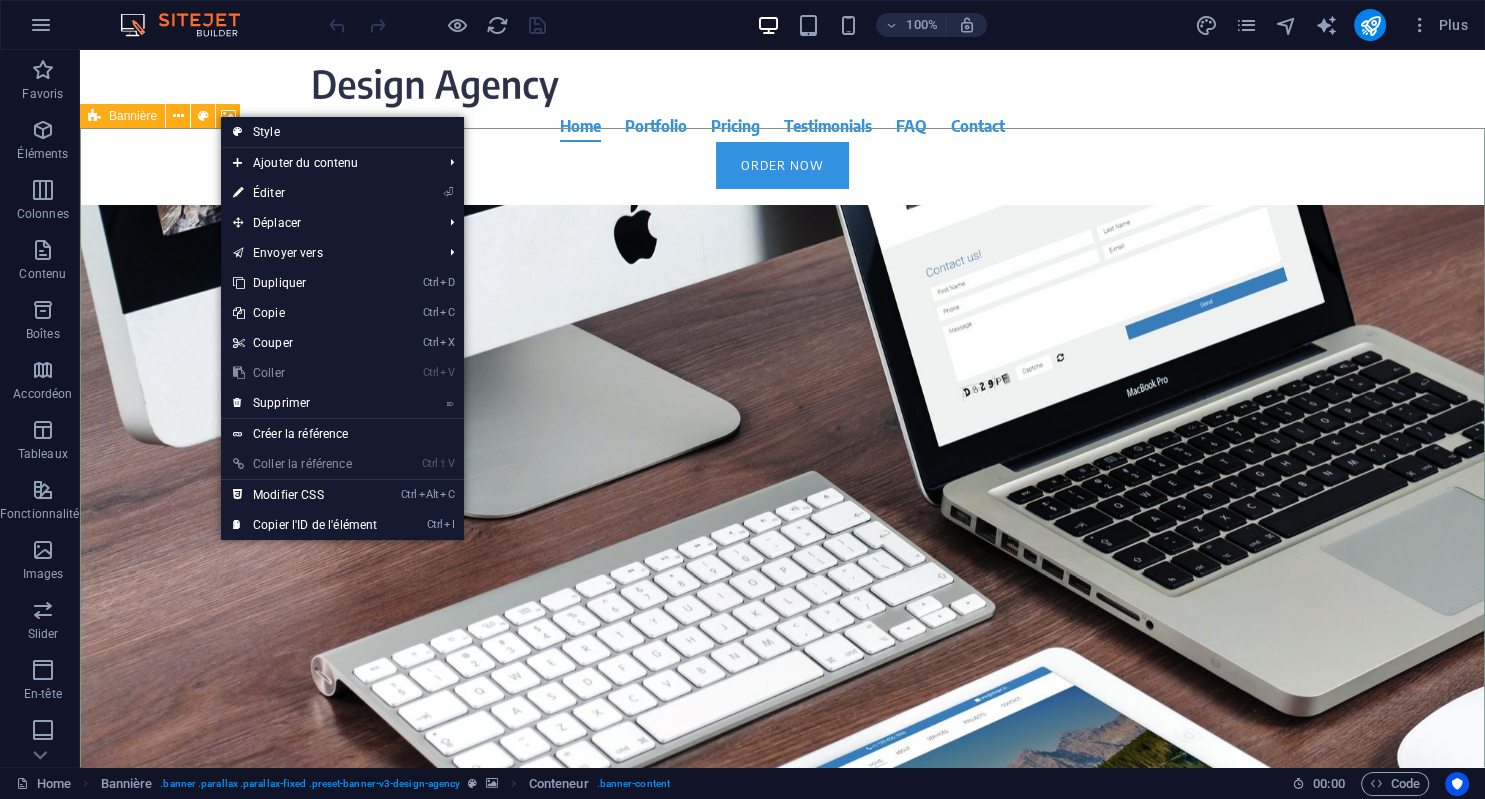 click at bounding box center (94, 116) 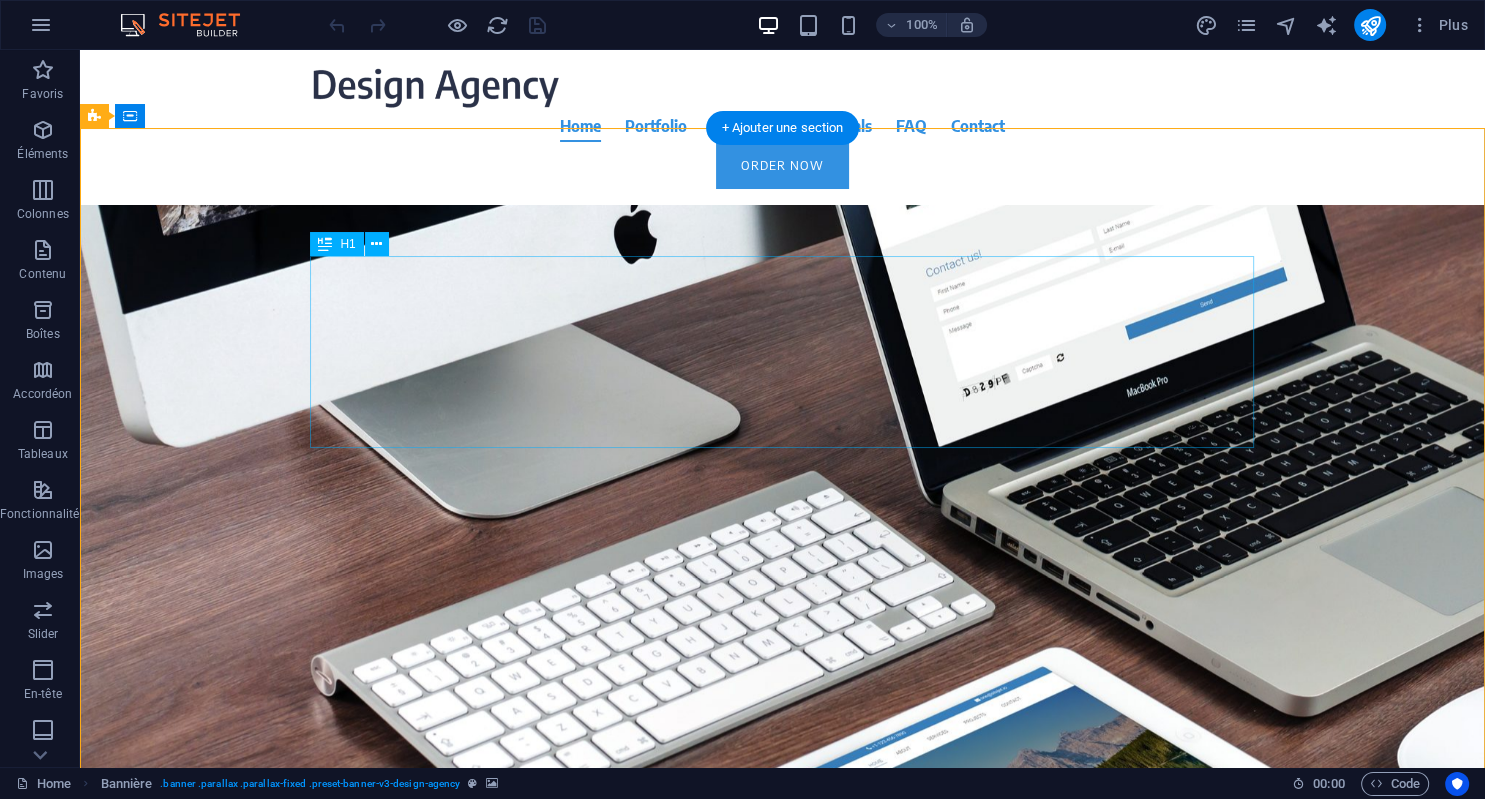 click on "About time we create your professional website." at bounding box center [783, 429] 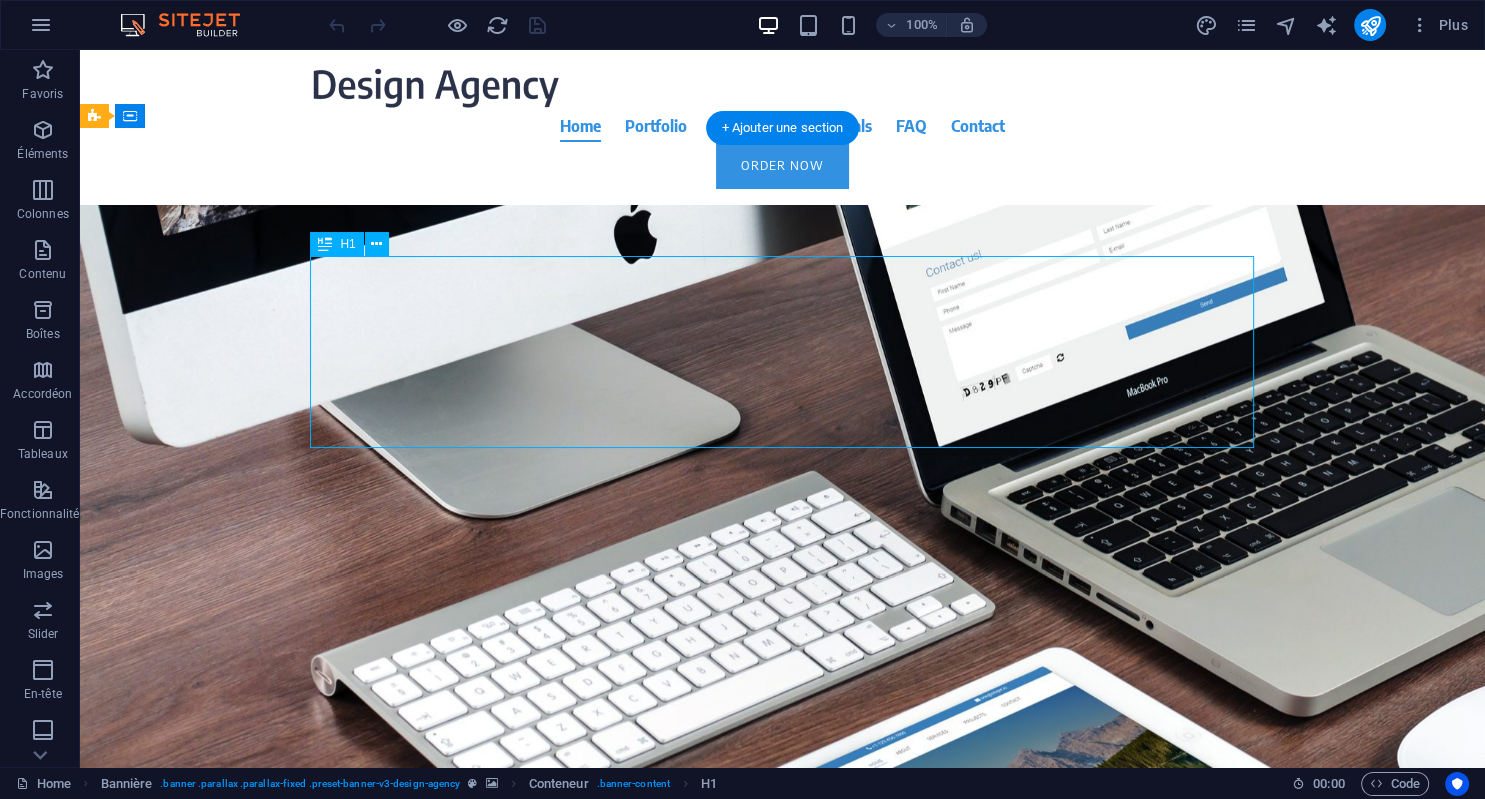 click on "About time we create your professional website." at bounding box center [783, 429] 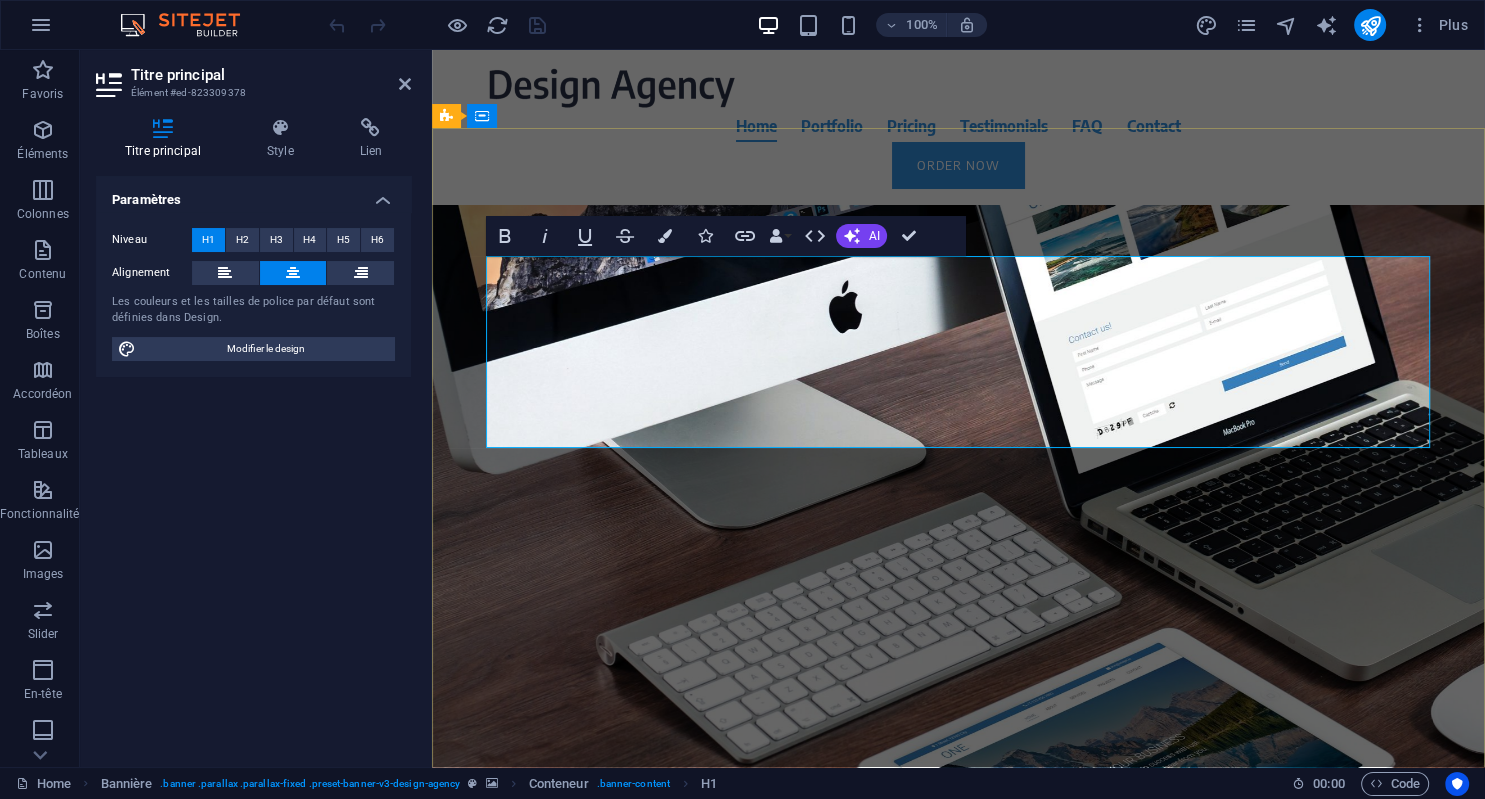 type 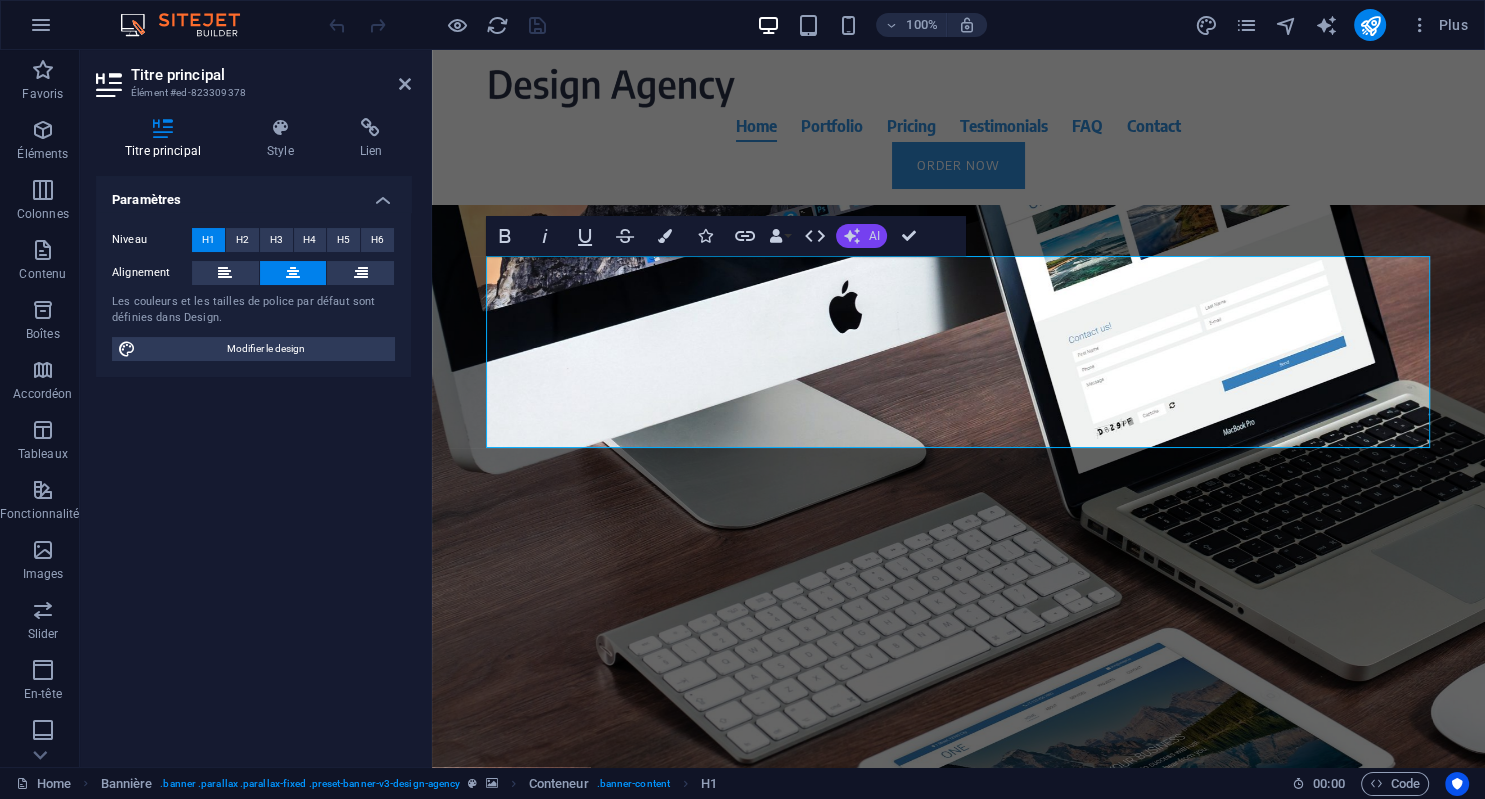 click on "AI" at bounding box center [861, 236] 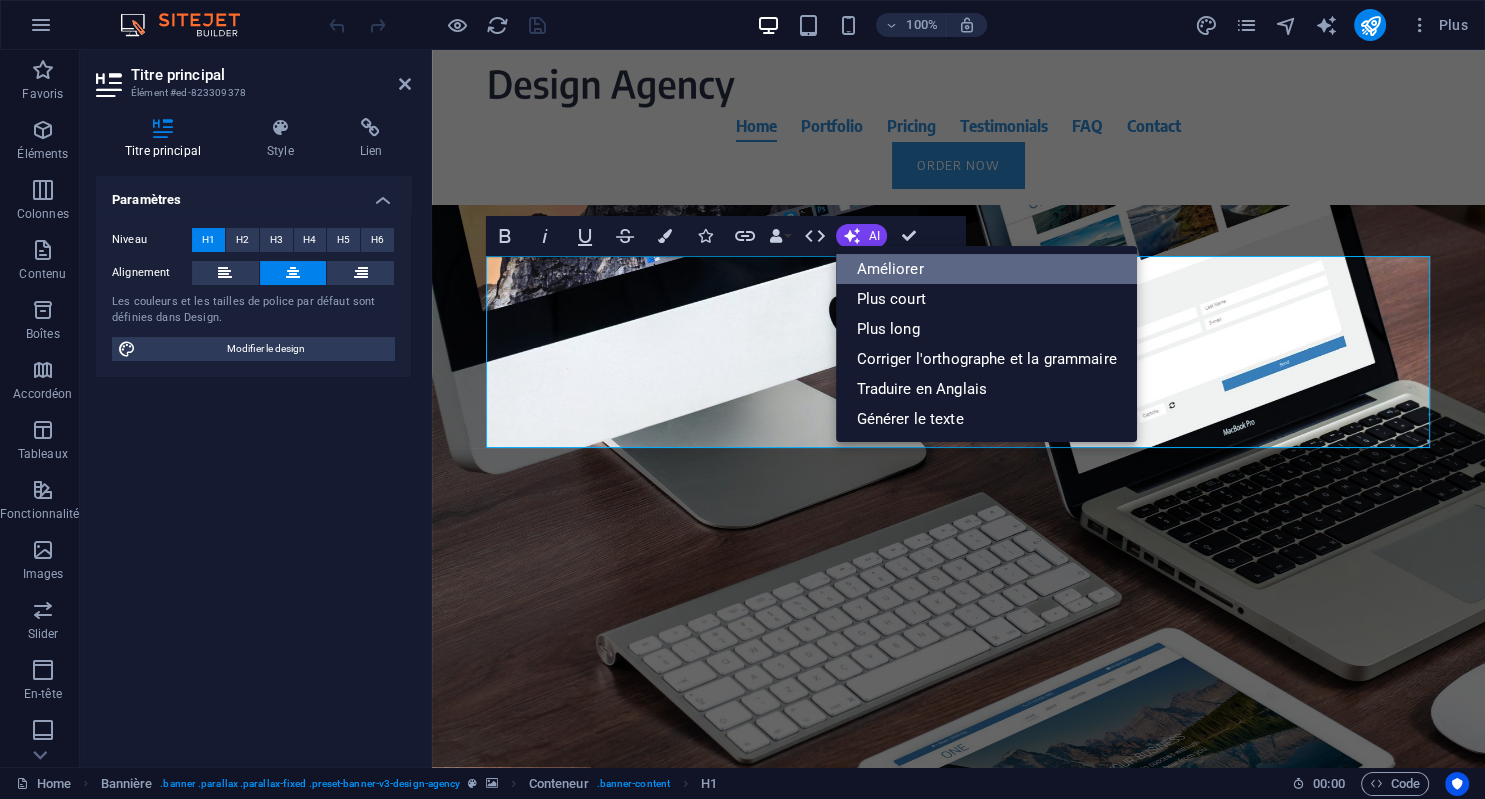 click on "Améliorer" at bounding box center [986, 269] 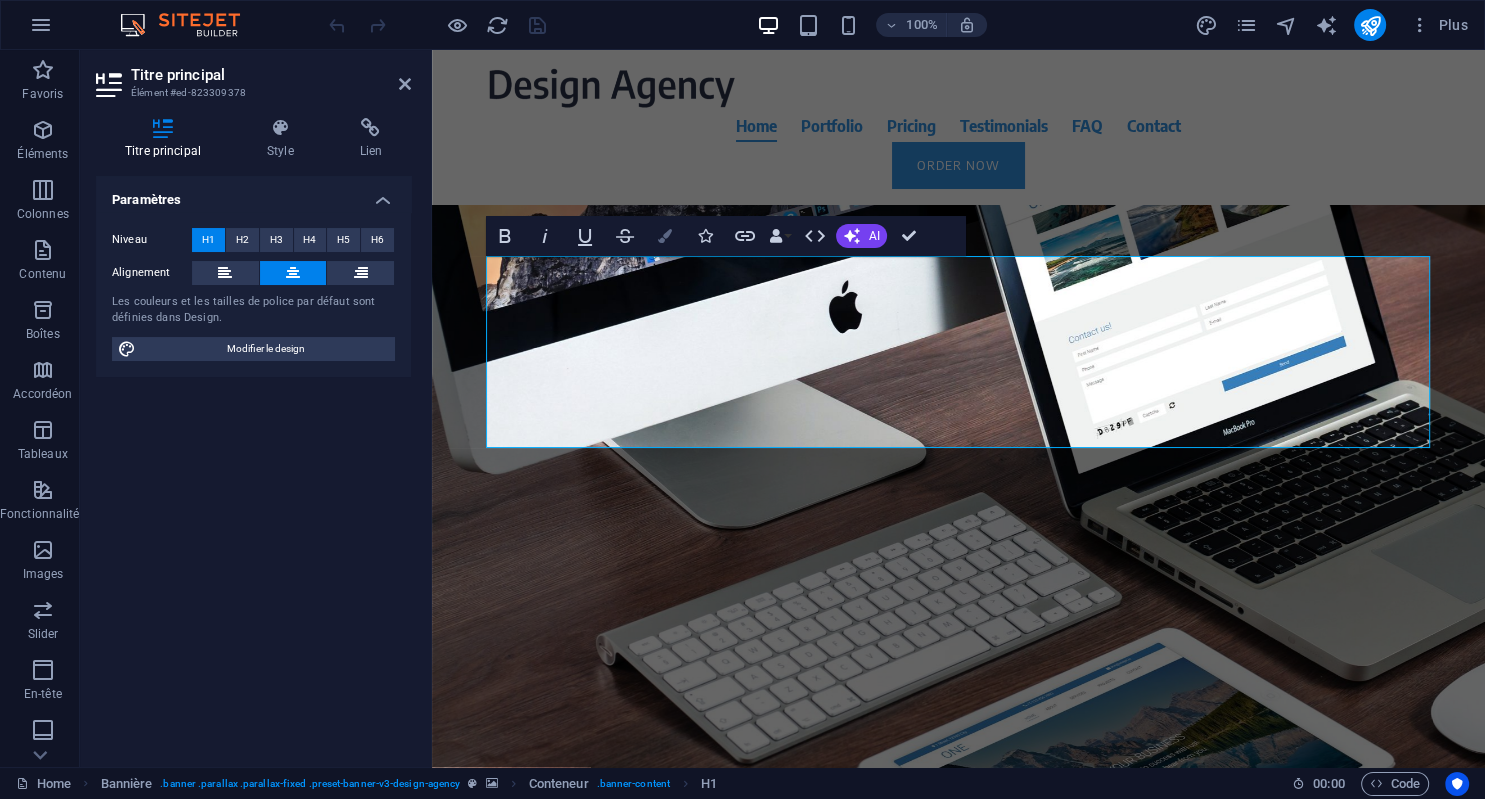 click at bounding box center [665, 236] 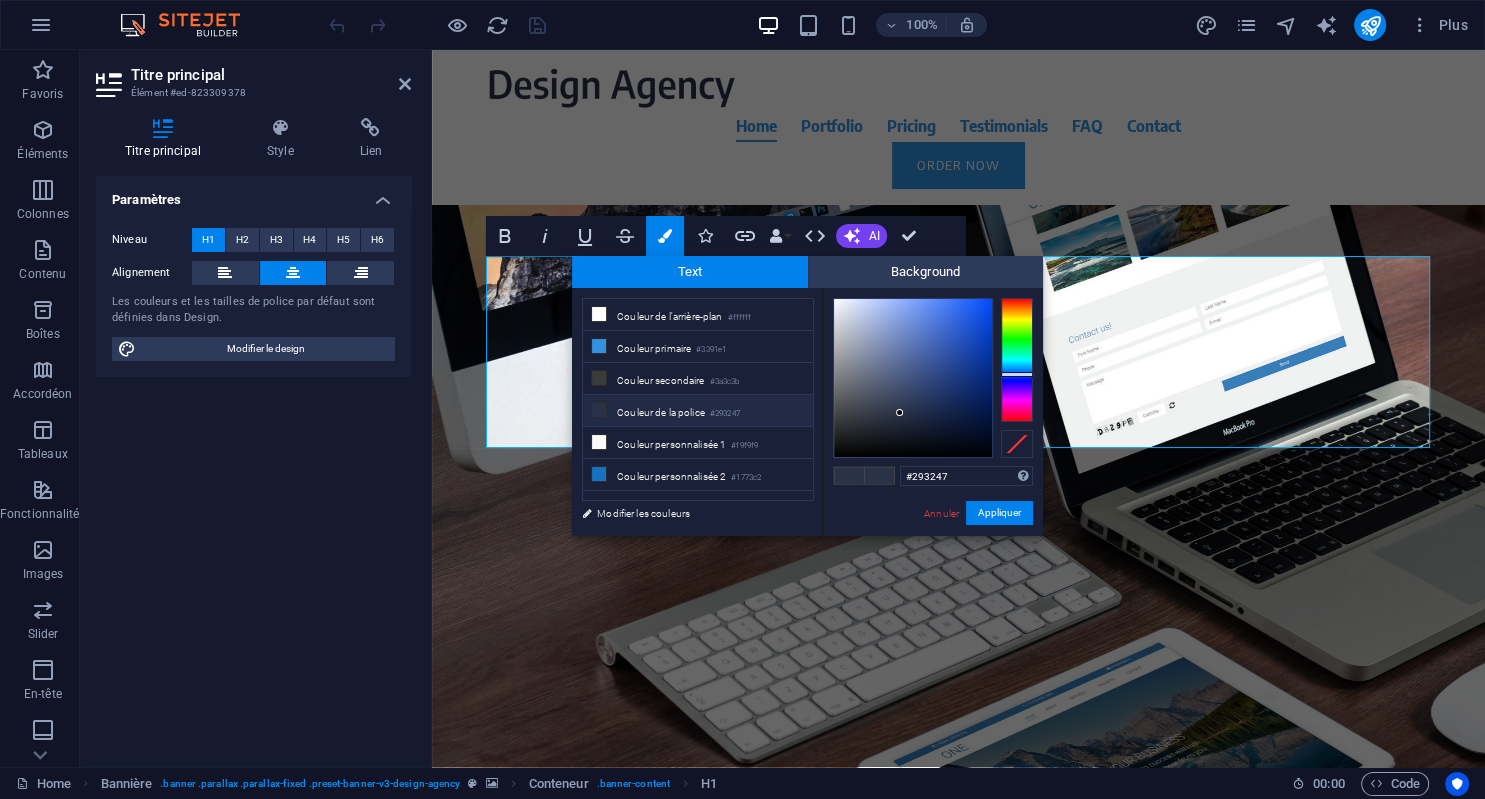 click on "Couleur de la police
#293247" at bounding box center (698, 411) 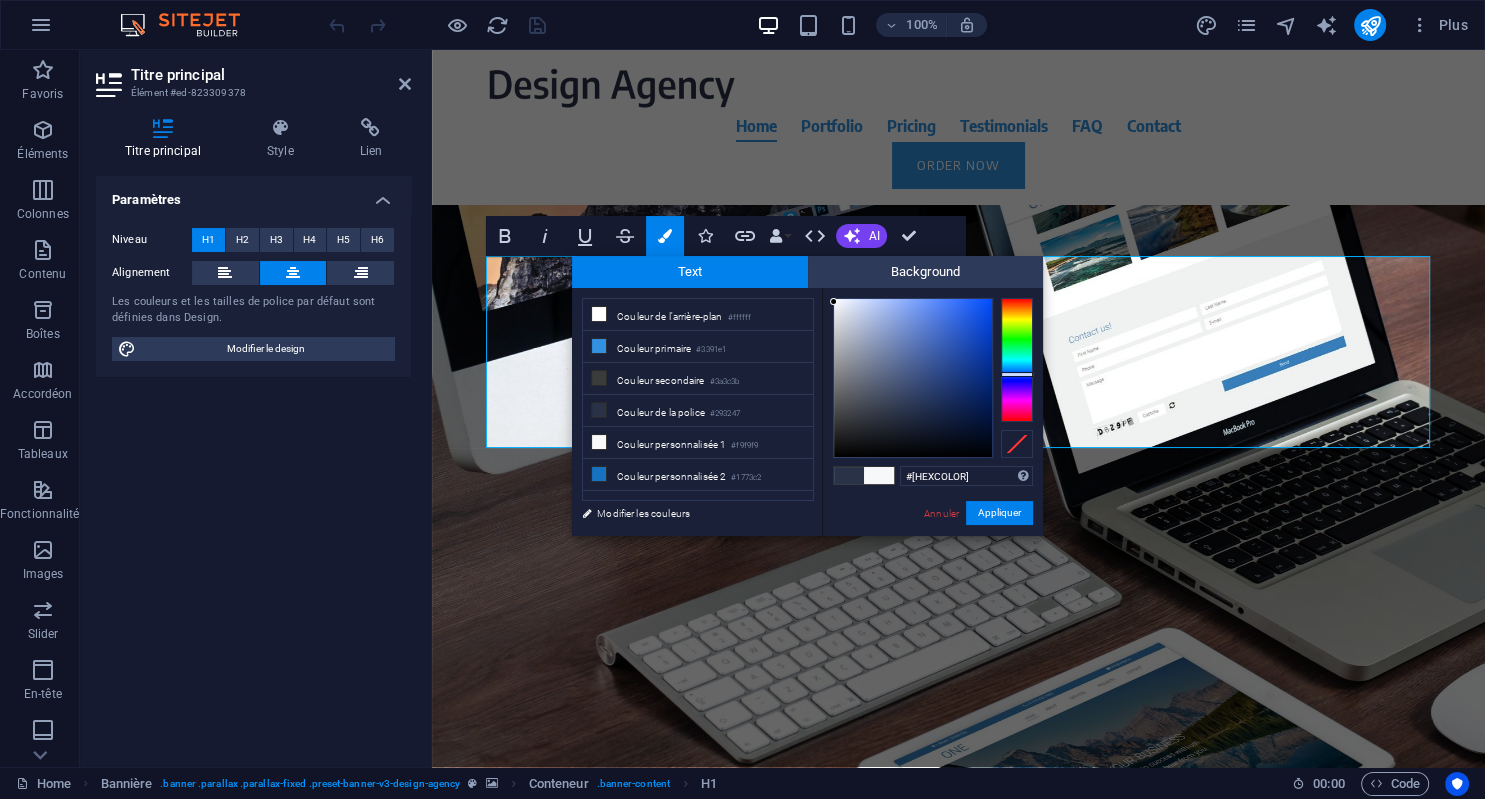 click at bounding box center (913, 378) 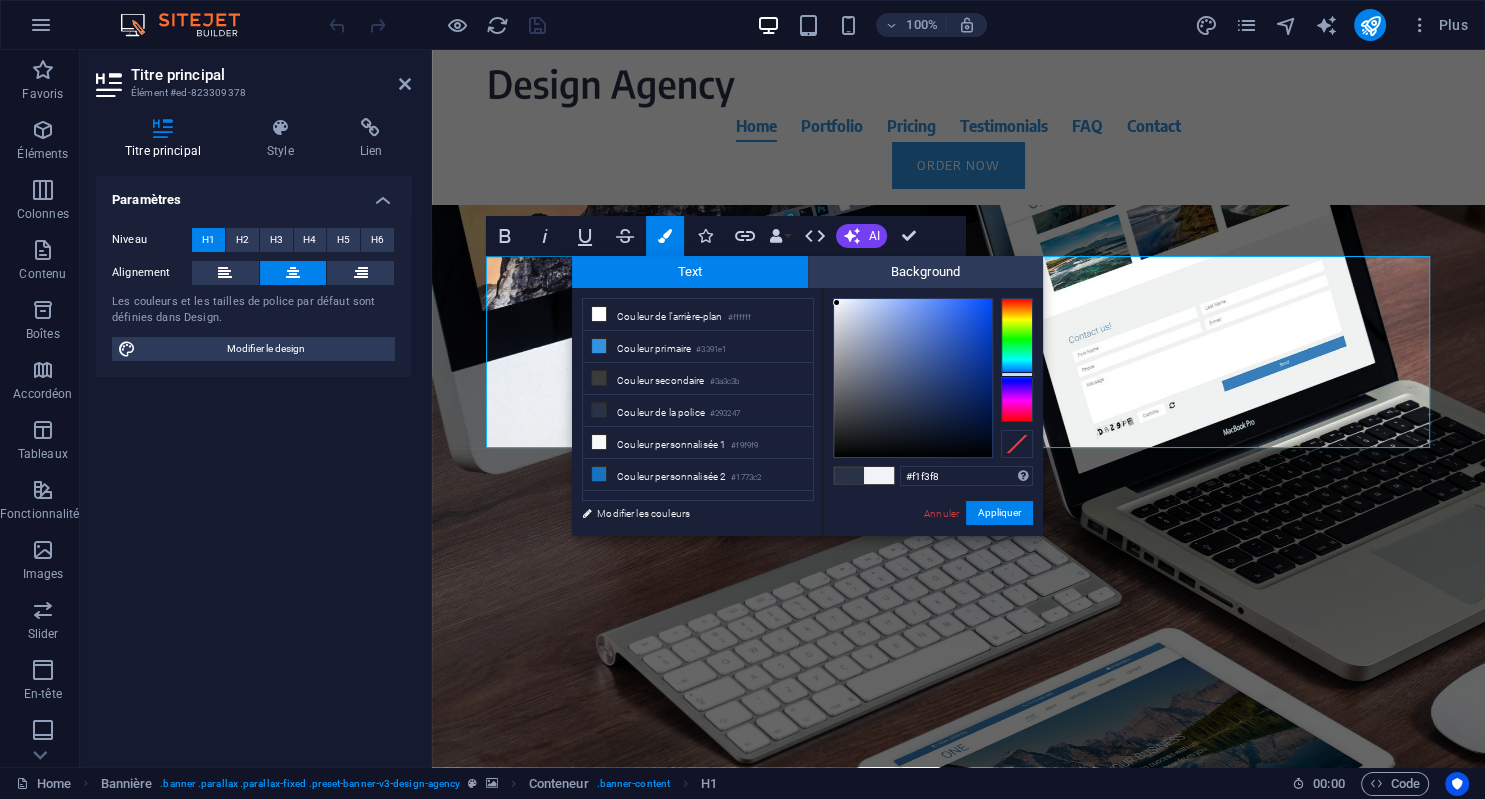 click at bounding box center (913, 378) 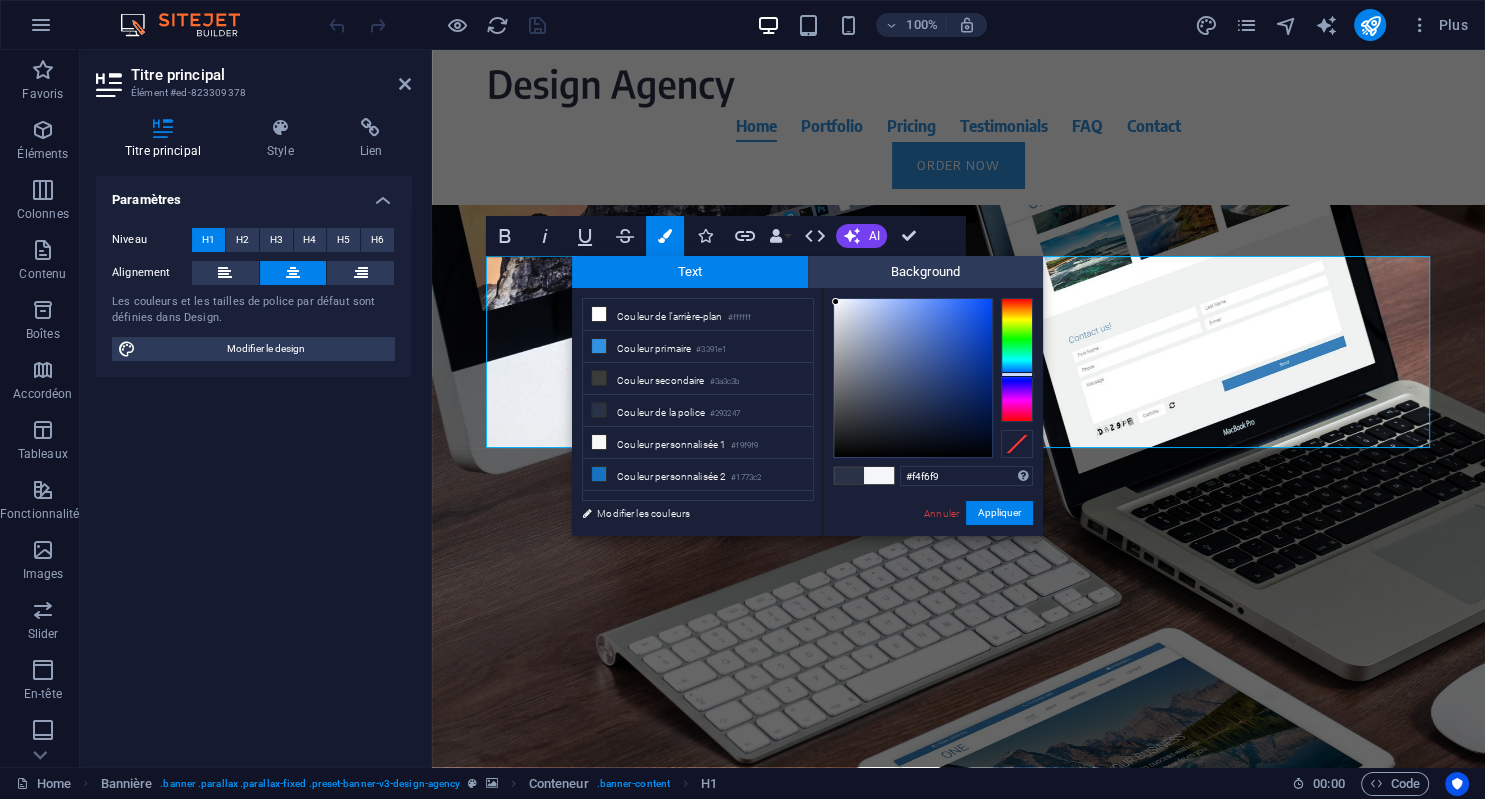 click at bounding box center [835, 301] 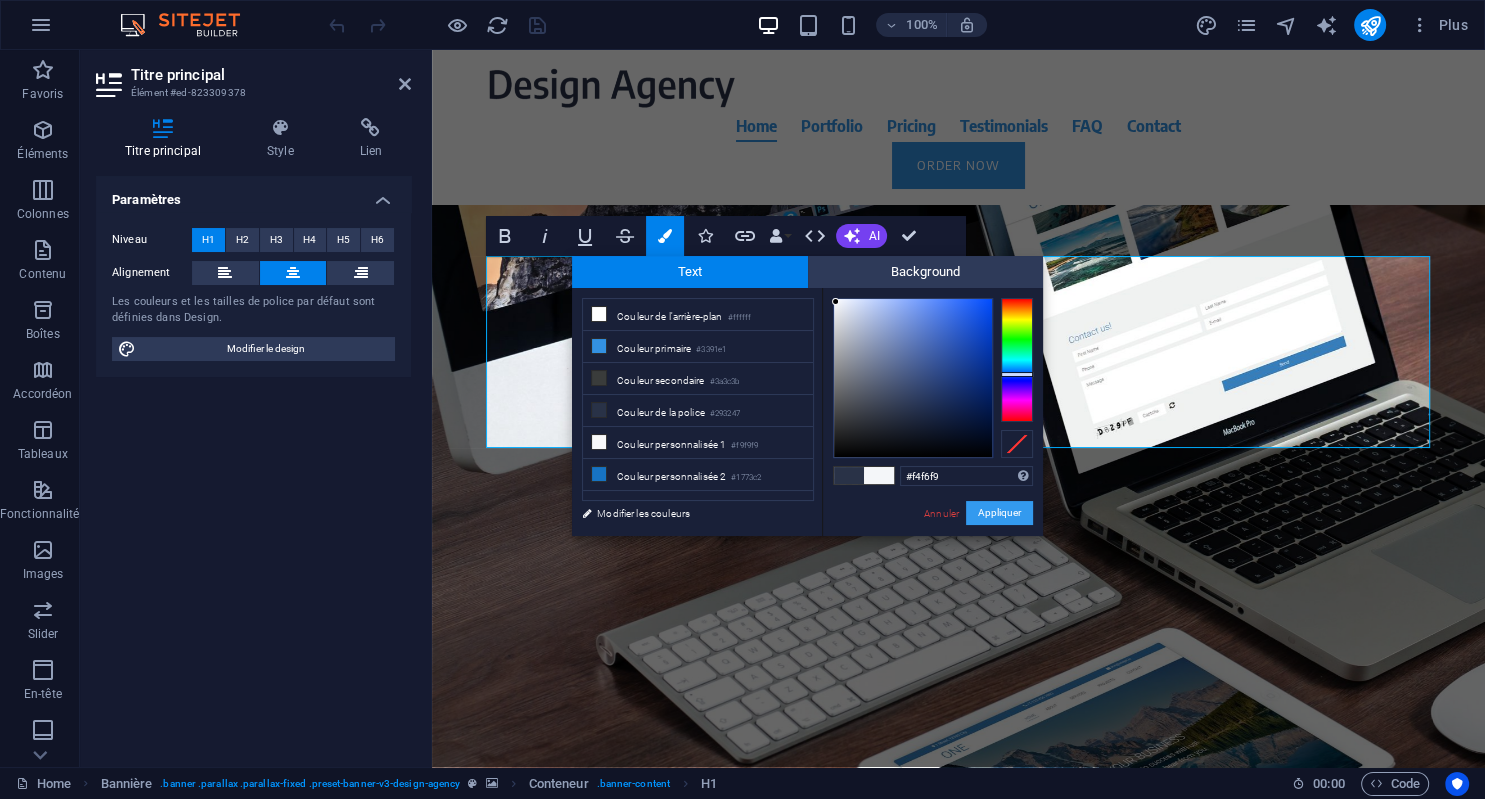 click on "Appliquer" at bounding box center (999, 513) 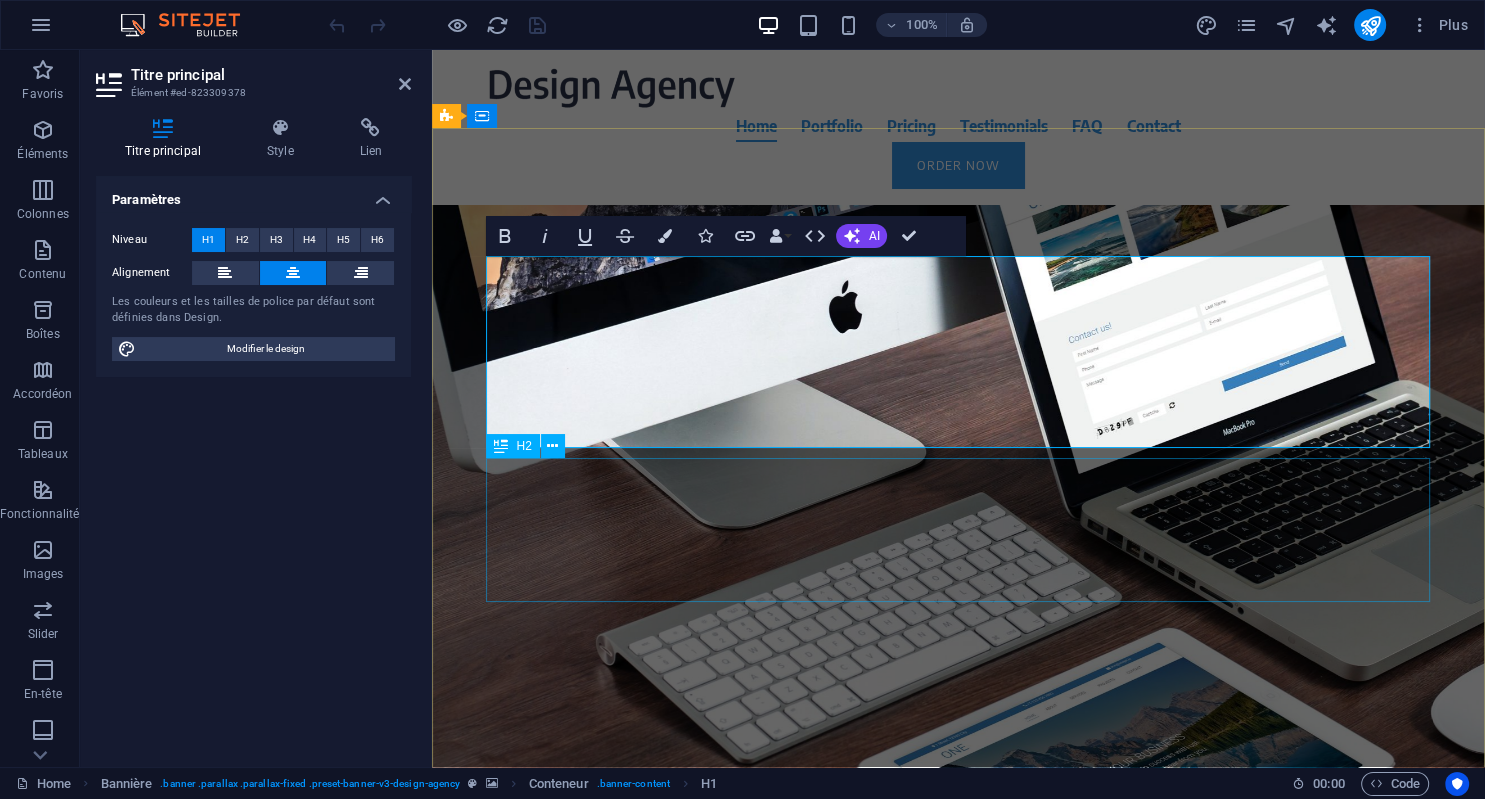 click on "Focus on your core business. We take care of your online presence. With modern websites that present you and your company at their best." at bounding box center [959, 607] 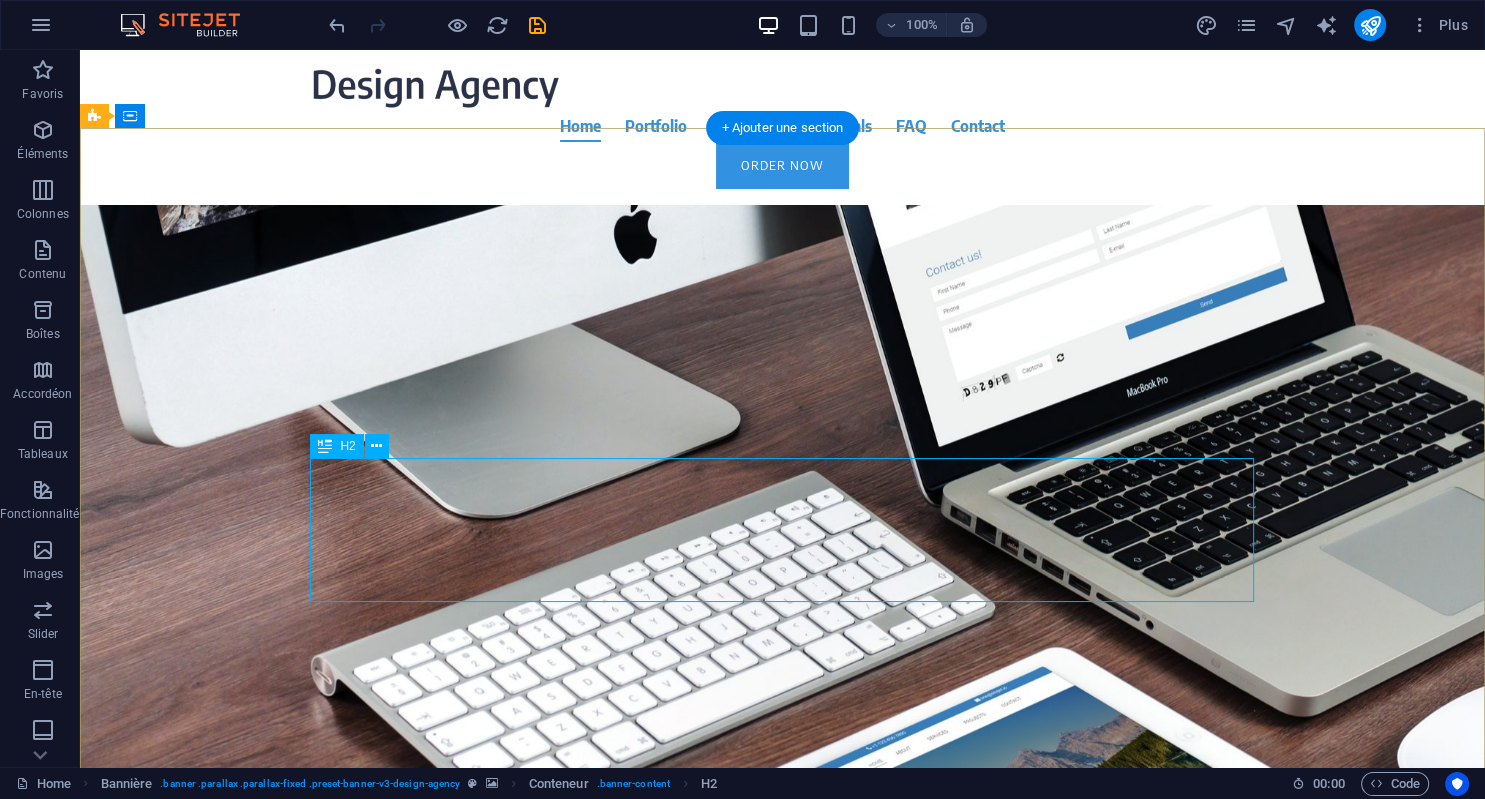 click on "Focus on your core business. We take care of your online presence. With modern websites that present you and your company at their best." at bounding box center (783, 607) 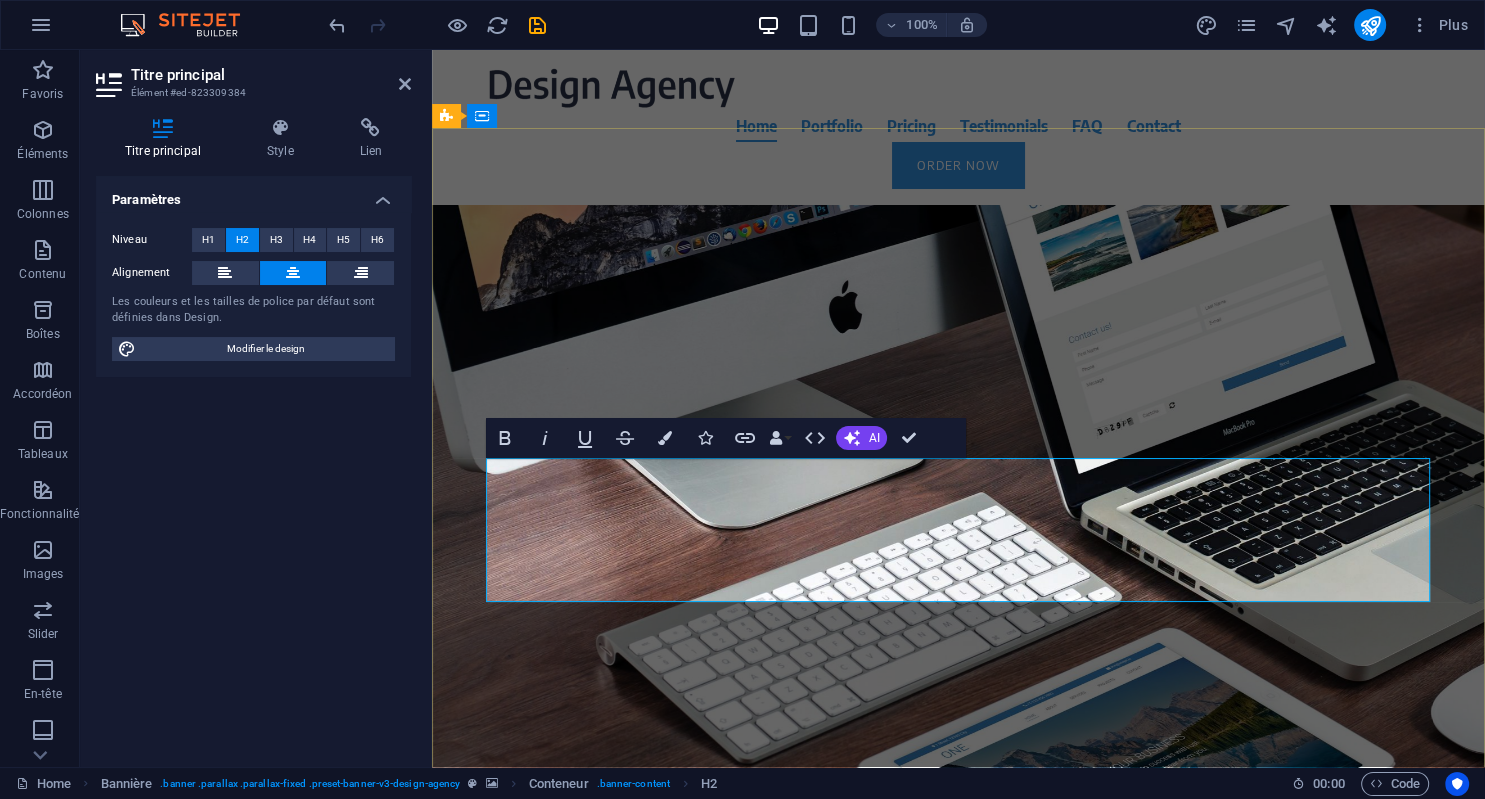 click on "Focus on your core business. We take care of your online presence. With modern websites that present you and your company at their best." at bounding box center [958, 607] 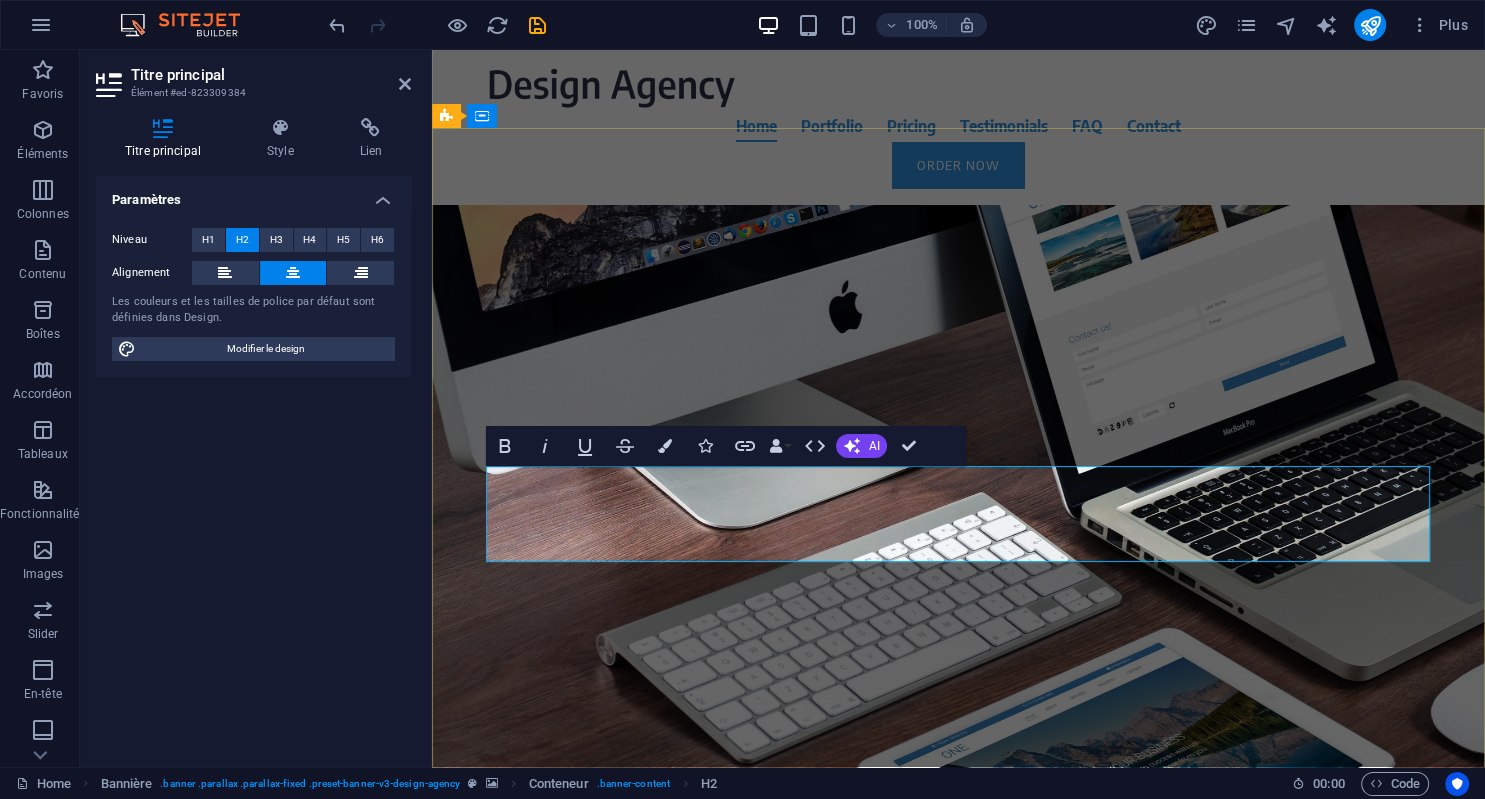 click on "Focus on your core business. We help you build your workspace to run your activity. Now!" at bounding box center [959, 583] 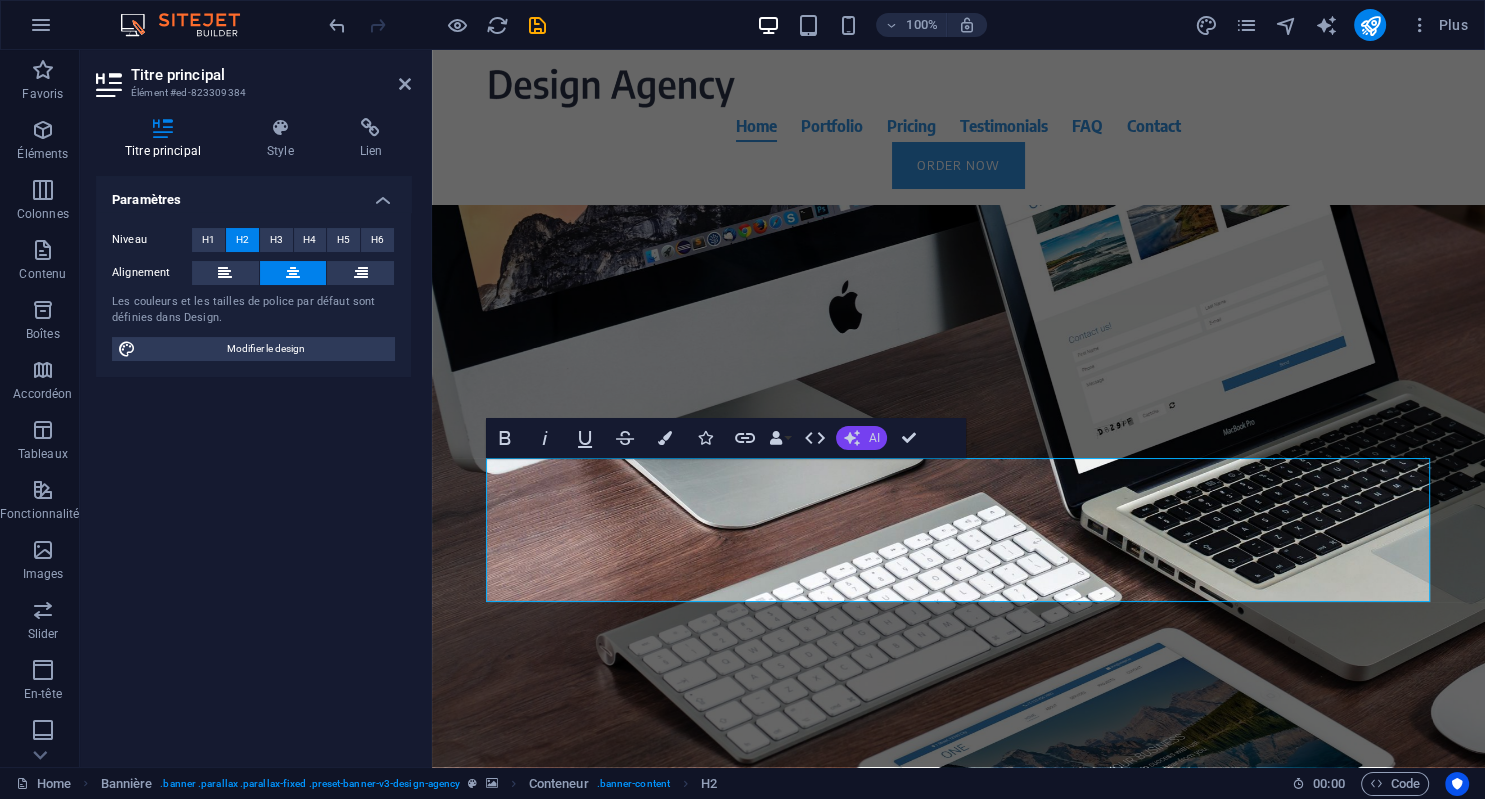 click 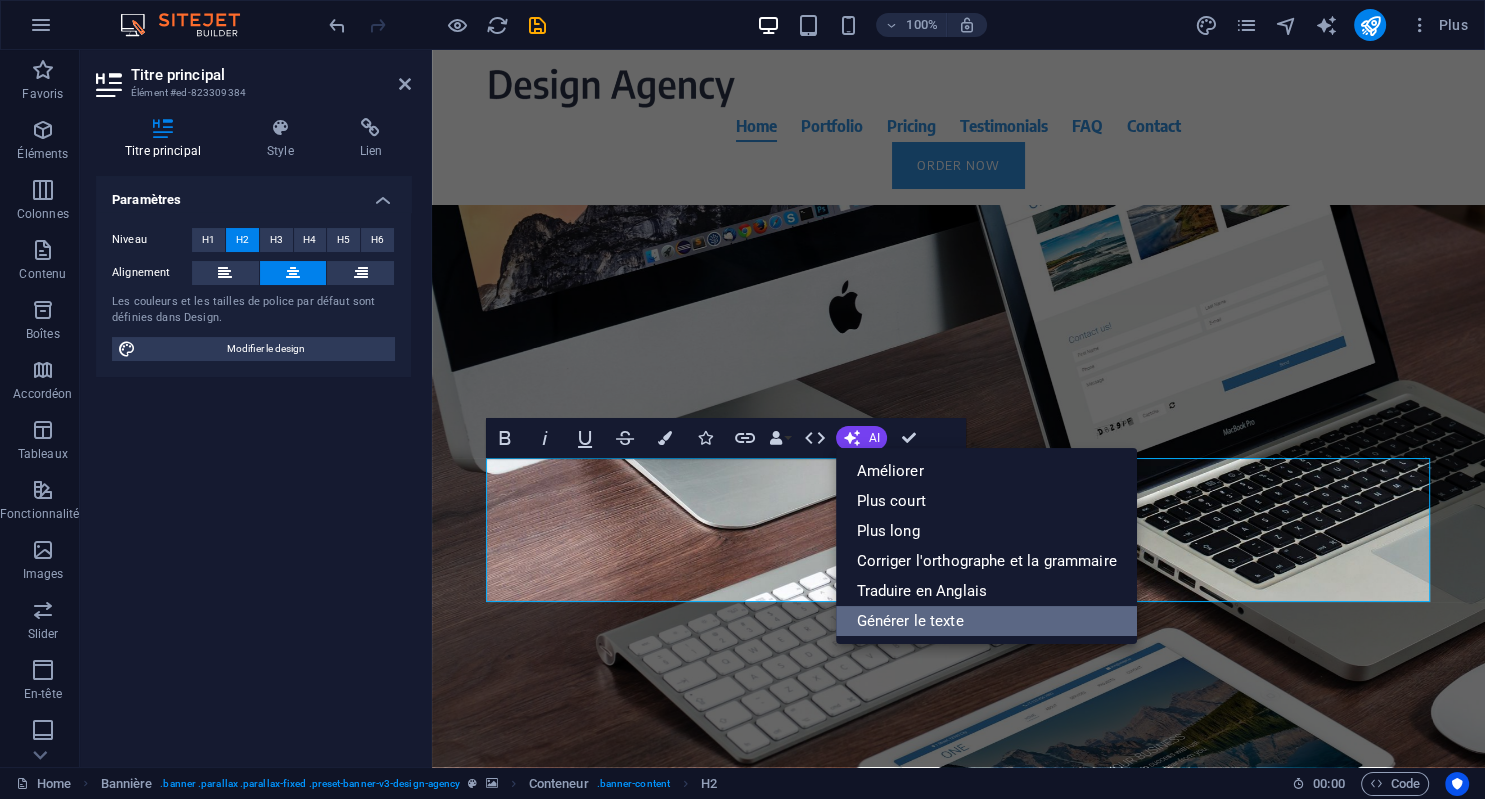 click on "Générer le texte" at bounding box center (986, 621) 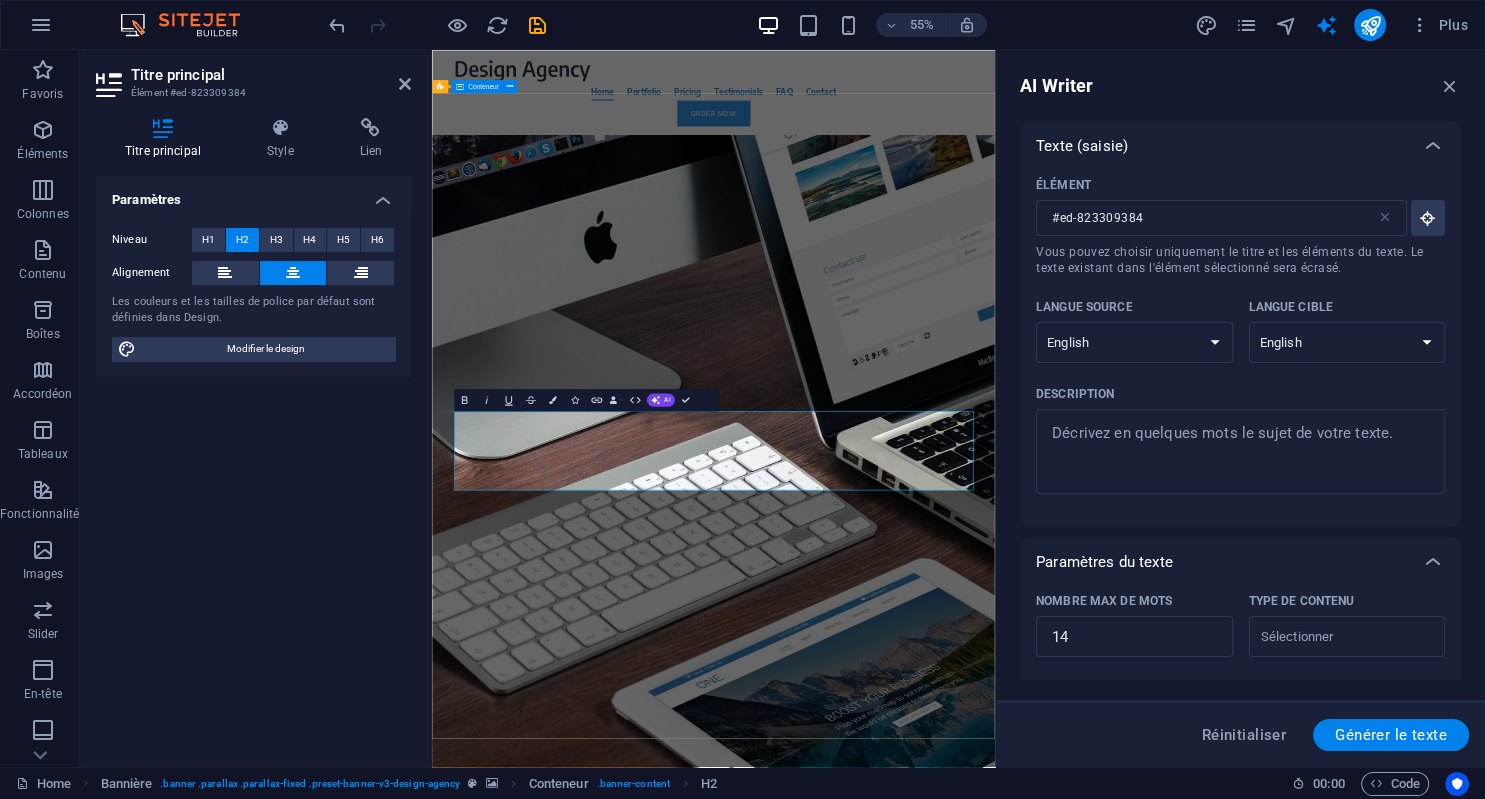 scroll, scrollTop: 0, scrollLeft: 0, axis: both 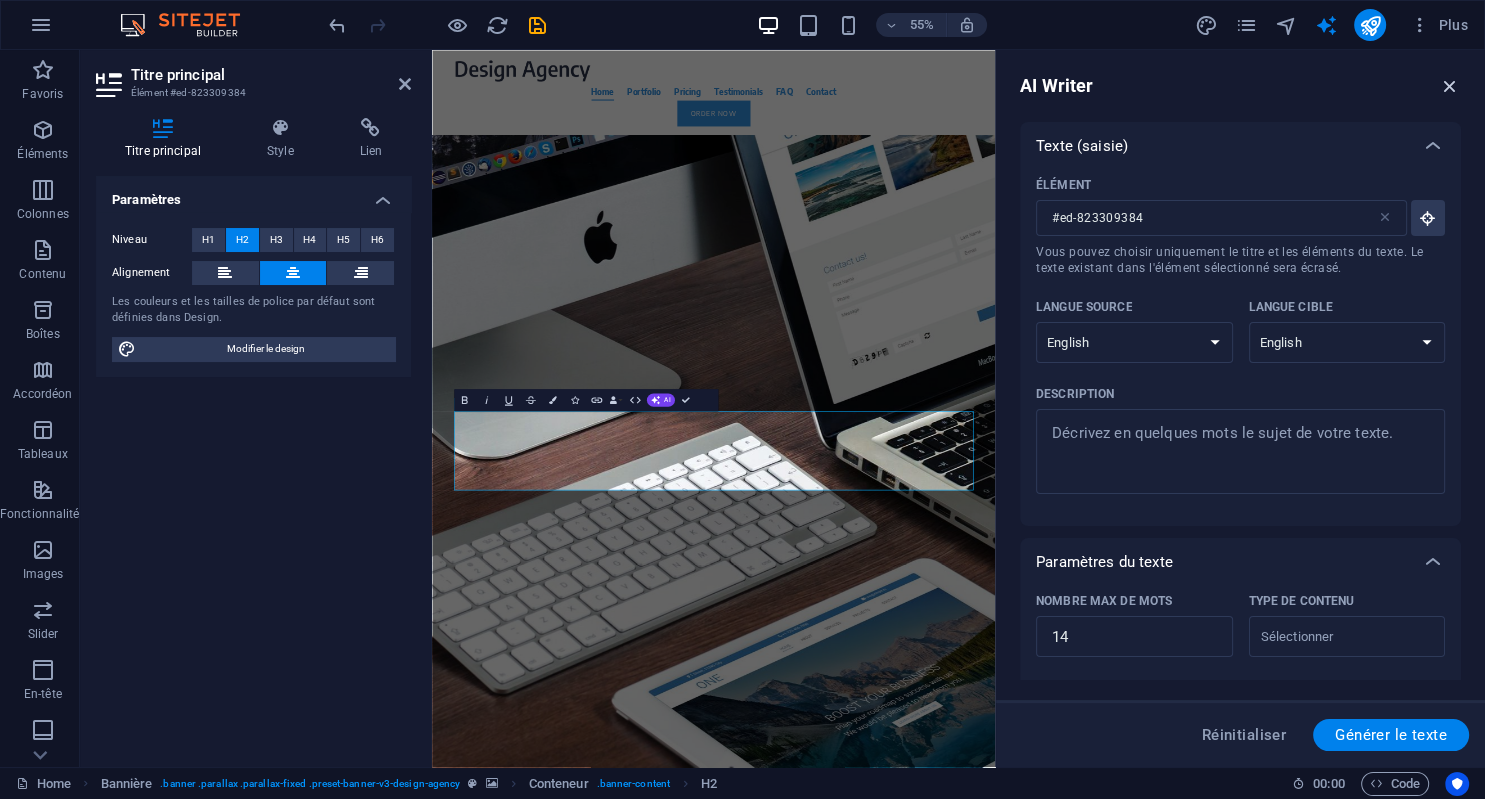 drag, startPoint x: 1448, startPoint y: 93, endPoint x: 614, endPoint y: 208, distance: 841.8913 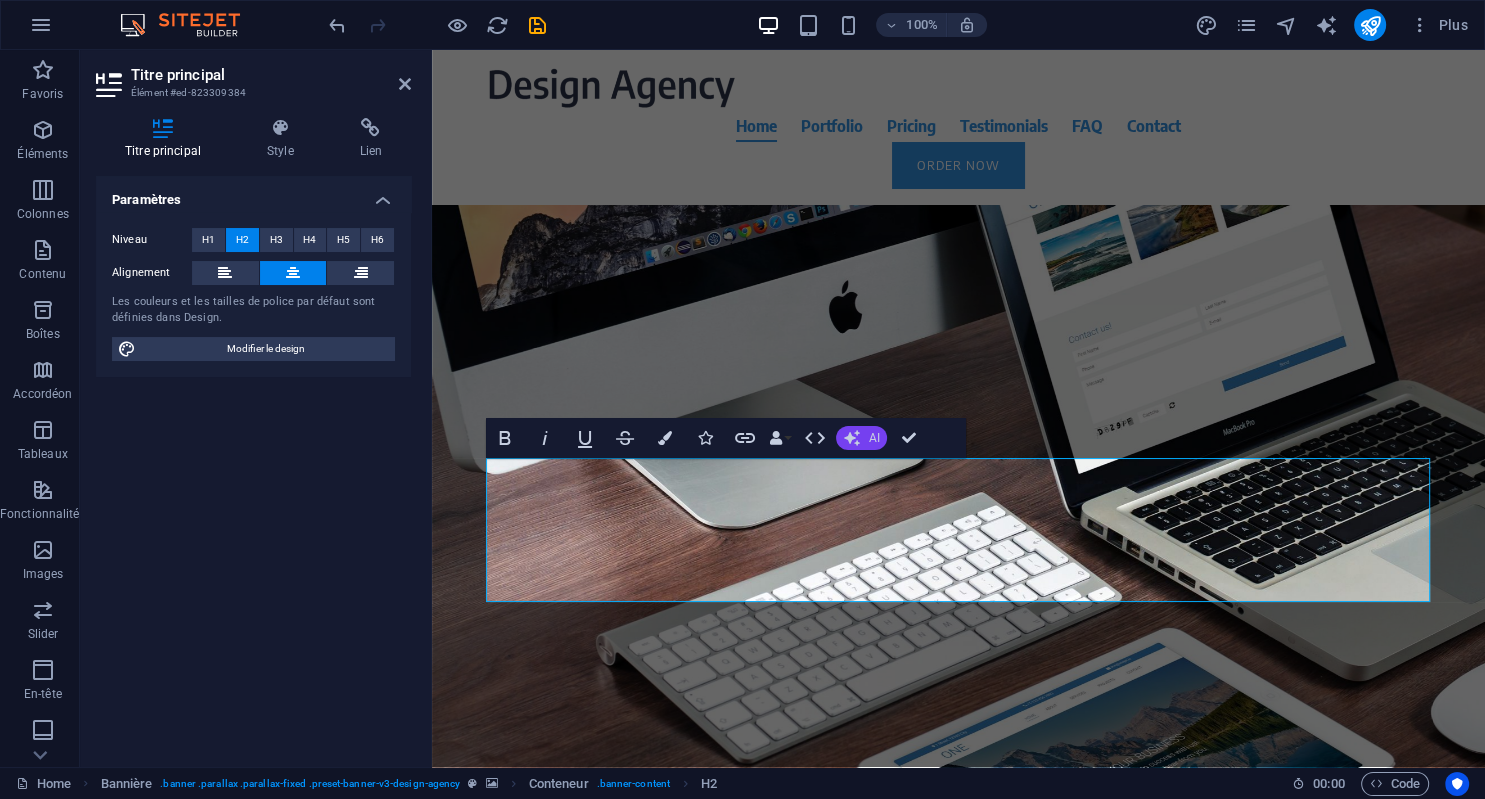 click on "AI" at bounding box center [861, 438] 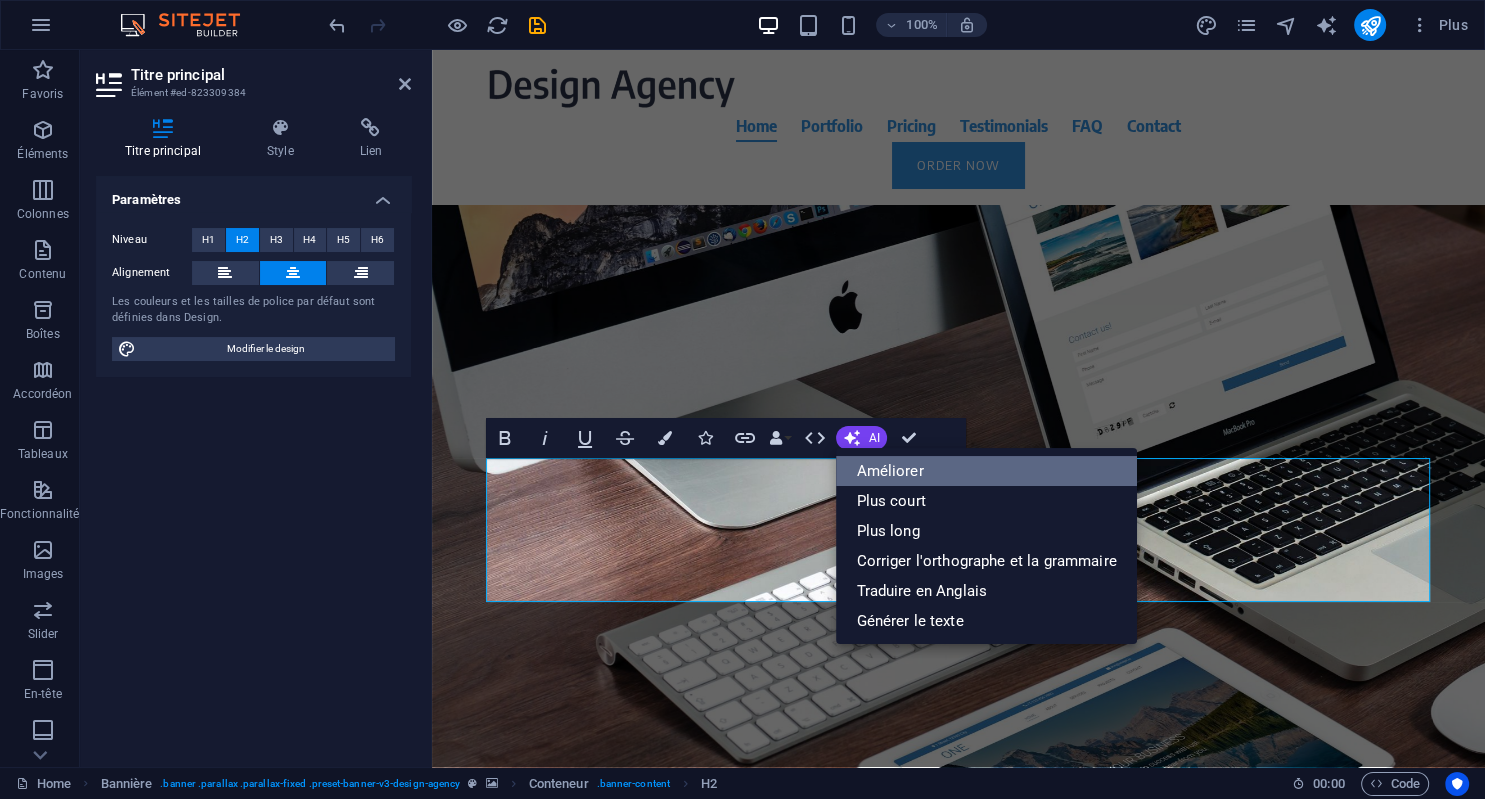 click on "Améliorer" at bounding box center (986, 471) 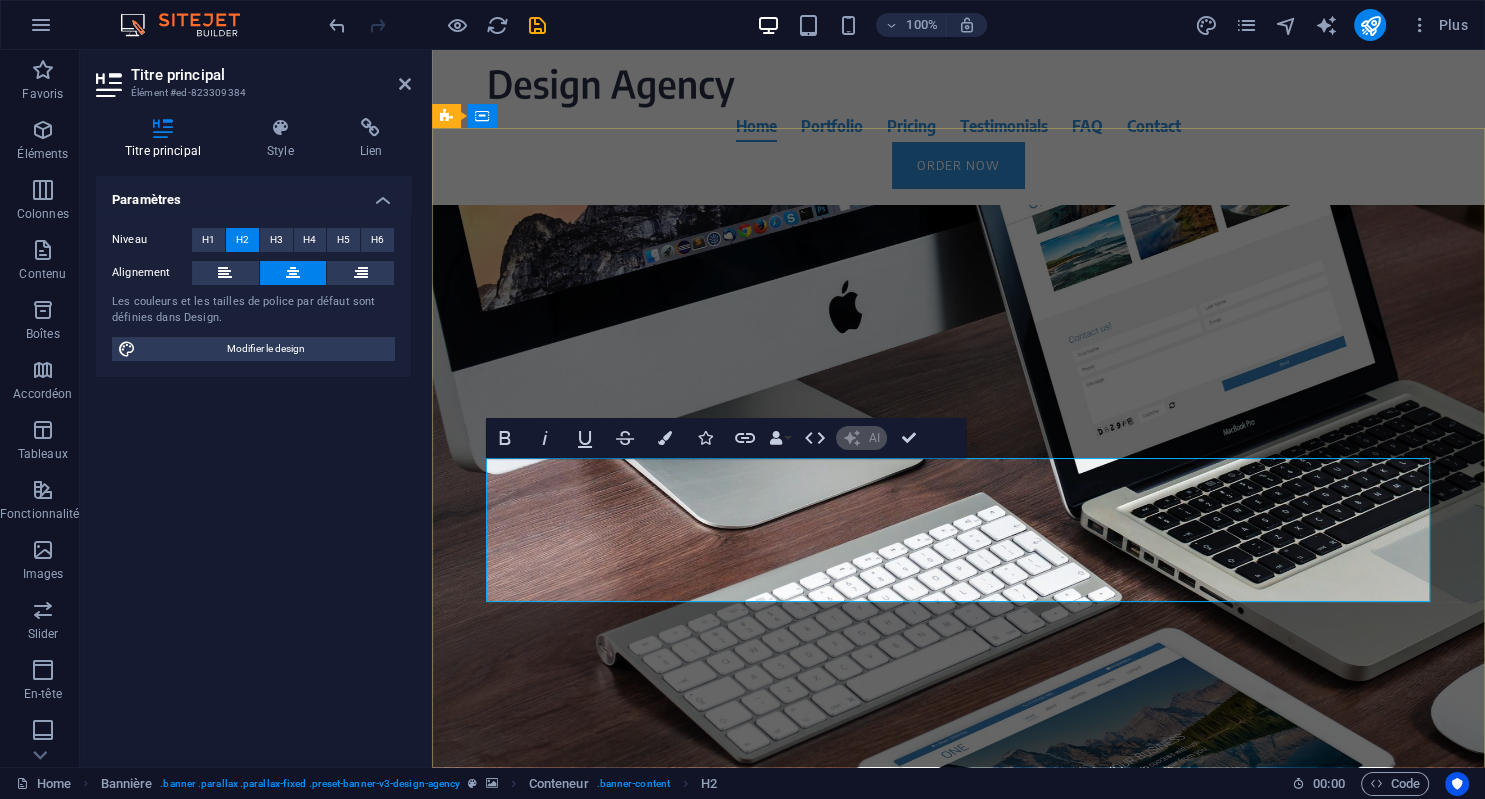 type 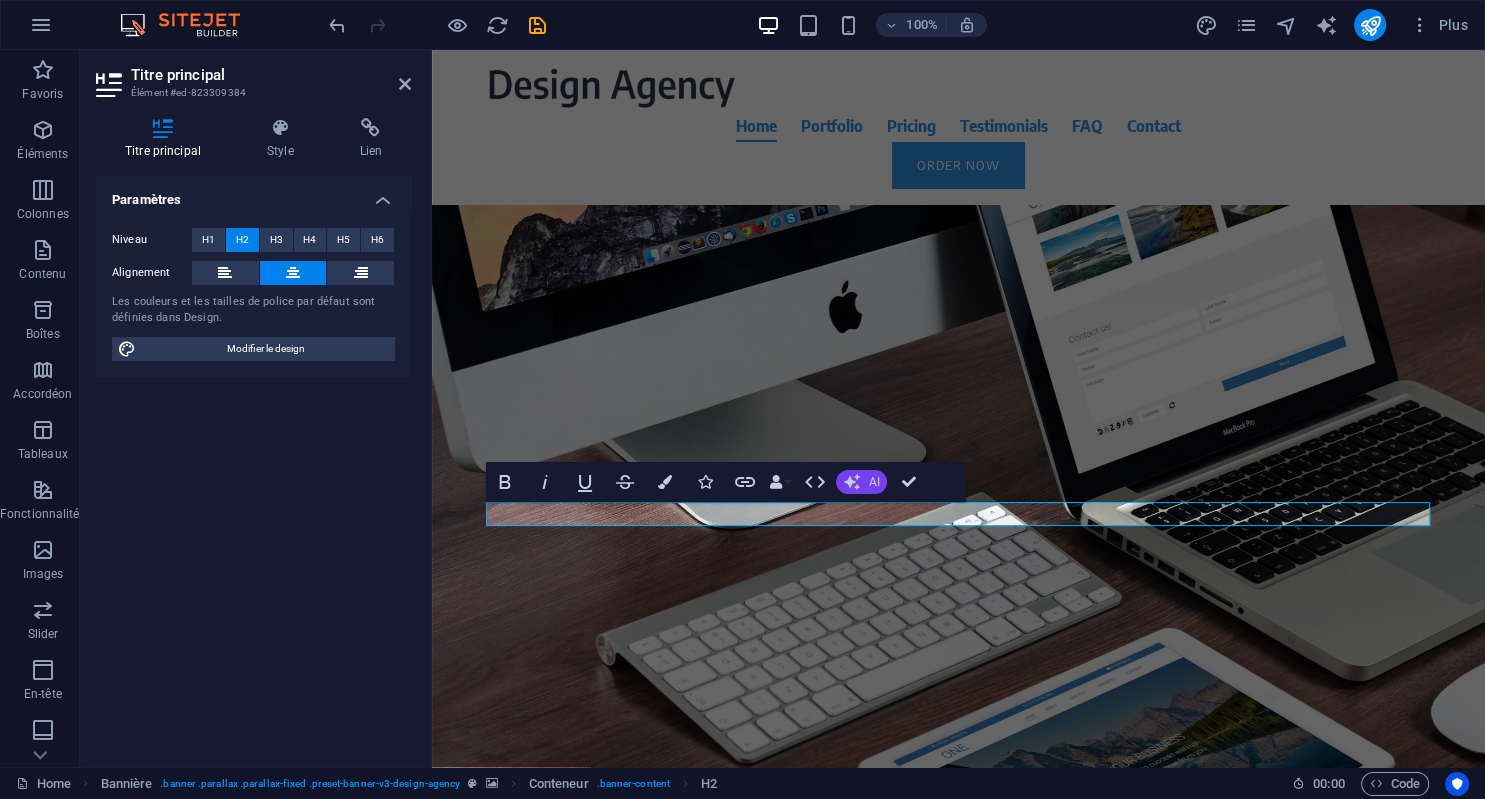 click 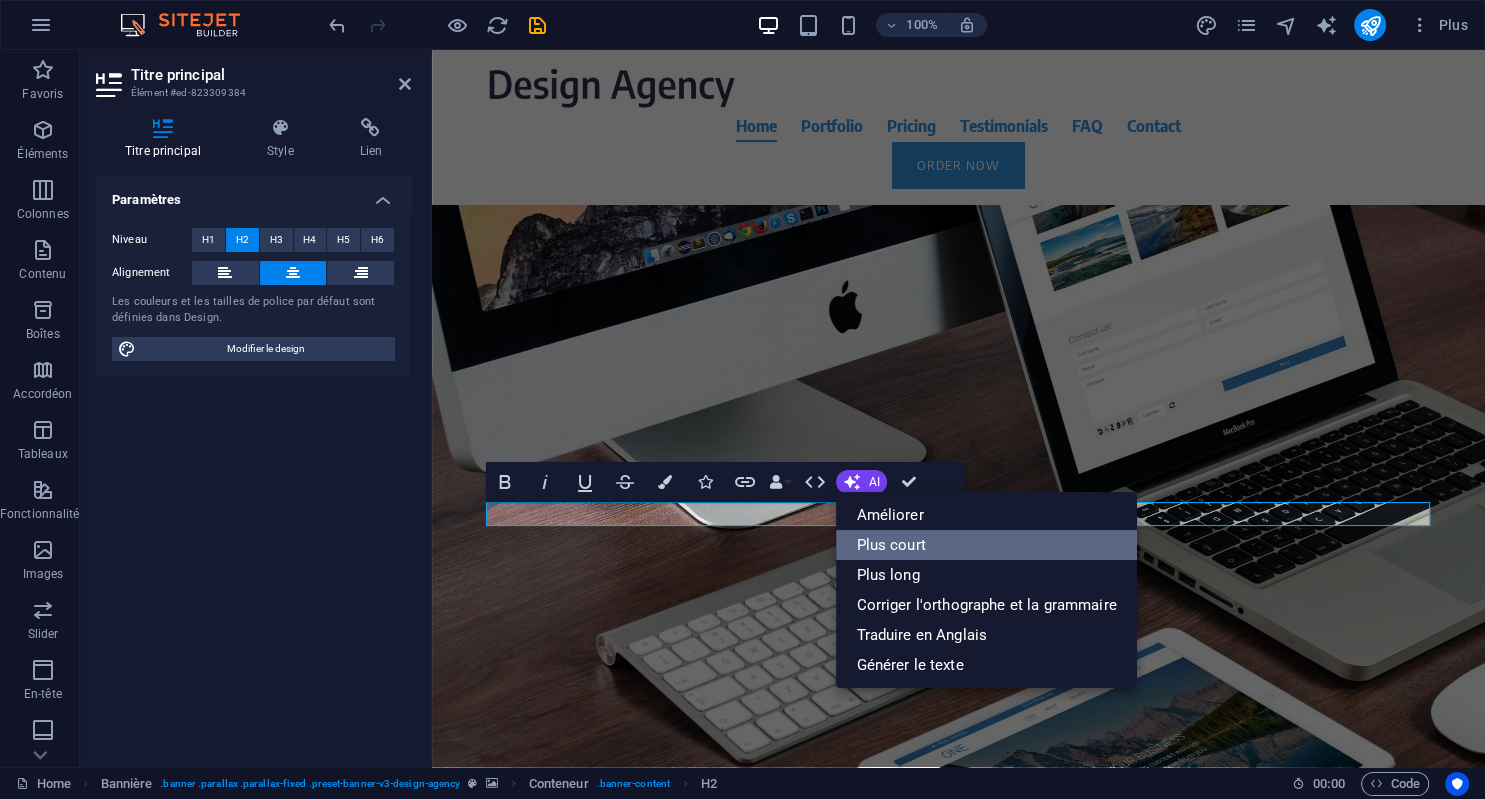 click on "Plus court" at bounding box center [986, 545] 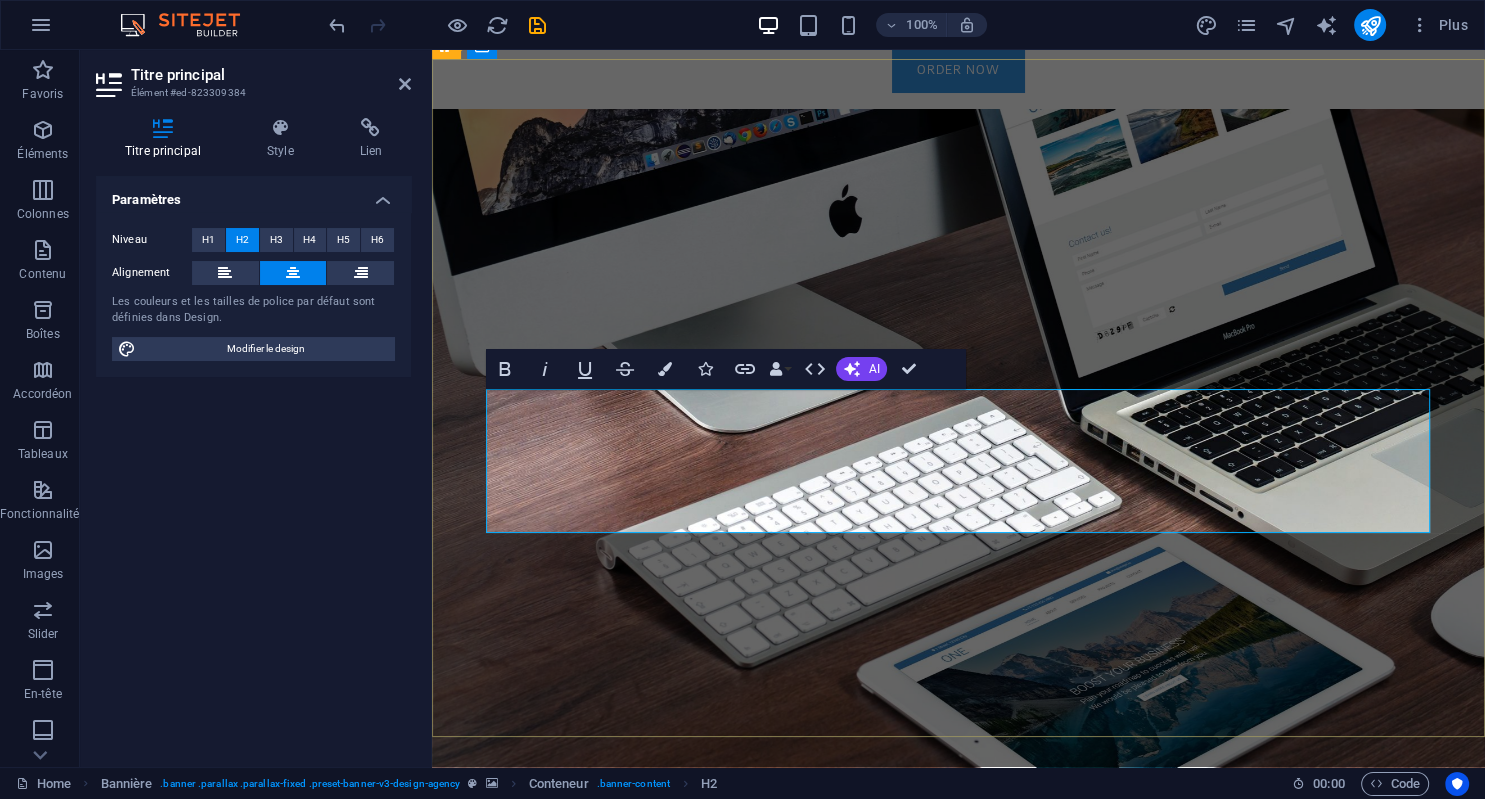 scroll, scrollTop: 102, scrollLeft: 0, axis: vertical 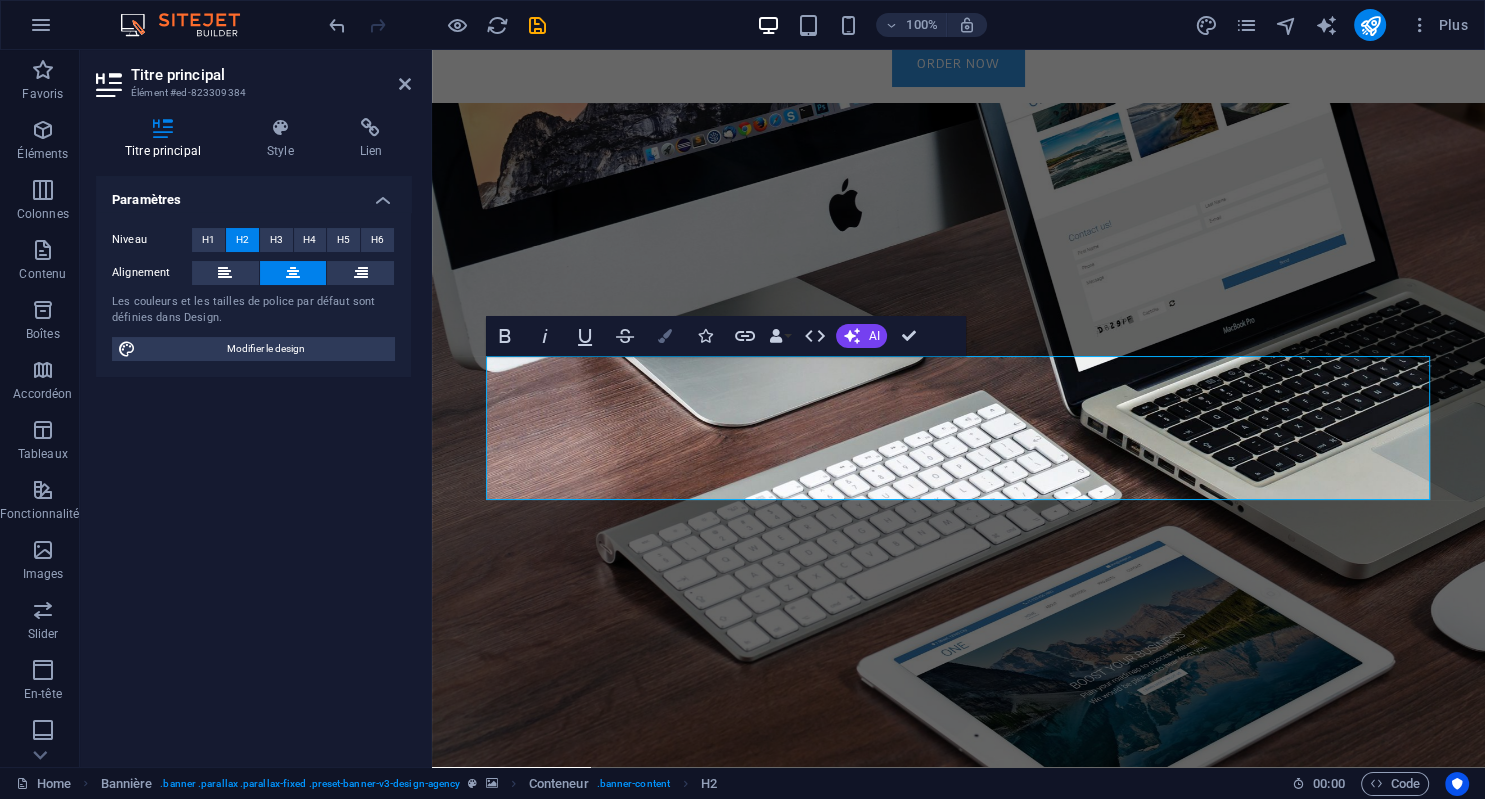 click at bounding box center (665, 336) 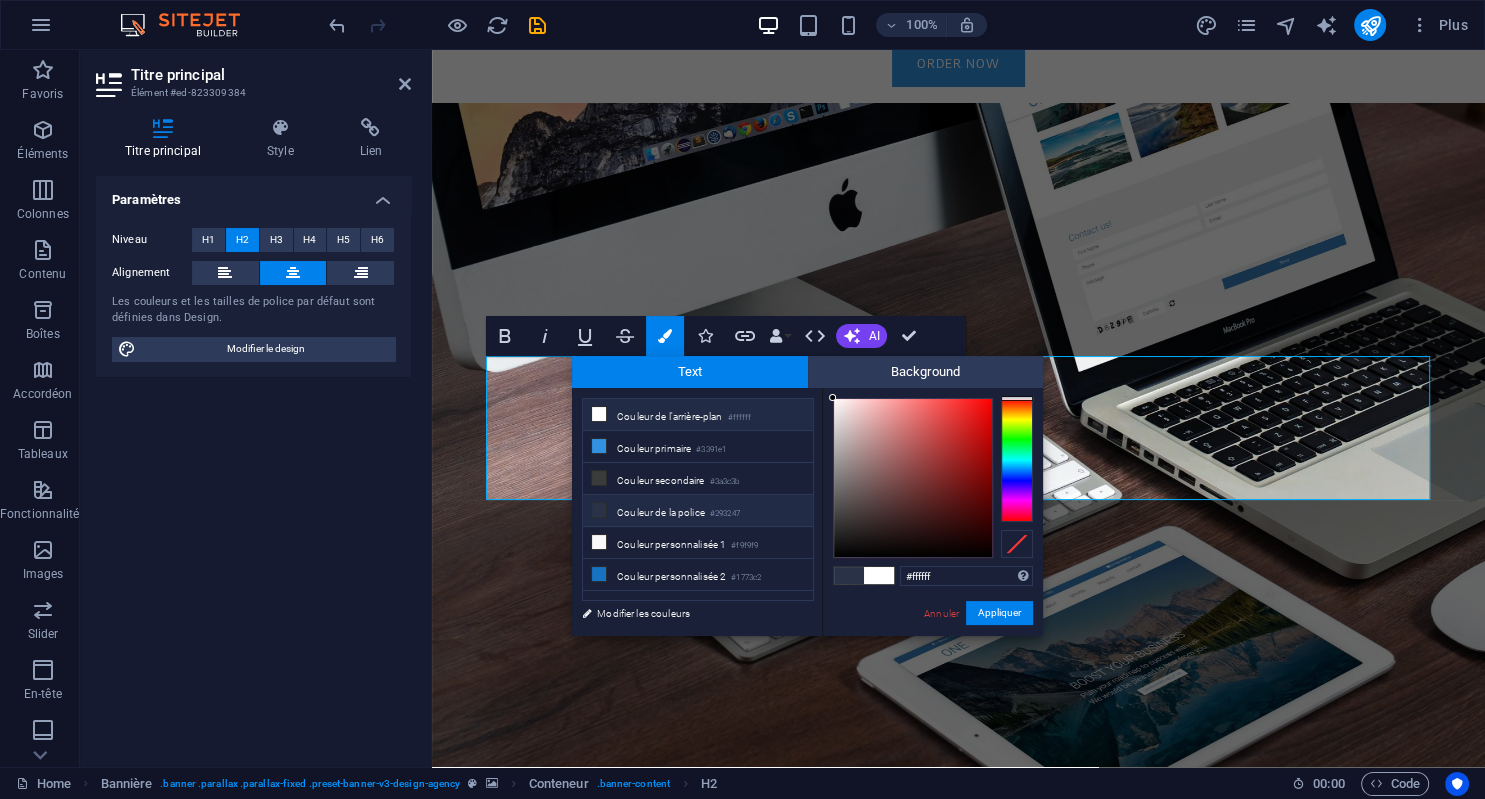 click on "Couleur de l'arrière-plan
#ffffff" at bounding box center [698, 415] 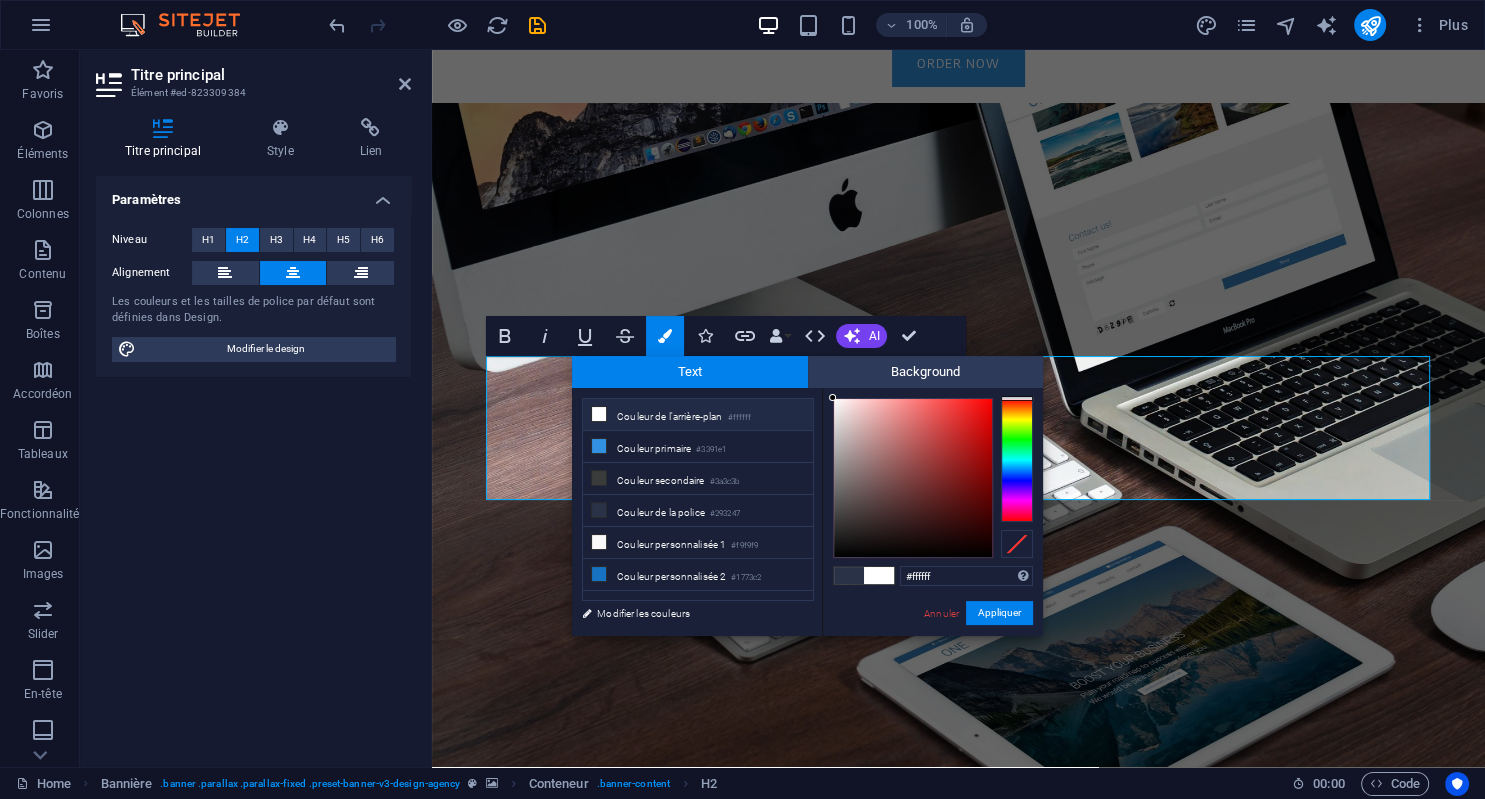 click on "Couleur de l'arrière-plan
#ffffff" at bounding box center [698, 415] 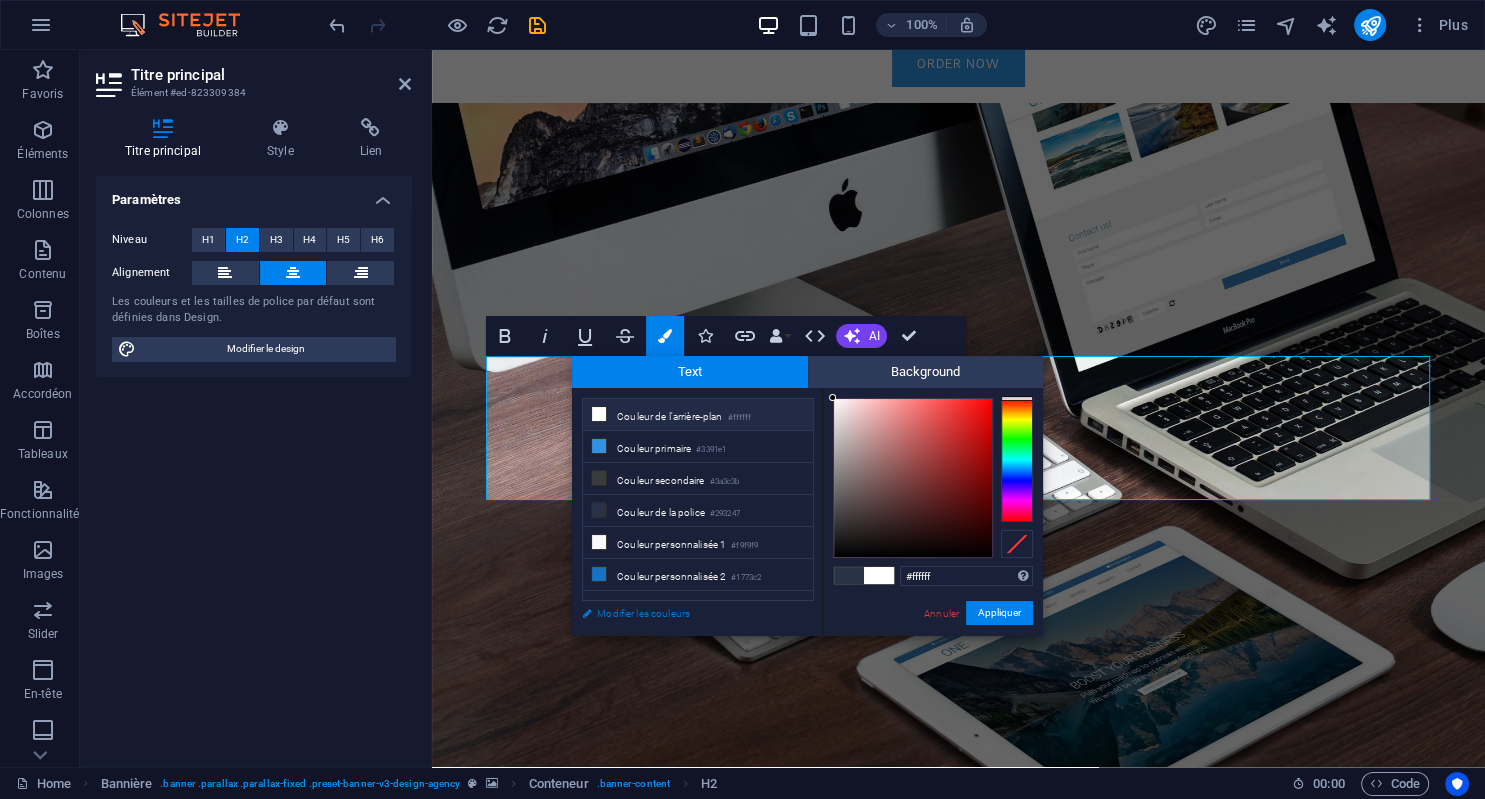 click on "Modifier les couleurs" at bounding box center (688, 613) 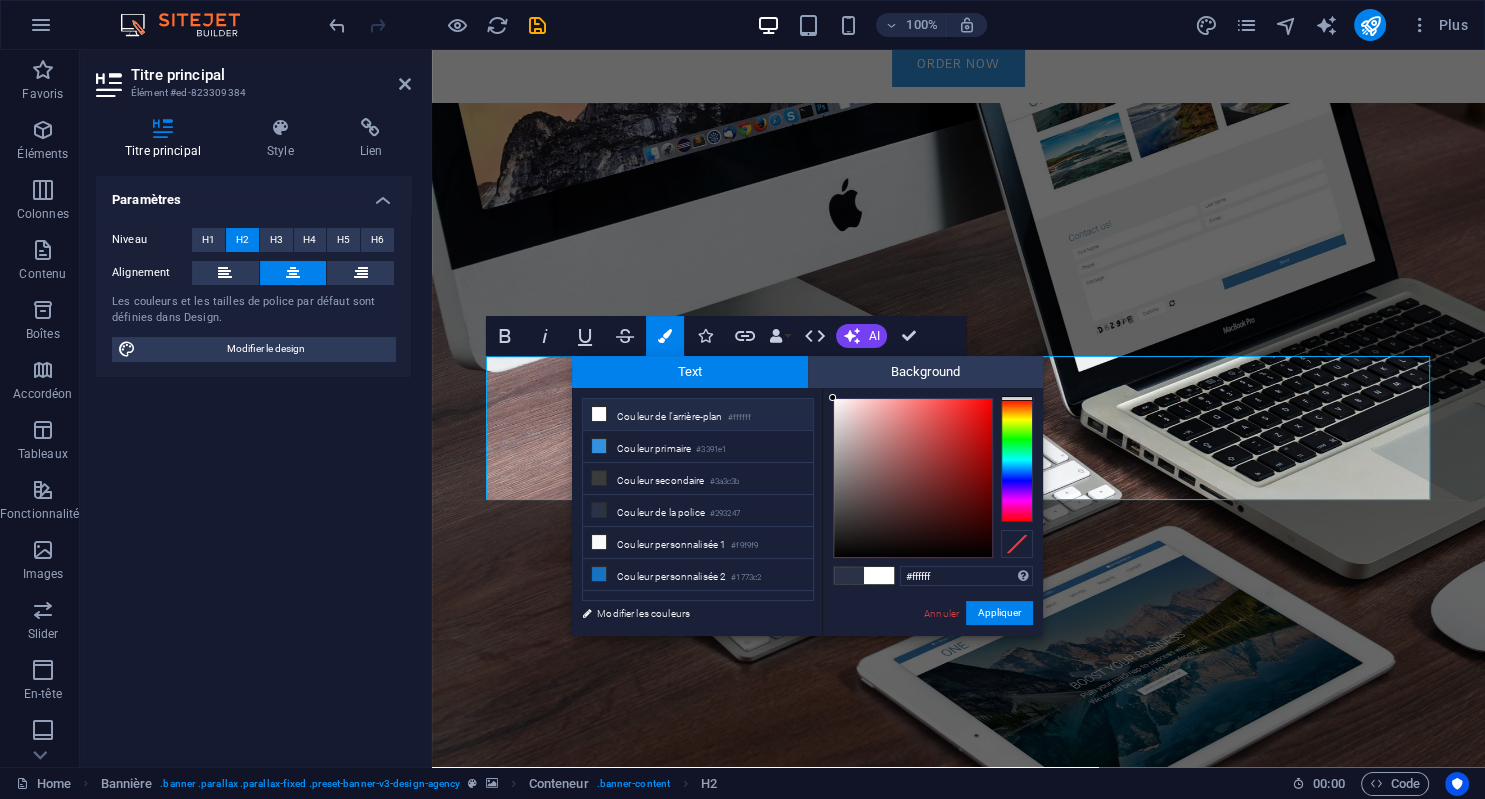 select on "rem" 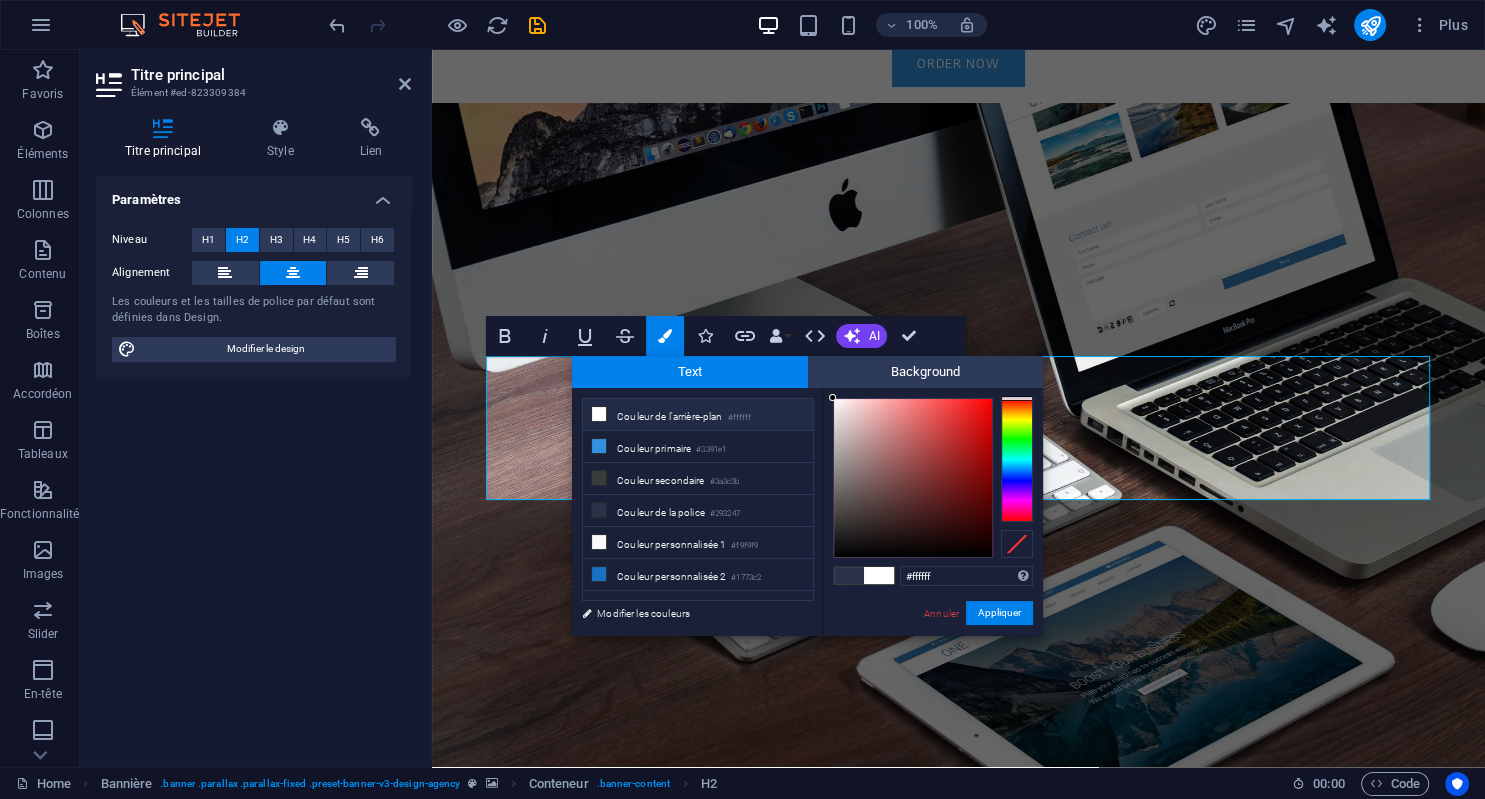 select on "400" 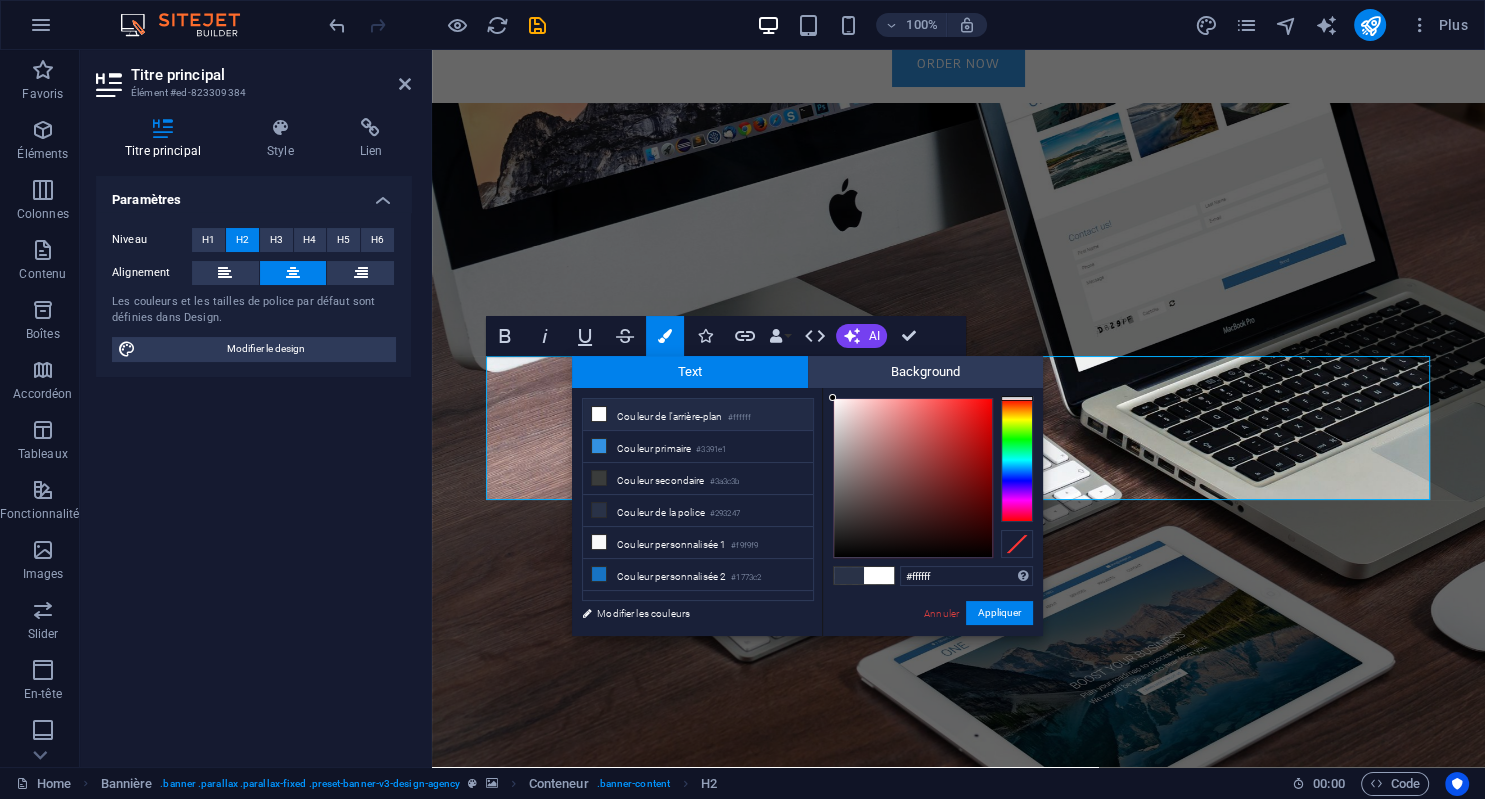 select on "px" 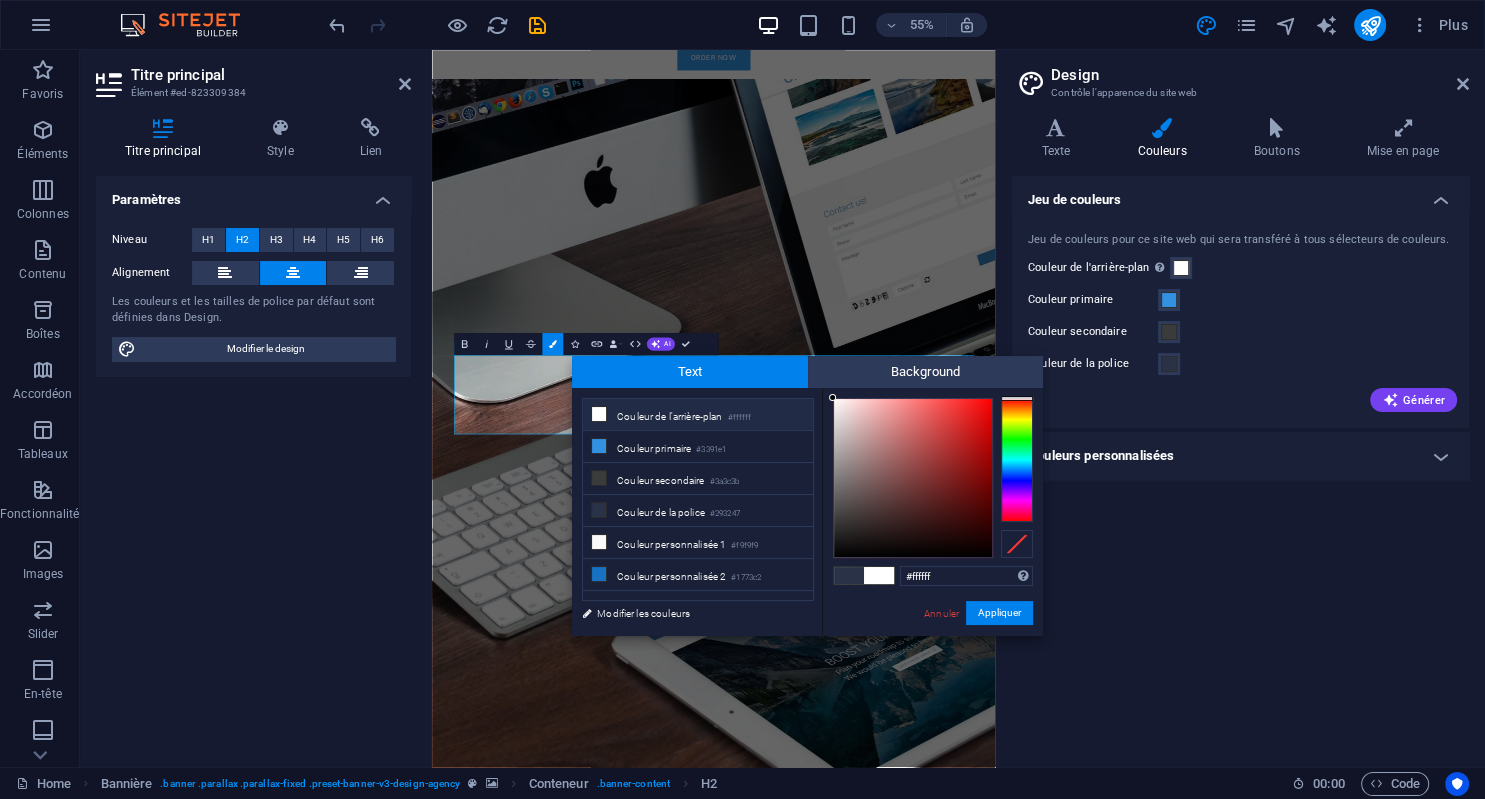 click on "Couleurs personnalisées" at bounding box center (1240, 456) 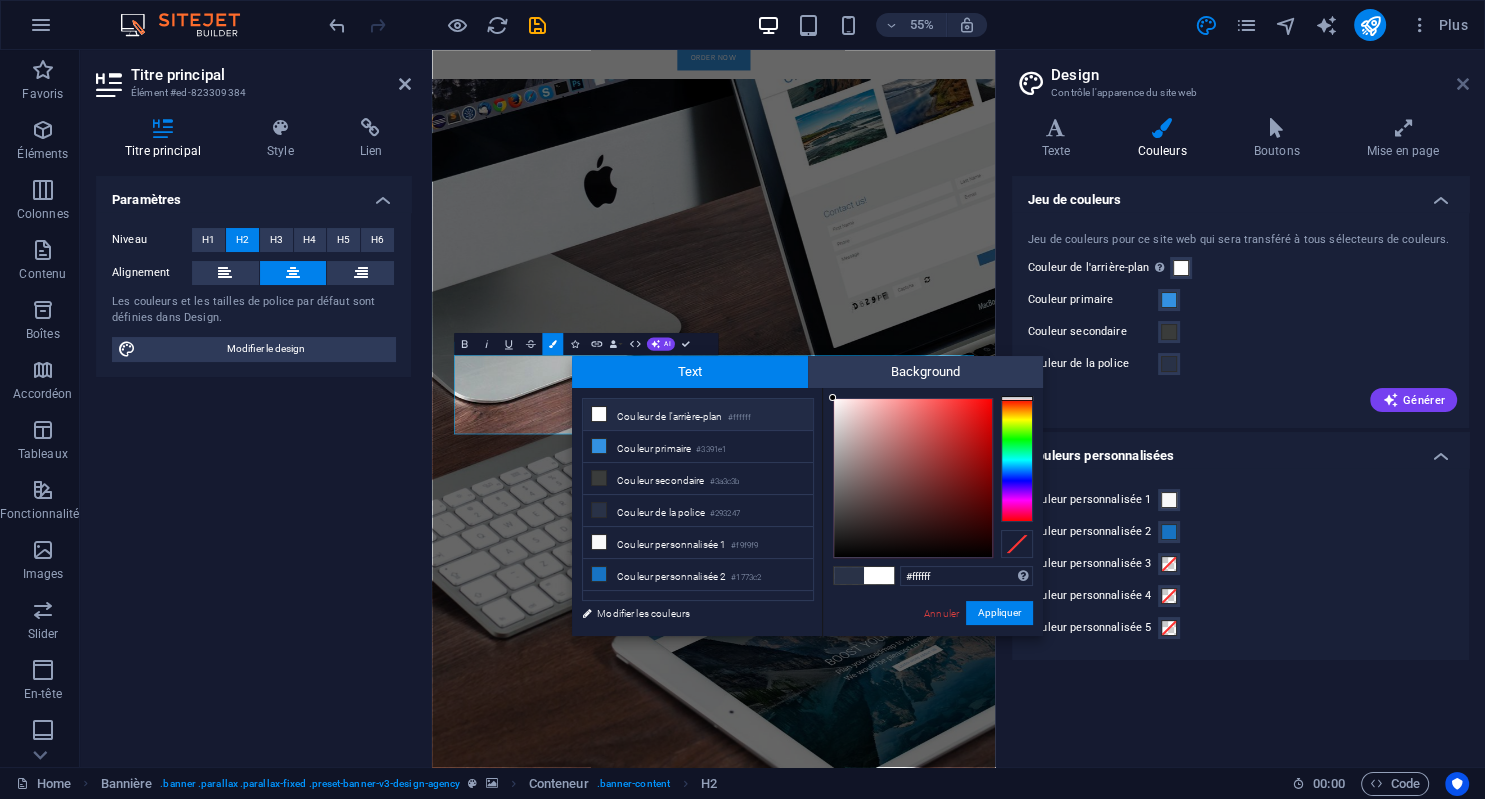 click at bounding box center [1463, 84] 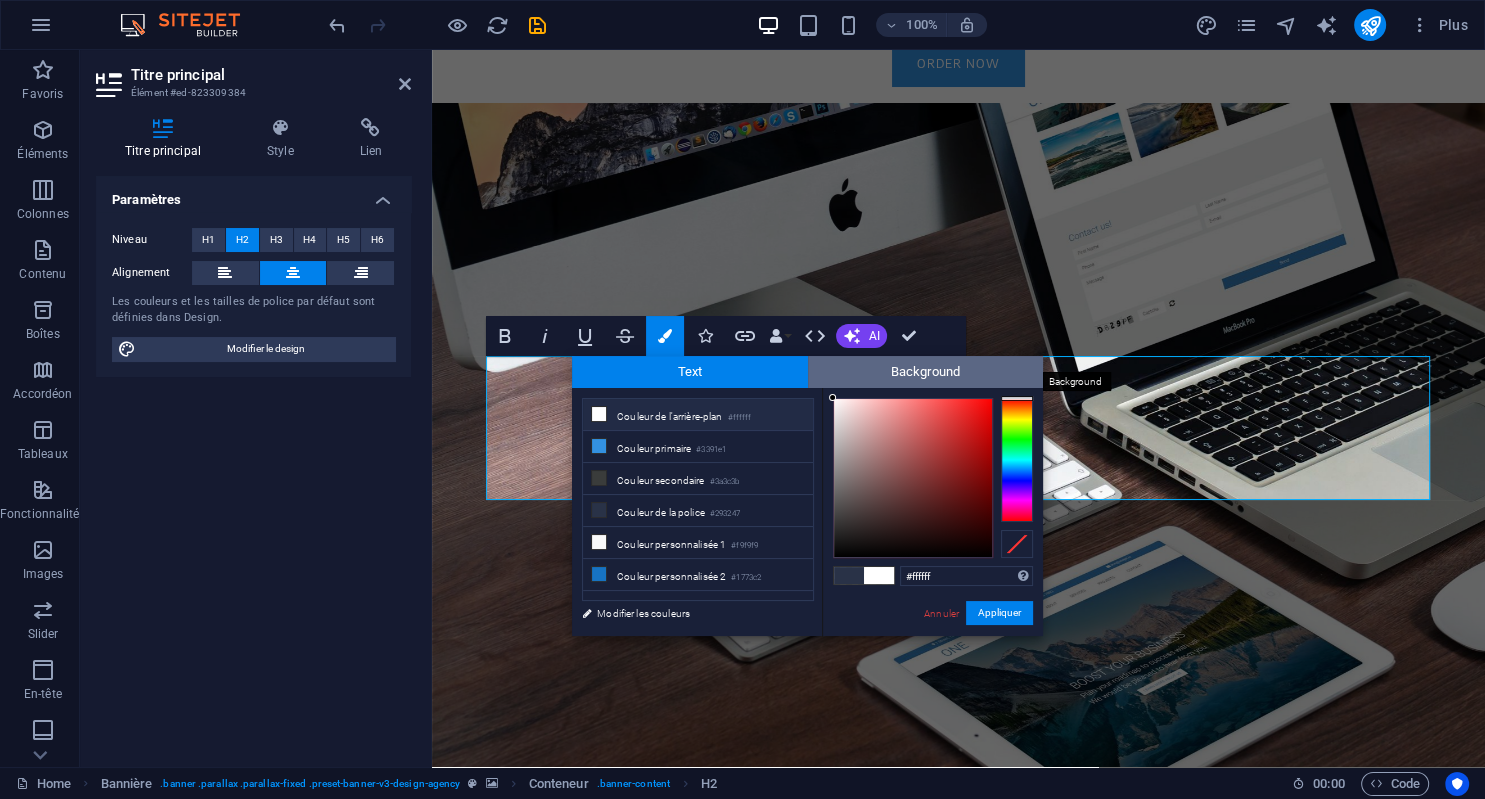 click on "Background" at bounding box center (926, 372) 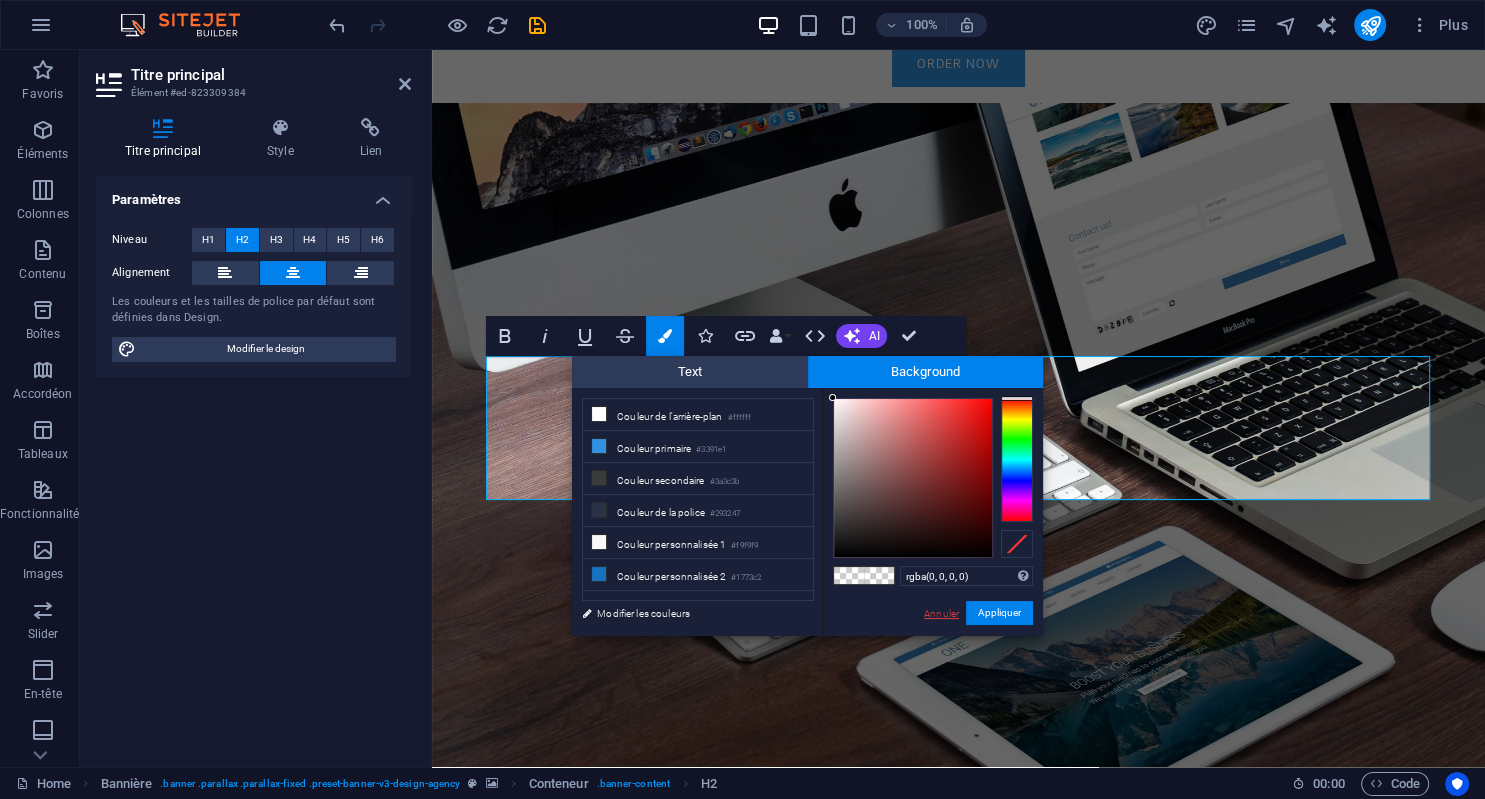 click on "Annuler" at bounding box center (941, 613) 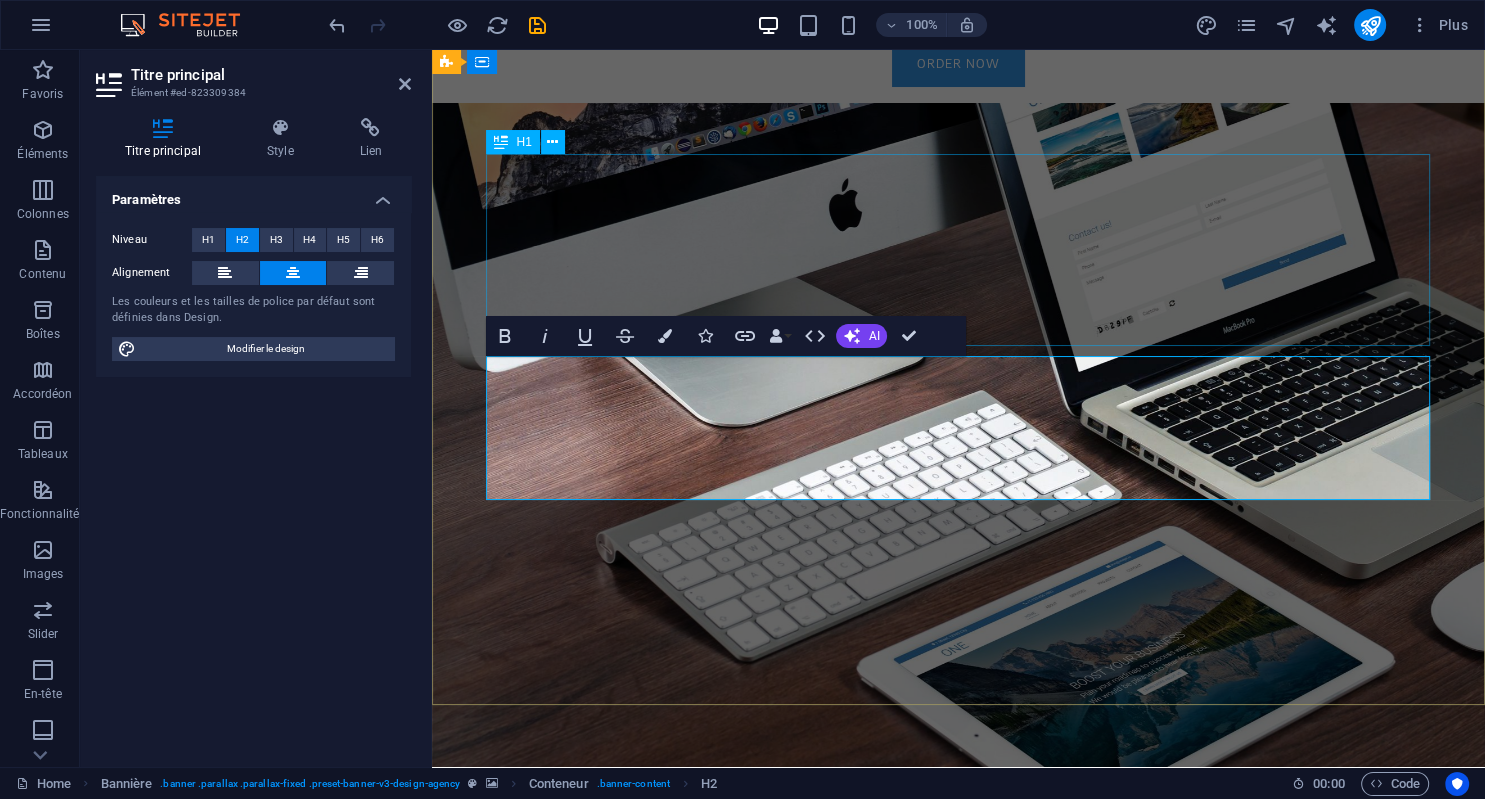 click on "Preserve your most valuable asset: your time..." at bounding box center (959, 327) 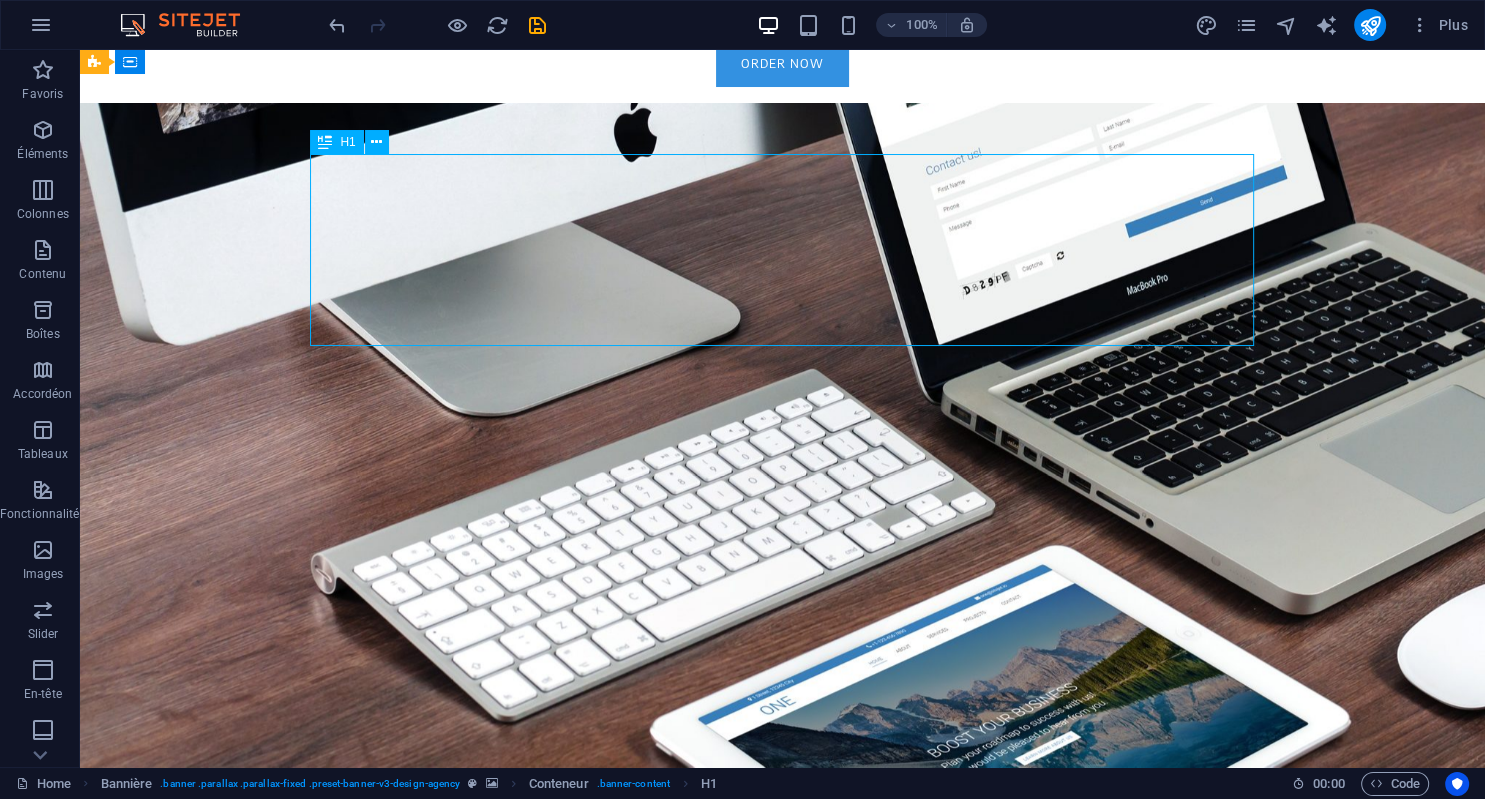 click on "Preserve your most valuable asset: your time..." at bounding box center (783, 327) 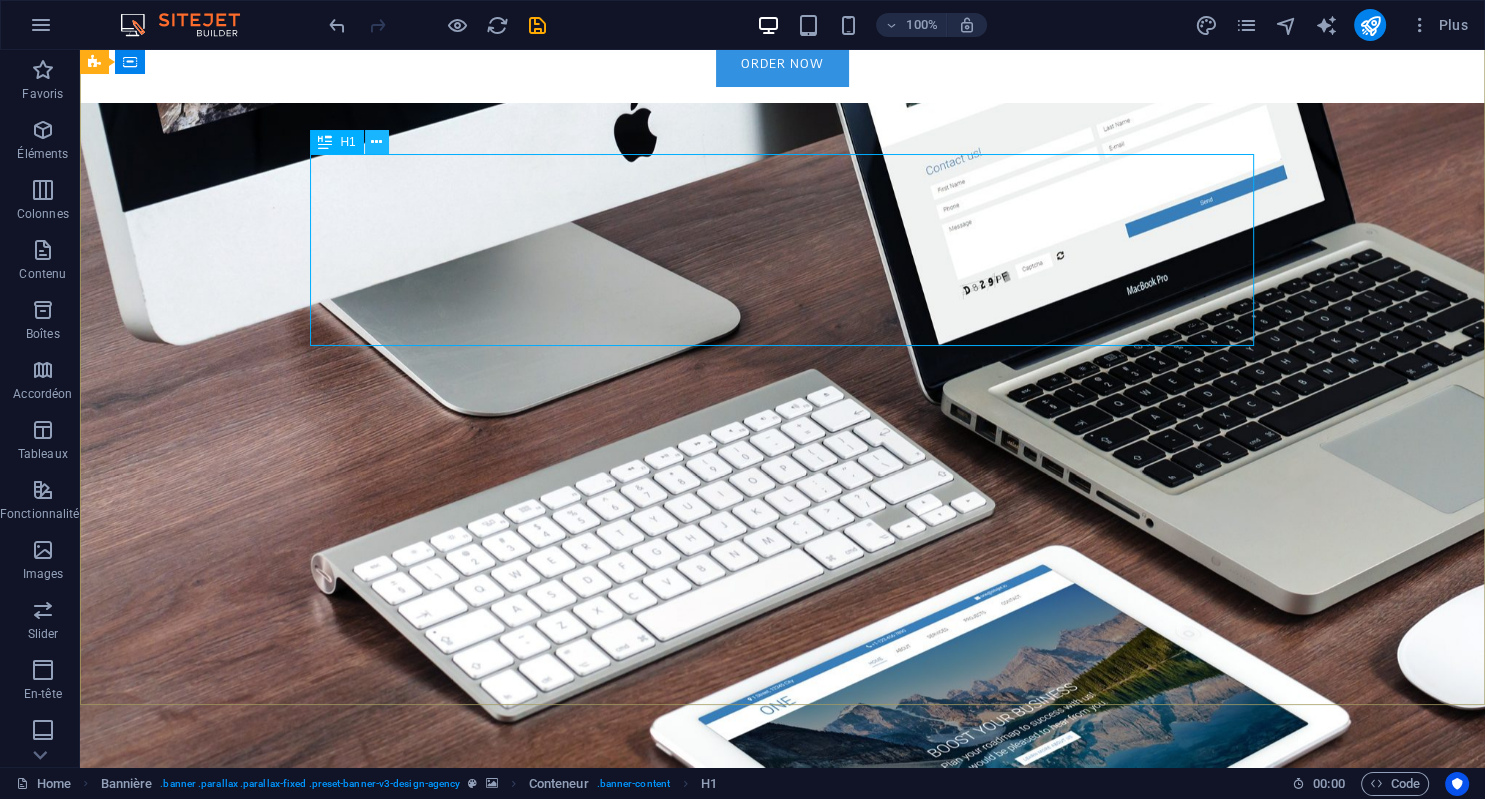 click at bounding box center (377, 142) 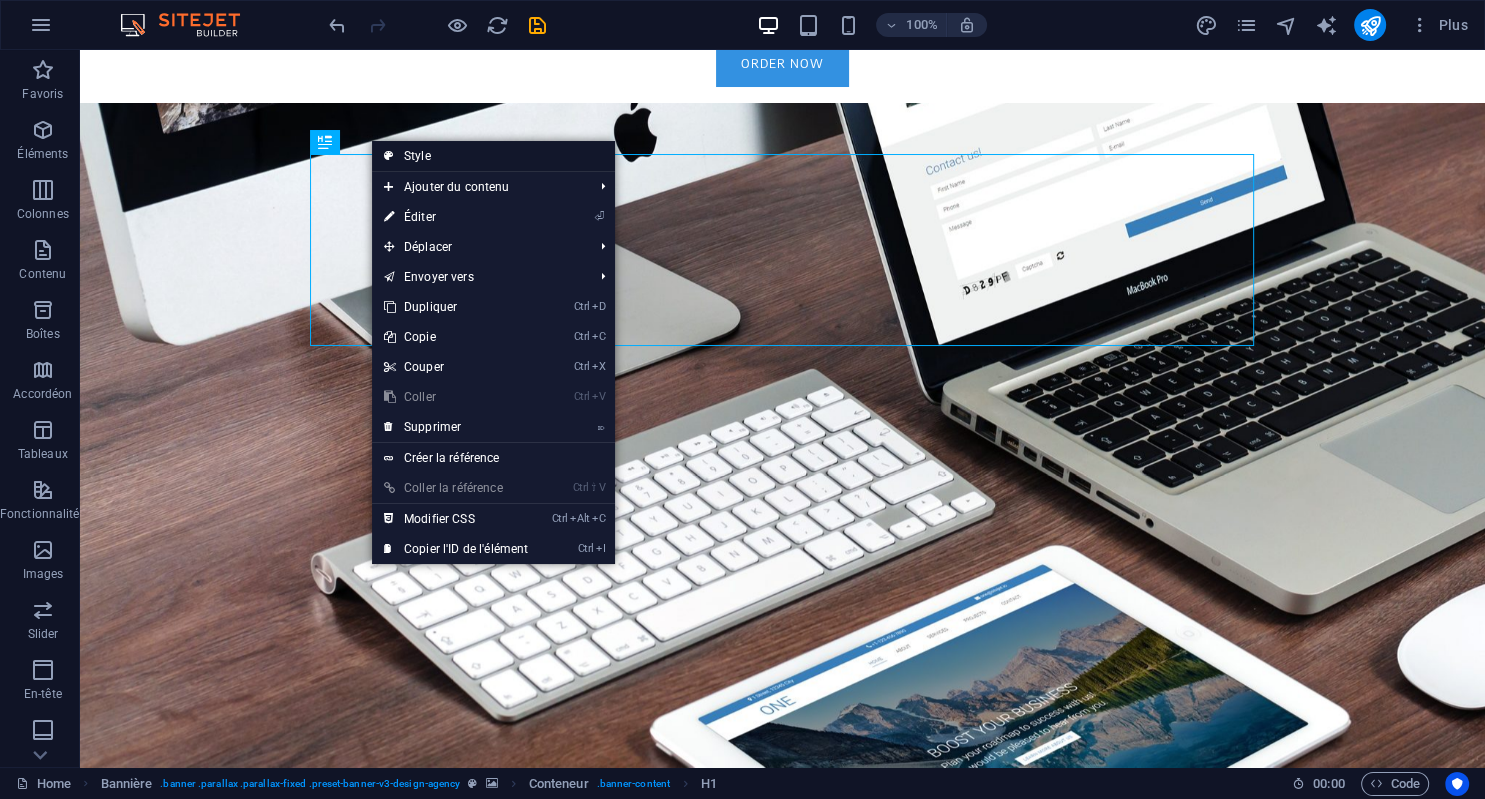 click on "Style" at bounding box center (493, 156) 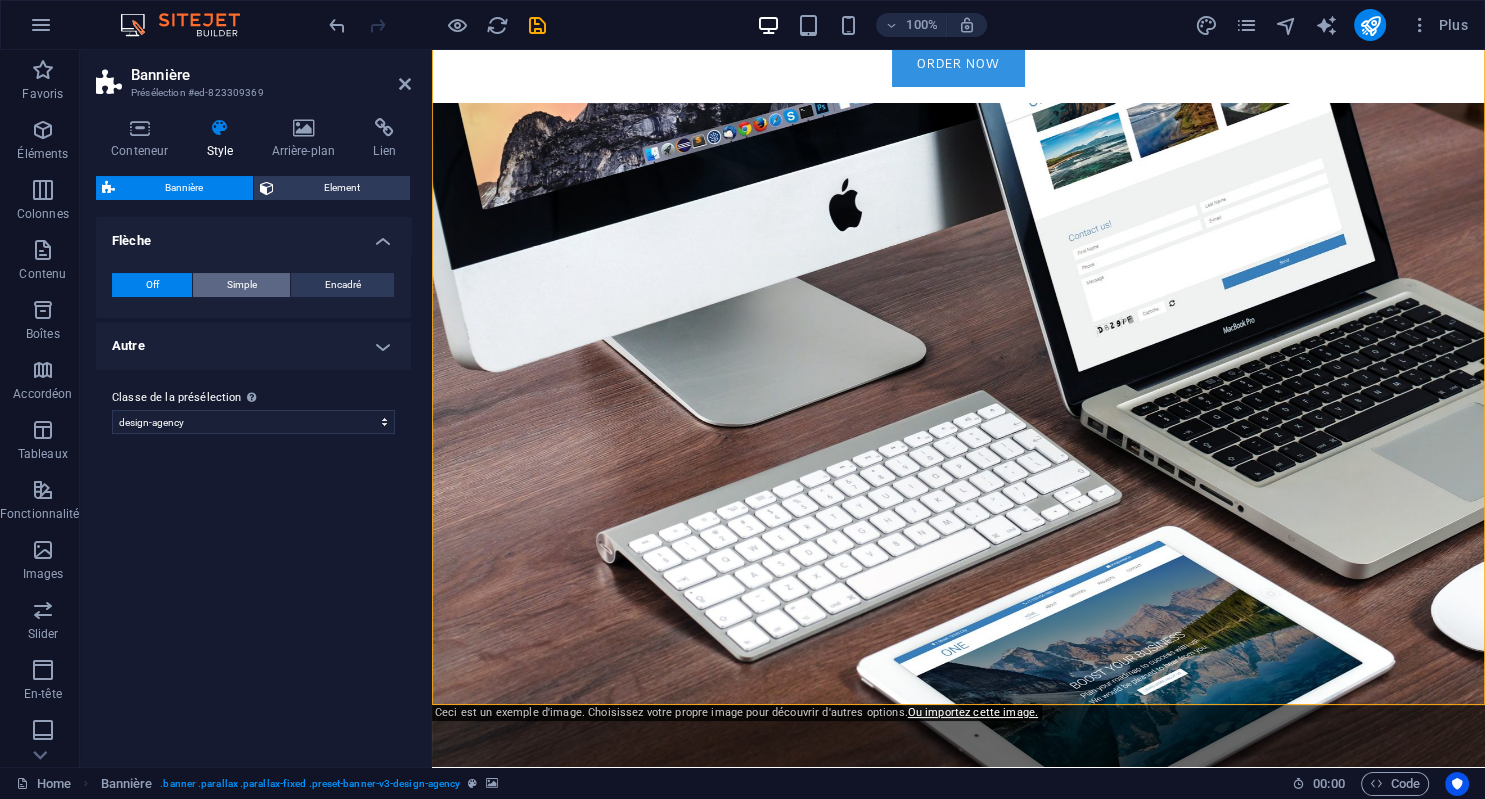 click on "Simple" at bounding box center [242, 285] 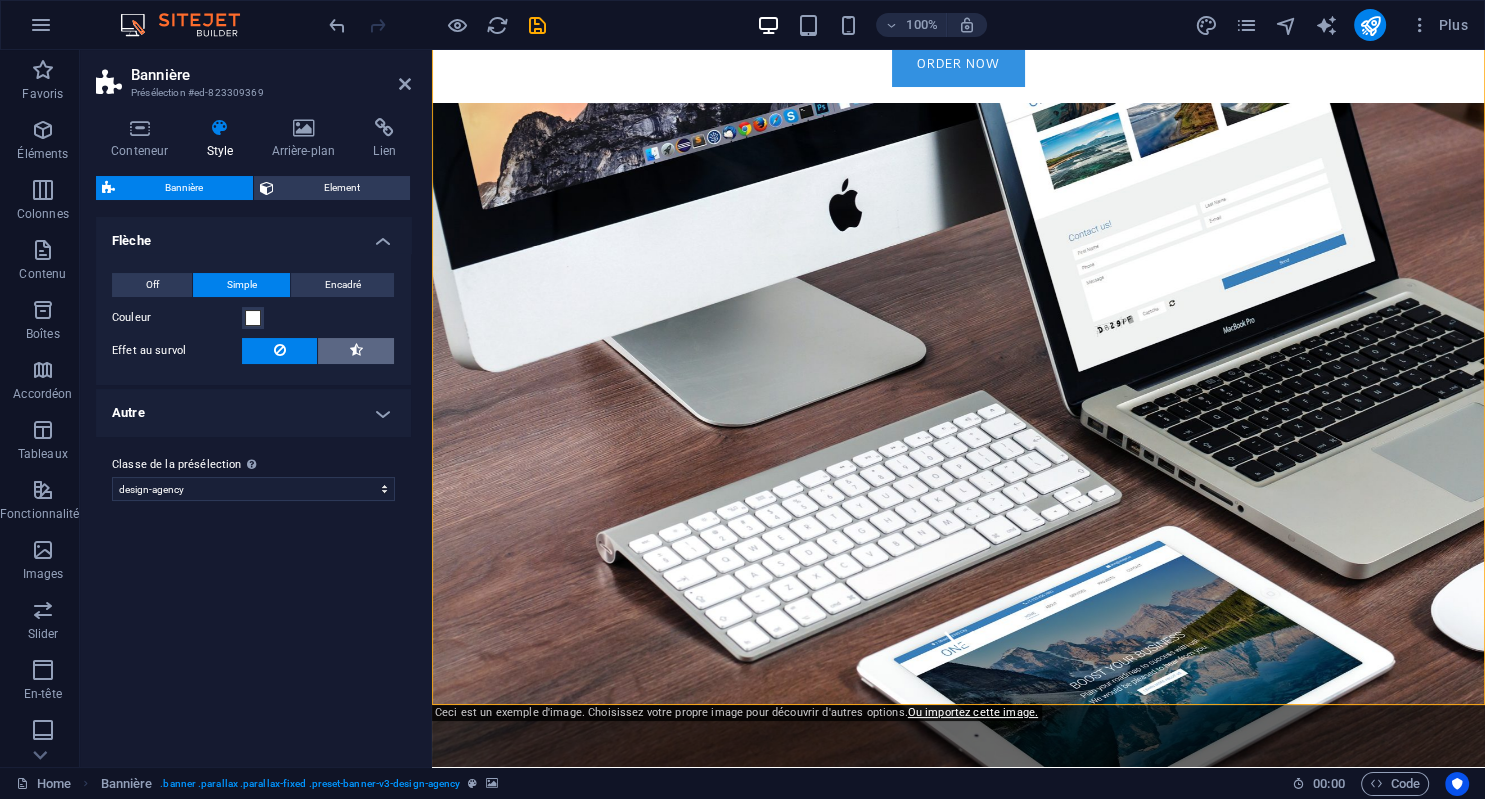 click at bounding box center [356, 351] 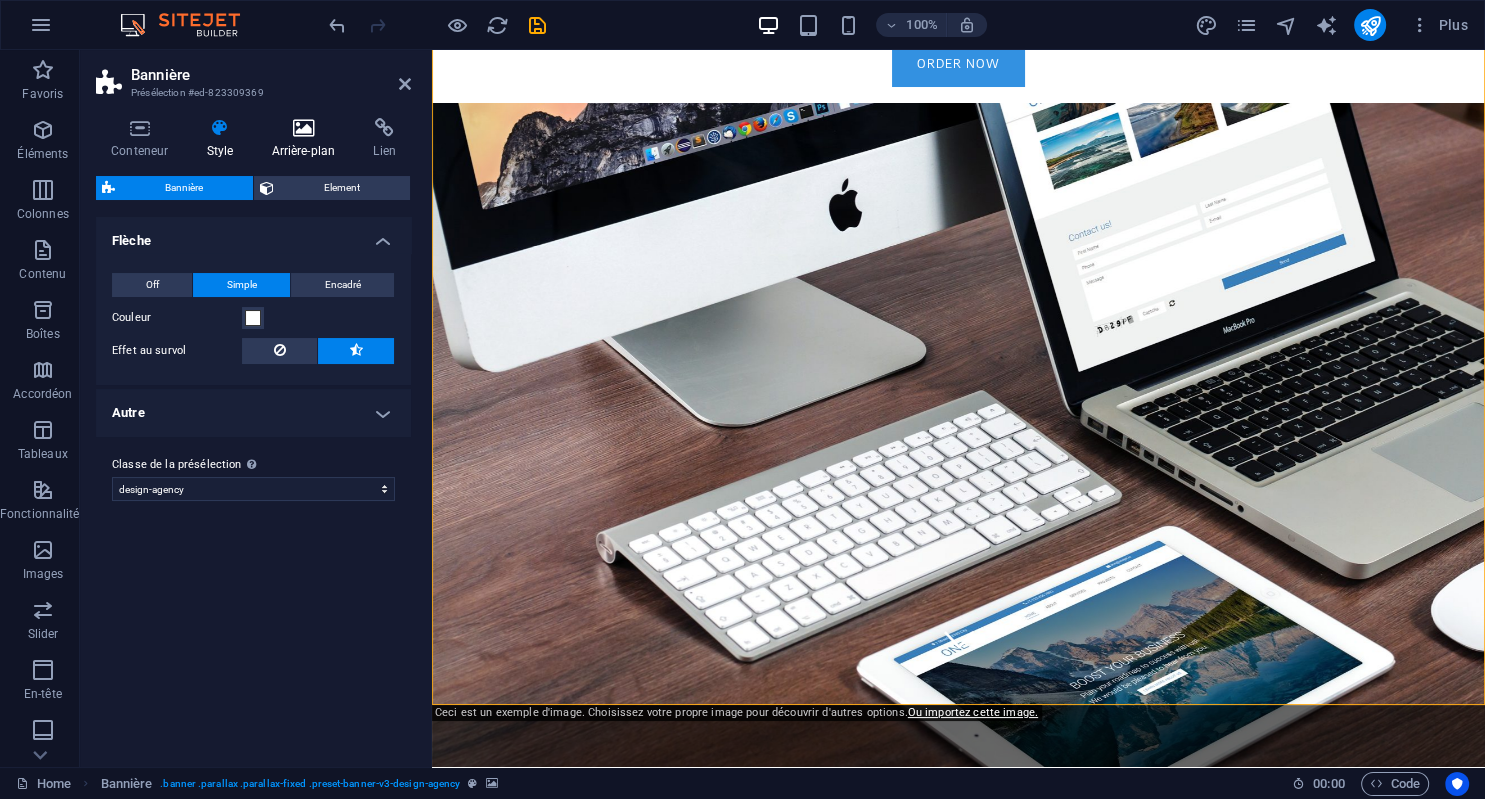 click on "Arrière-plan" at bounding box center [307, 139] 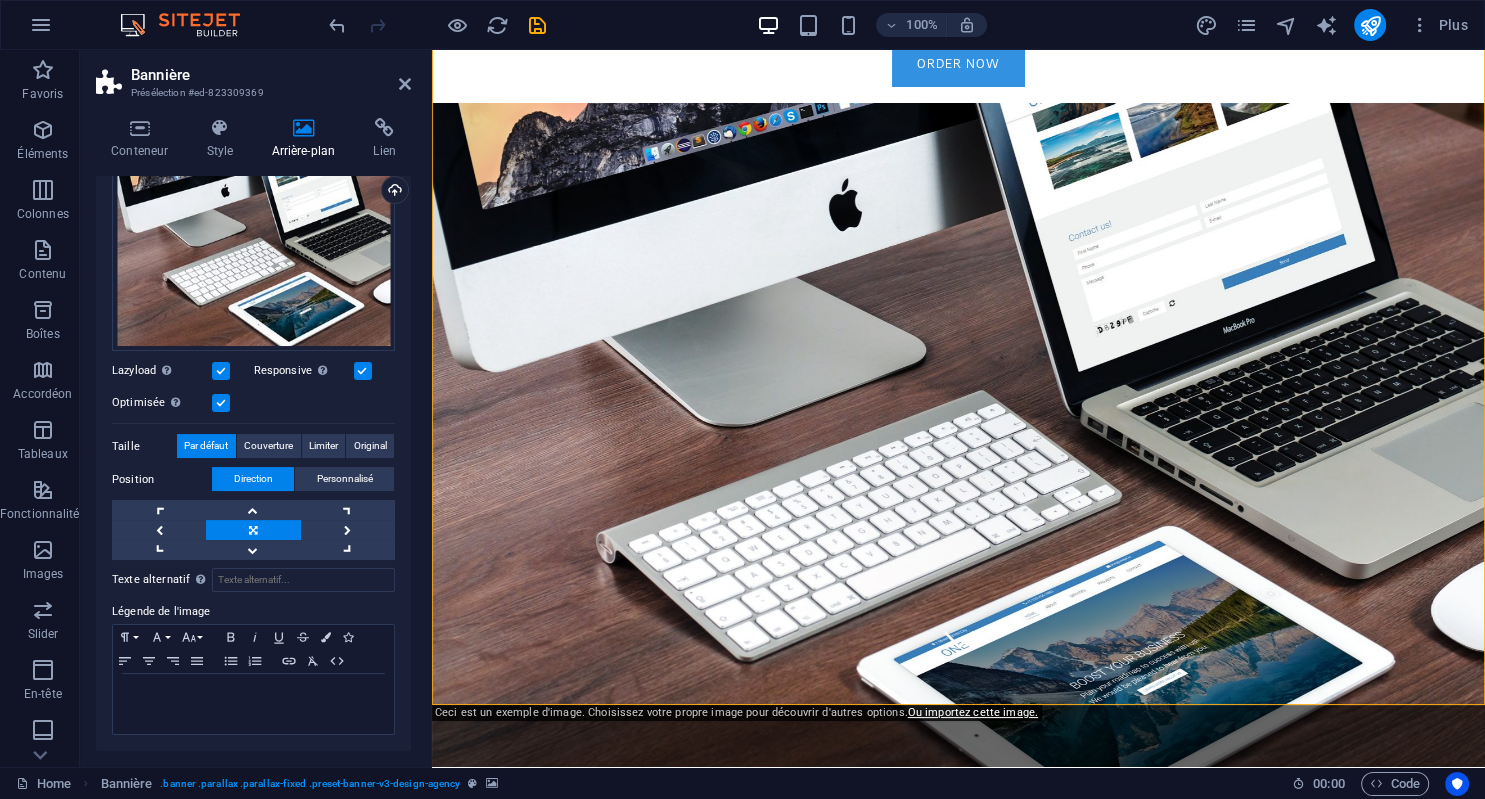 scroll, scrollTop: 0, scrollLeft: 0, axis: both 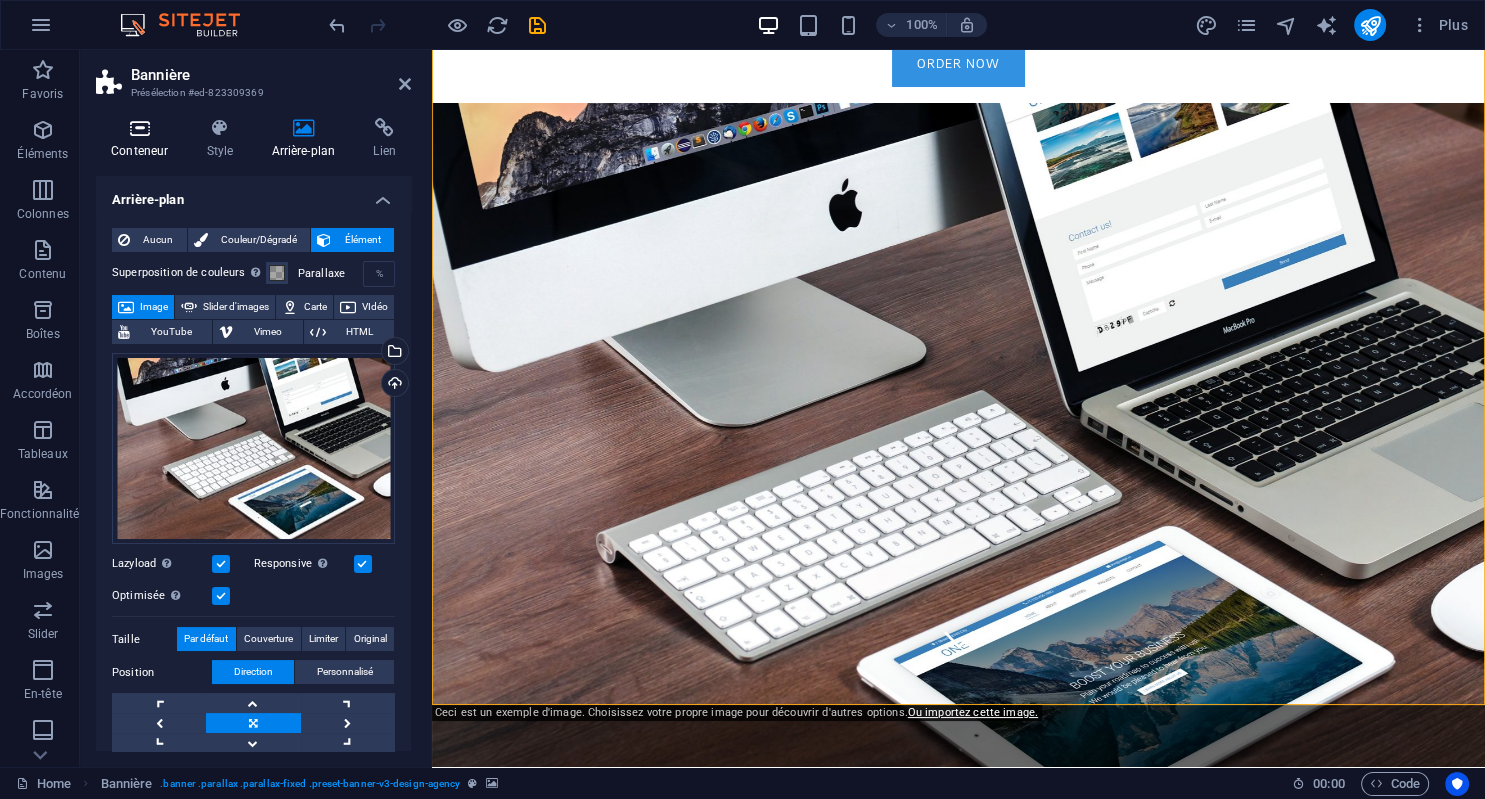 click on "Conteneur" at bounding box center (143, 139) 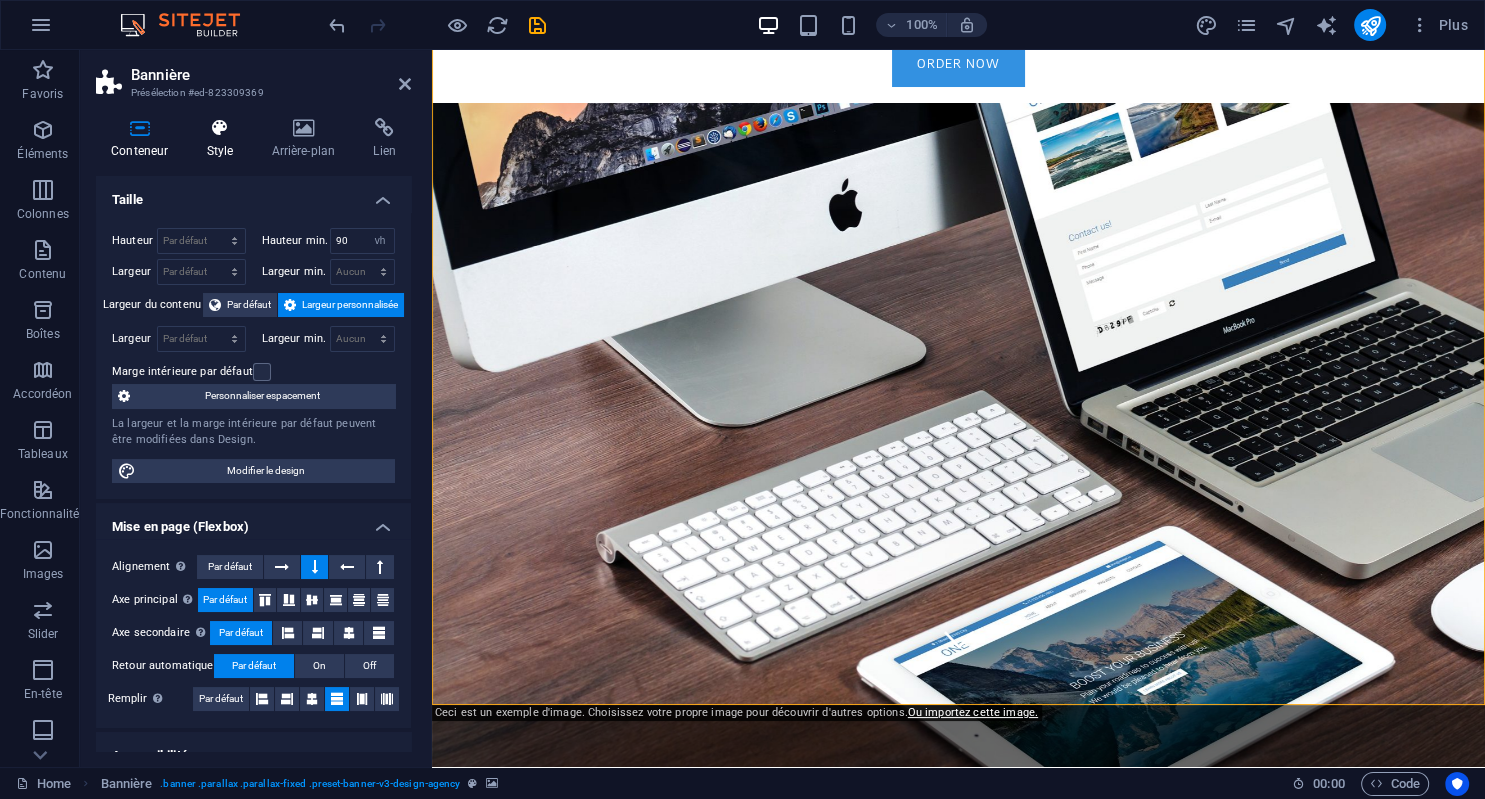 click on "Style" at bounding box center (223, 139) 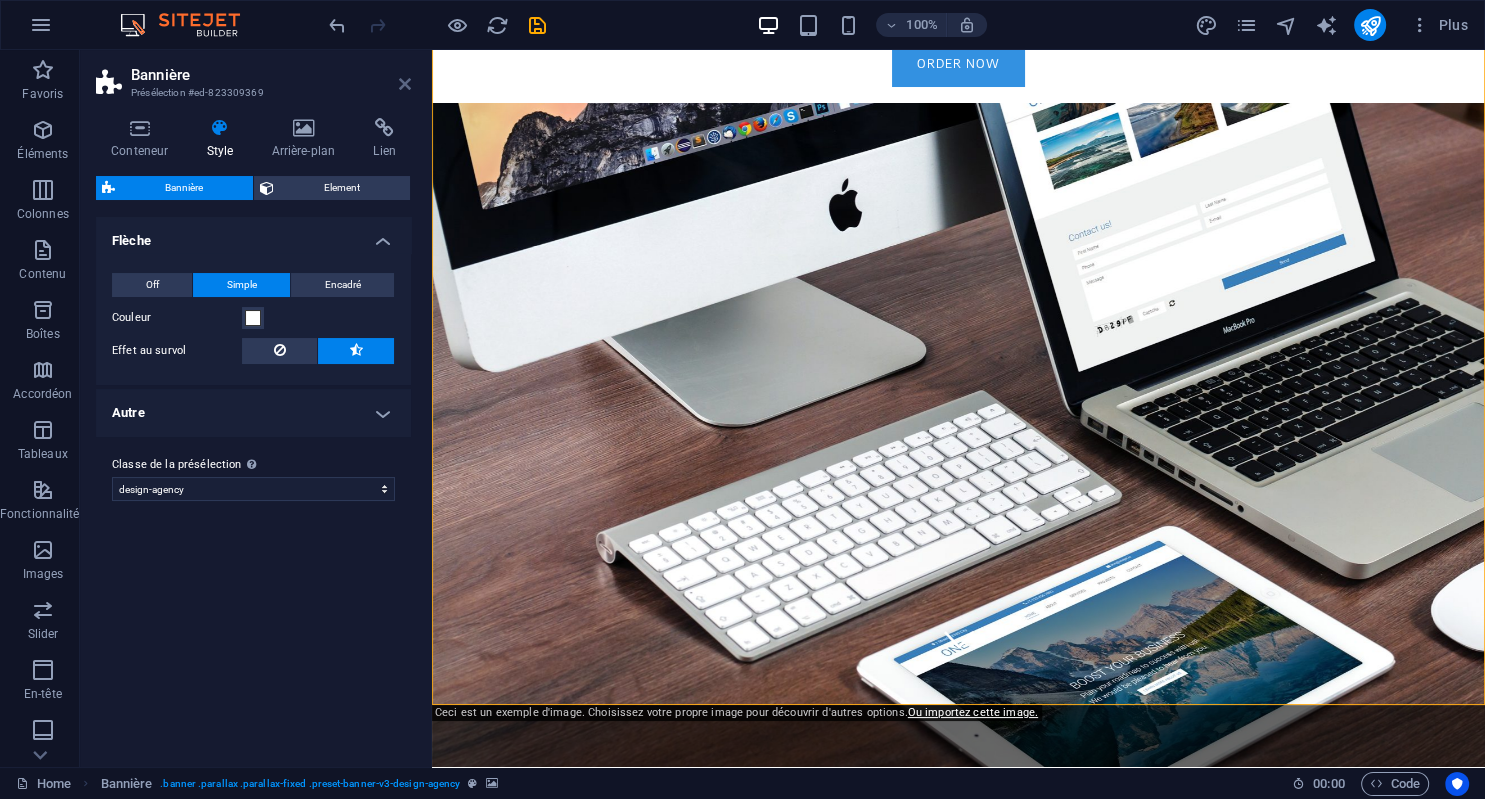 click at bounding box center (405, 84) 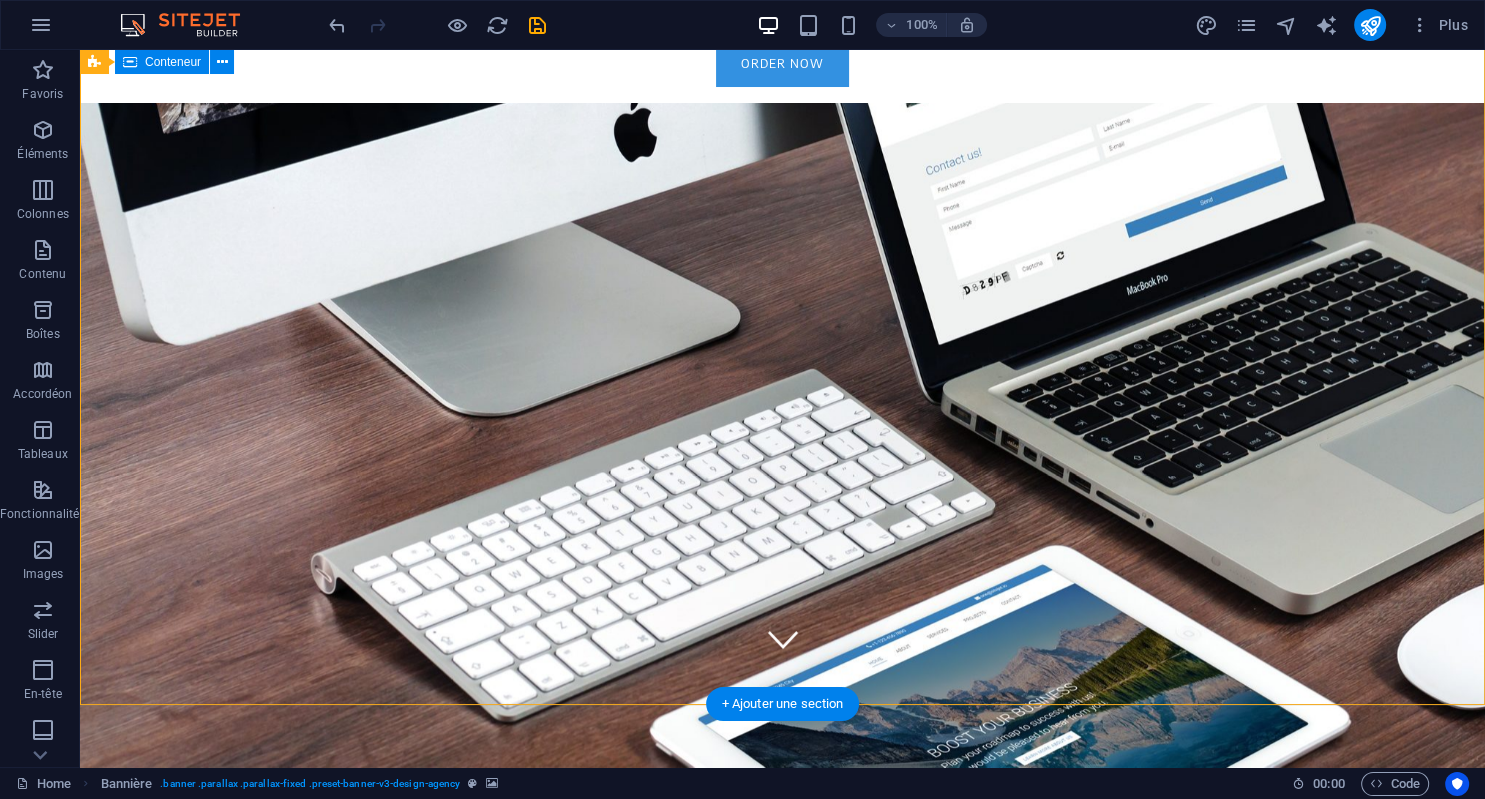 click on "Preserve your most valuable asset: your time... Focus on your core business.  We help you build your workspace to run your activity.  Now! Learn more" at bounding box center [782, 442] 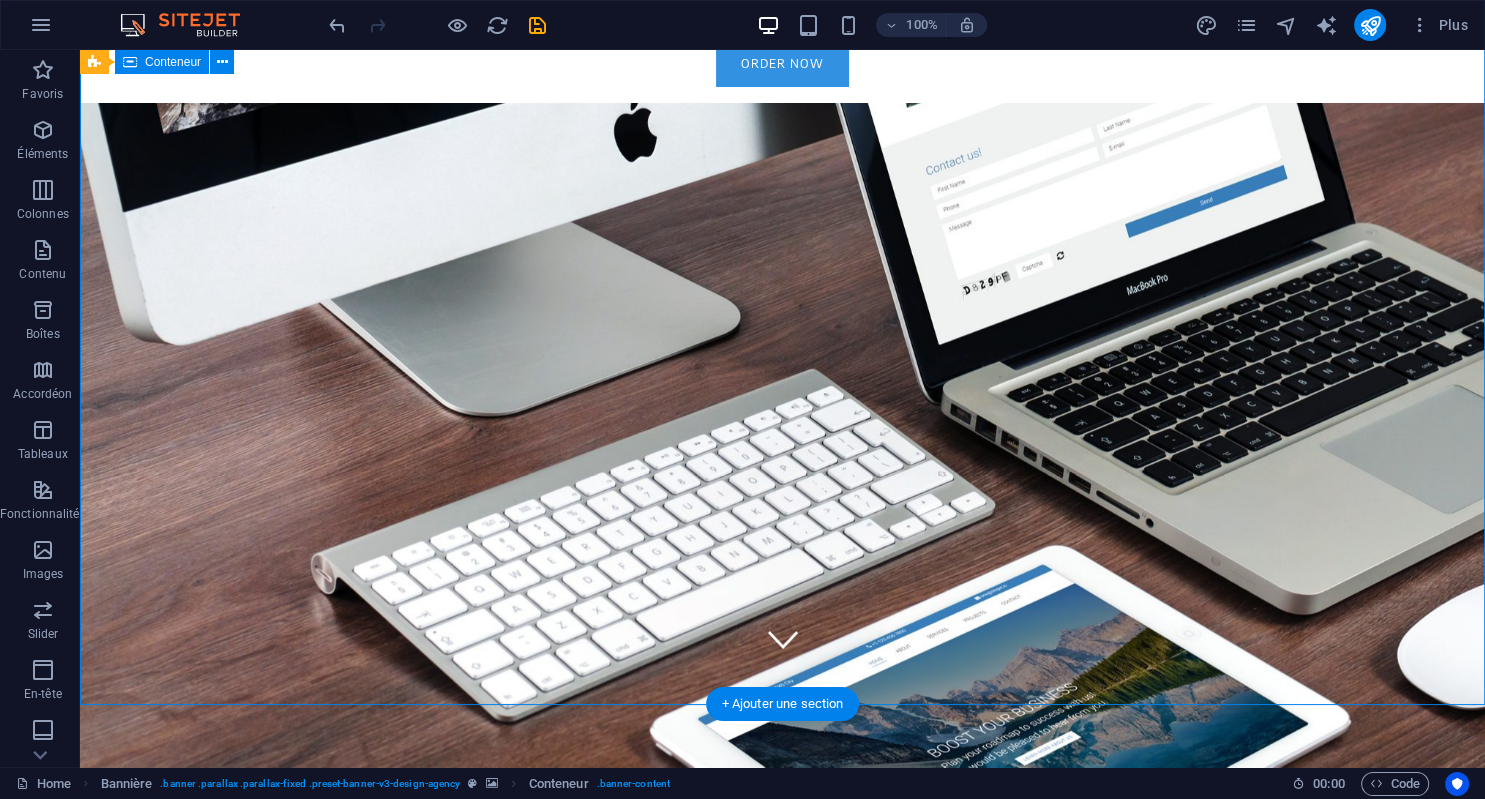 click on "Preserve your most valuable asset: your time... Focus on your core business.  We help you build your workspace to run your activity.  Now! Learn more" at bounding box center [782, 442] 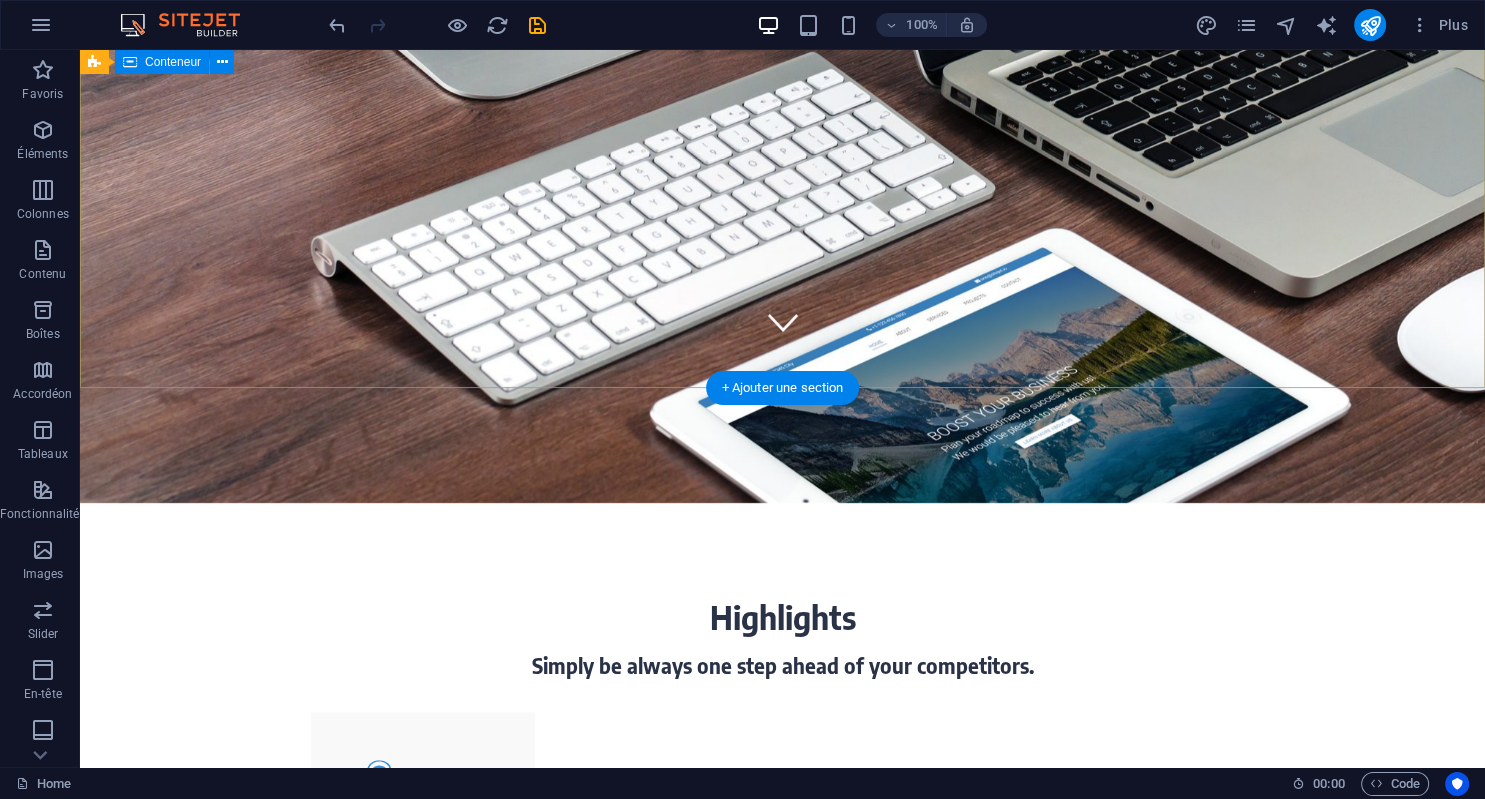 scroll, scrollTop: 418, scrollLeft: 0, axis: vertical 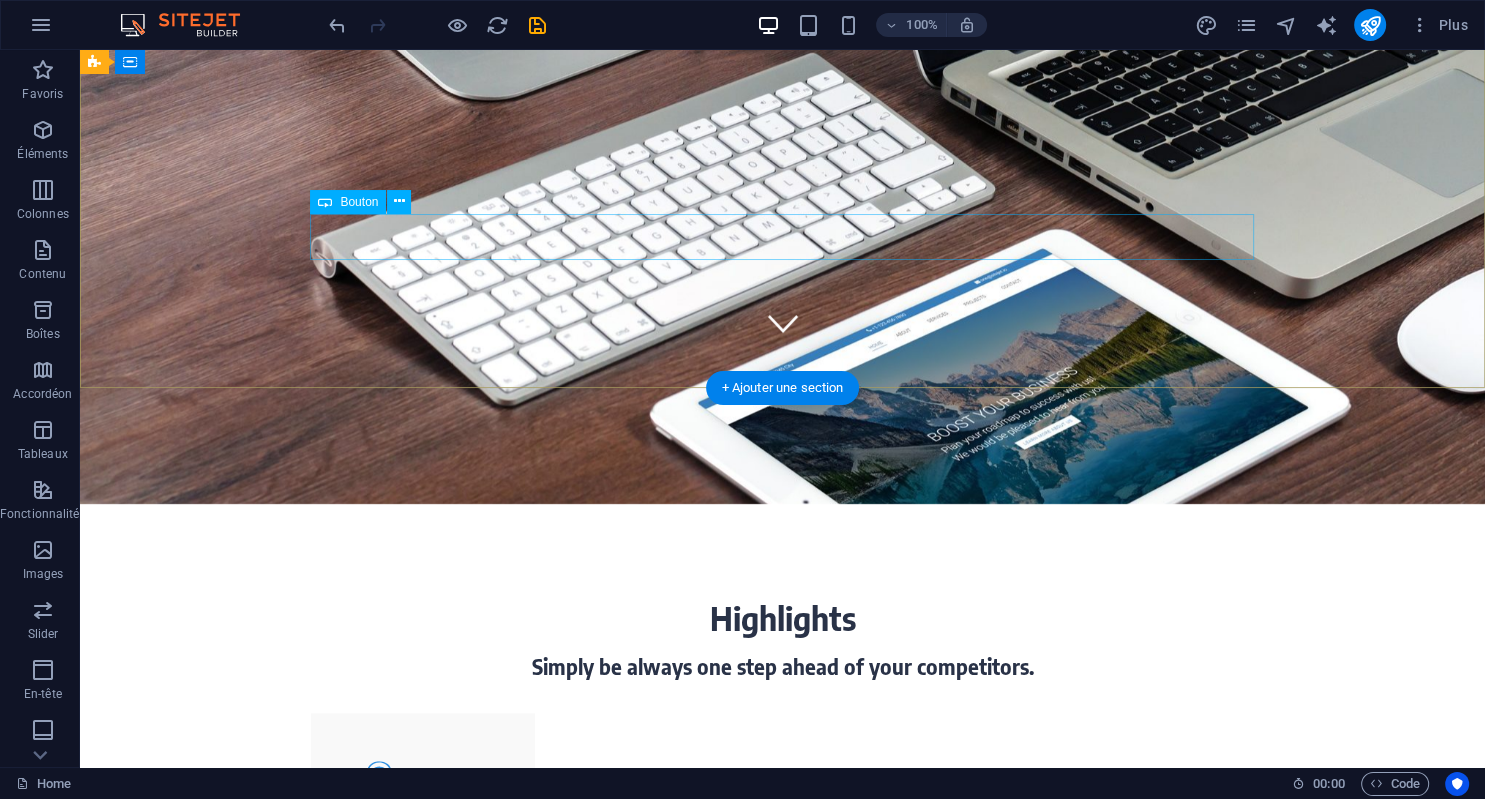 click on "Learn more" at bounding box center [783, 314] 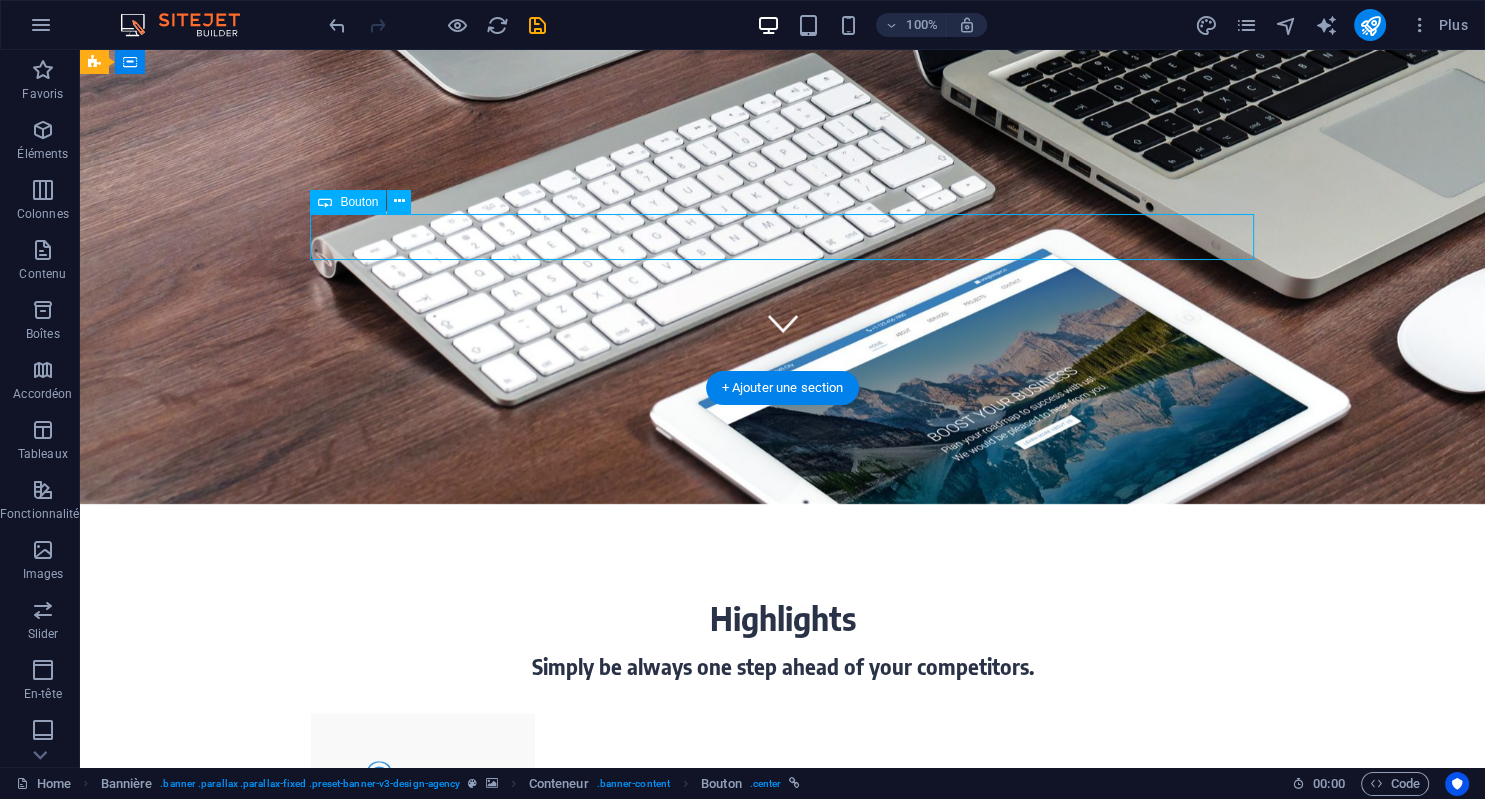 click on "Learn more" at bounding box center (783, 314) 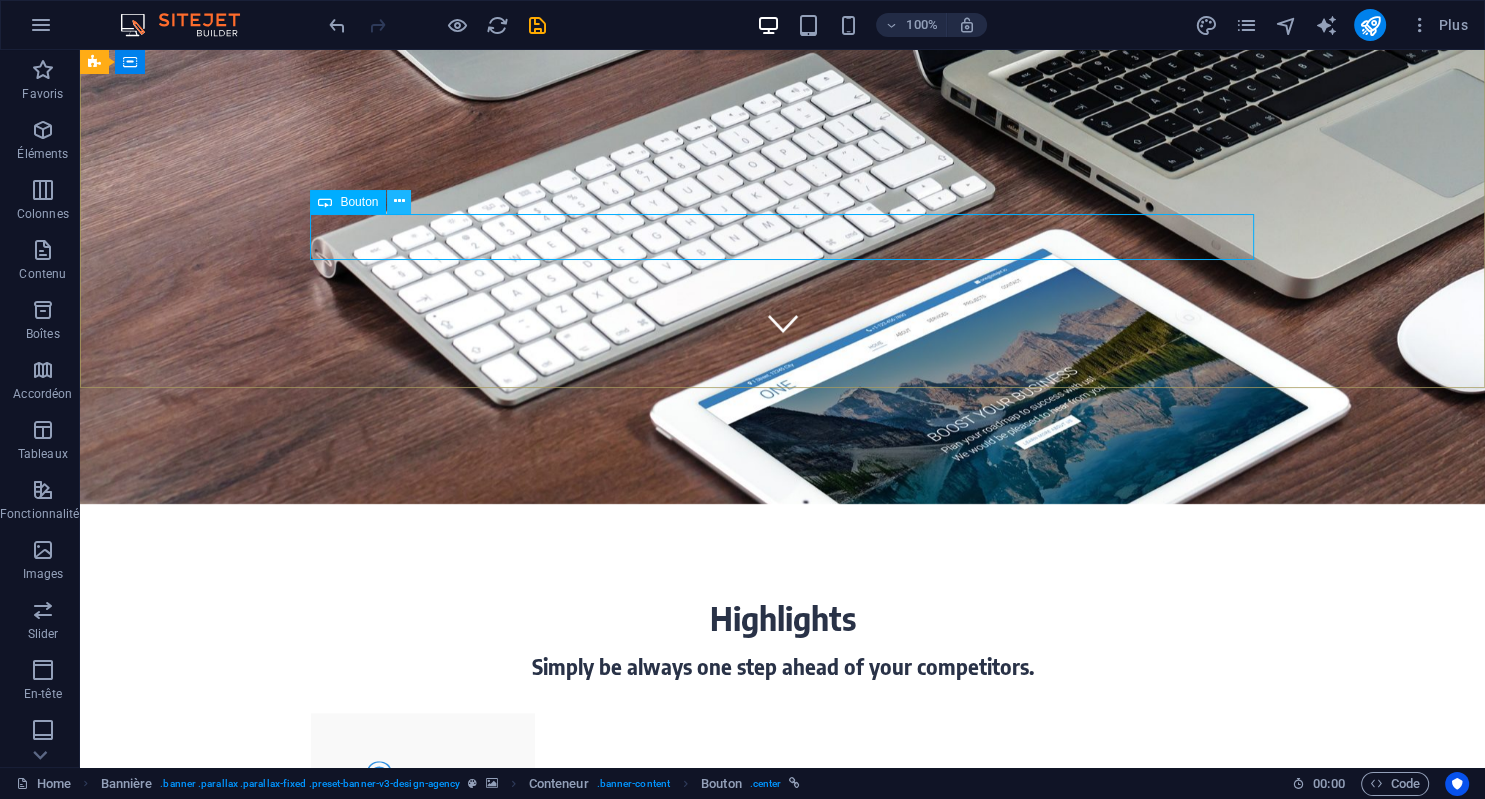 click at bounding box center (399, 201) 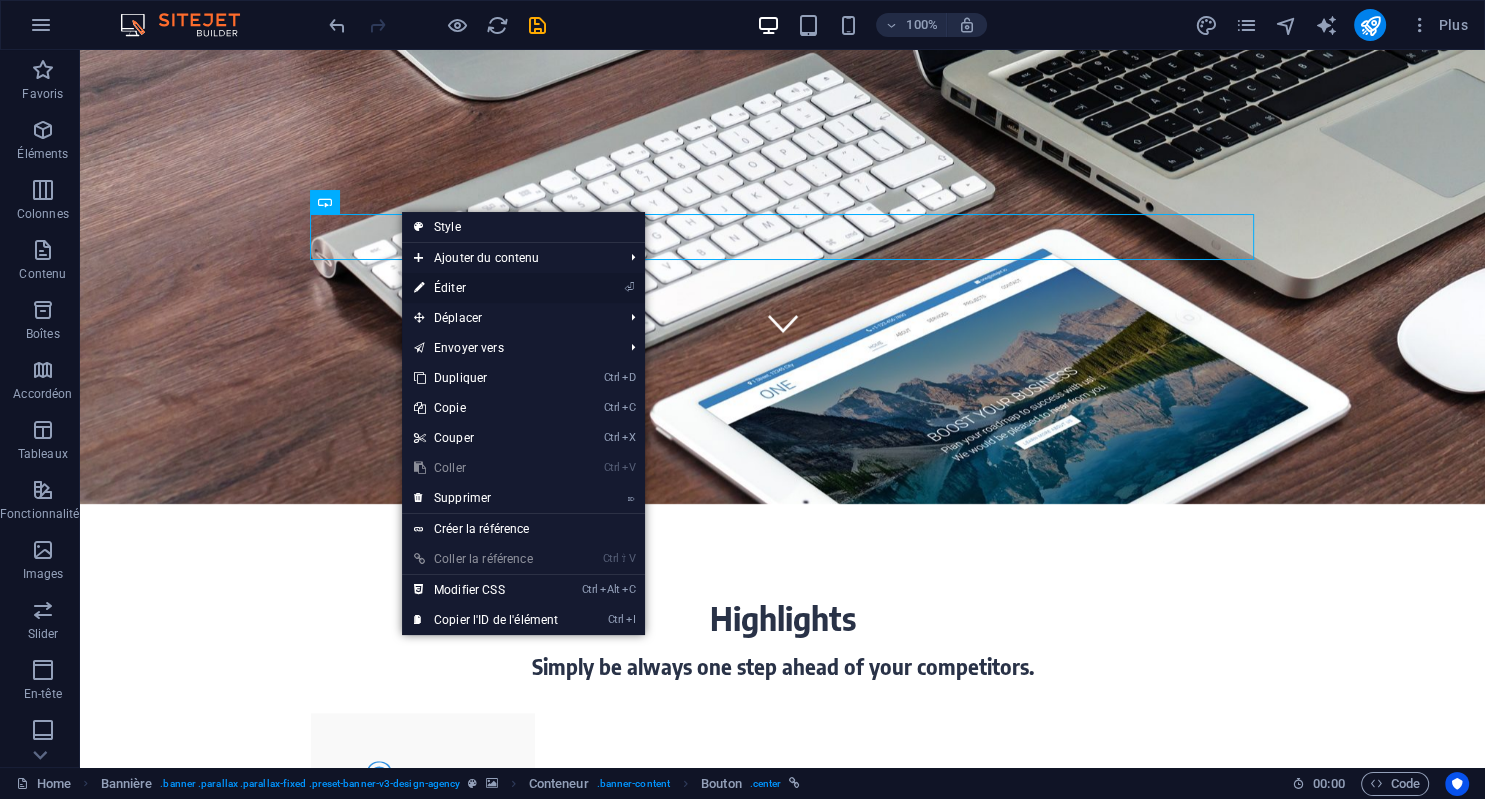 click on "⏎  Éditer" at bounding box center [486, 288] 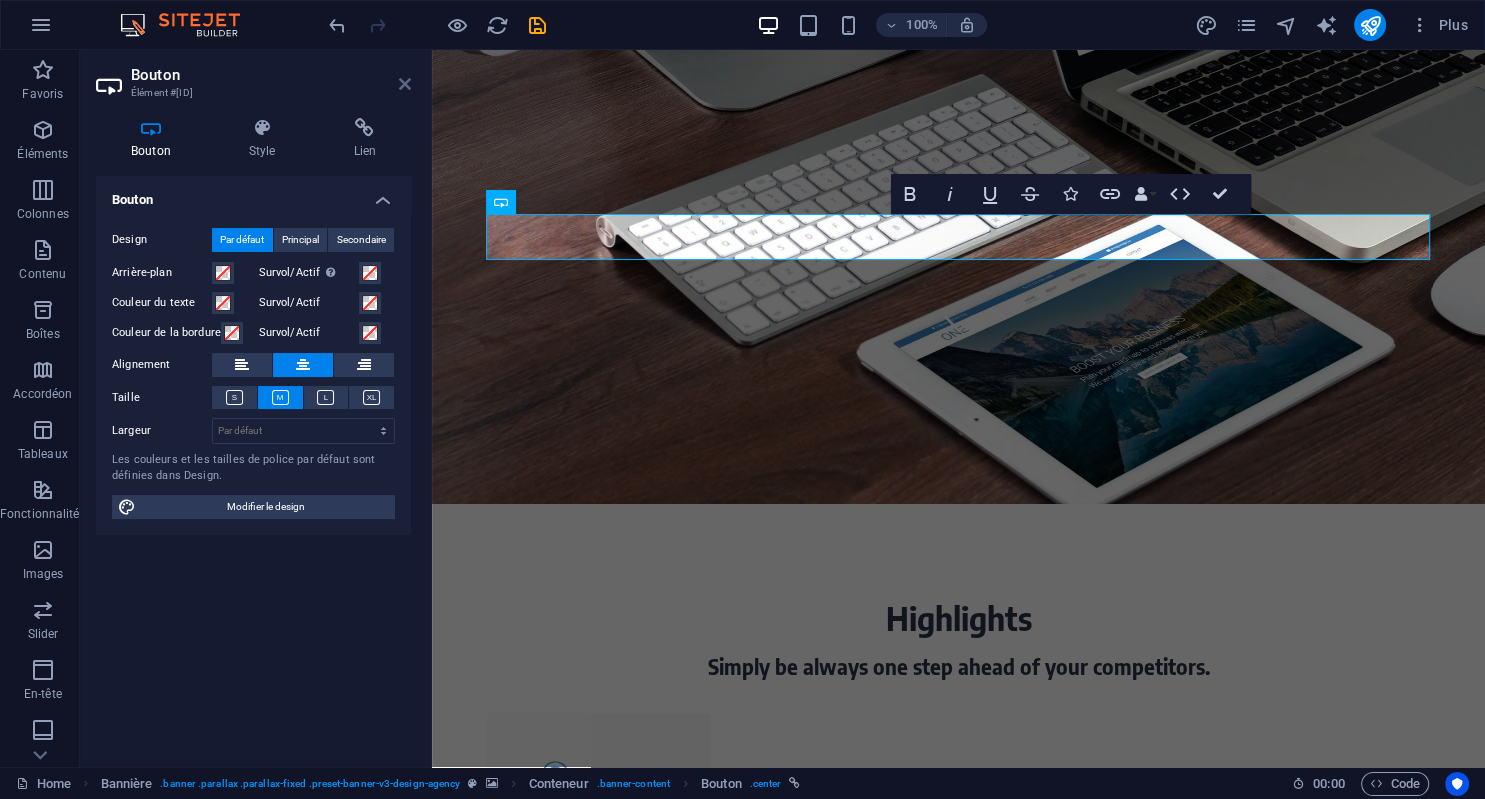 click at bounding box center (405, 84) 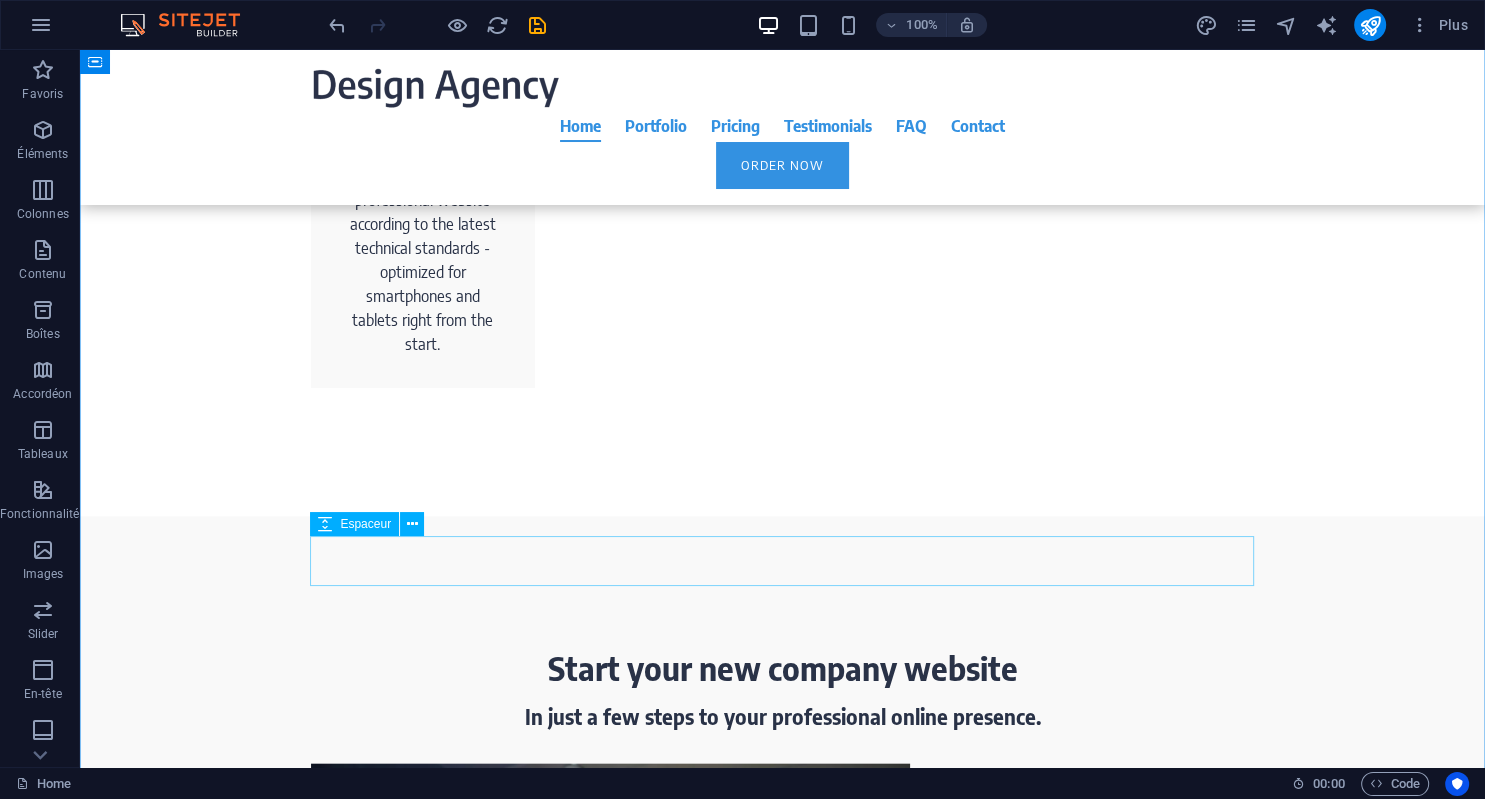 scroll, scrollTop: 2108, scrollLeft: 0, axis: vertical 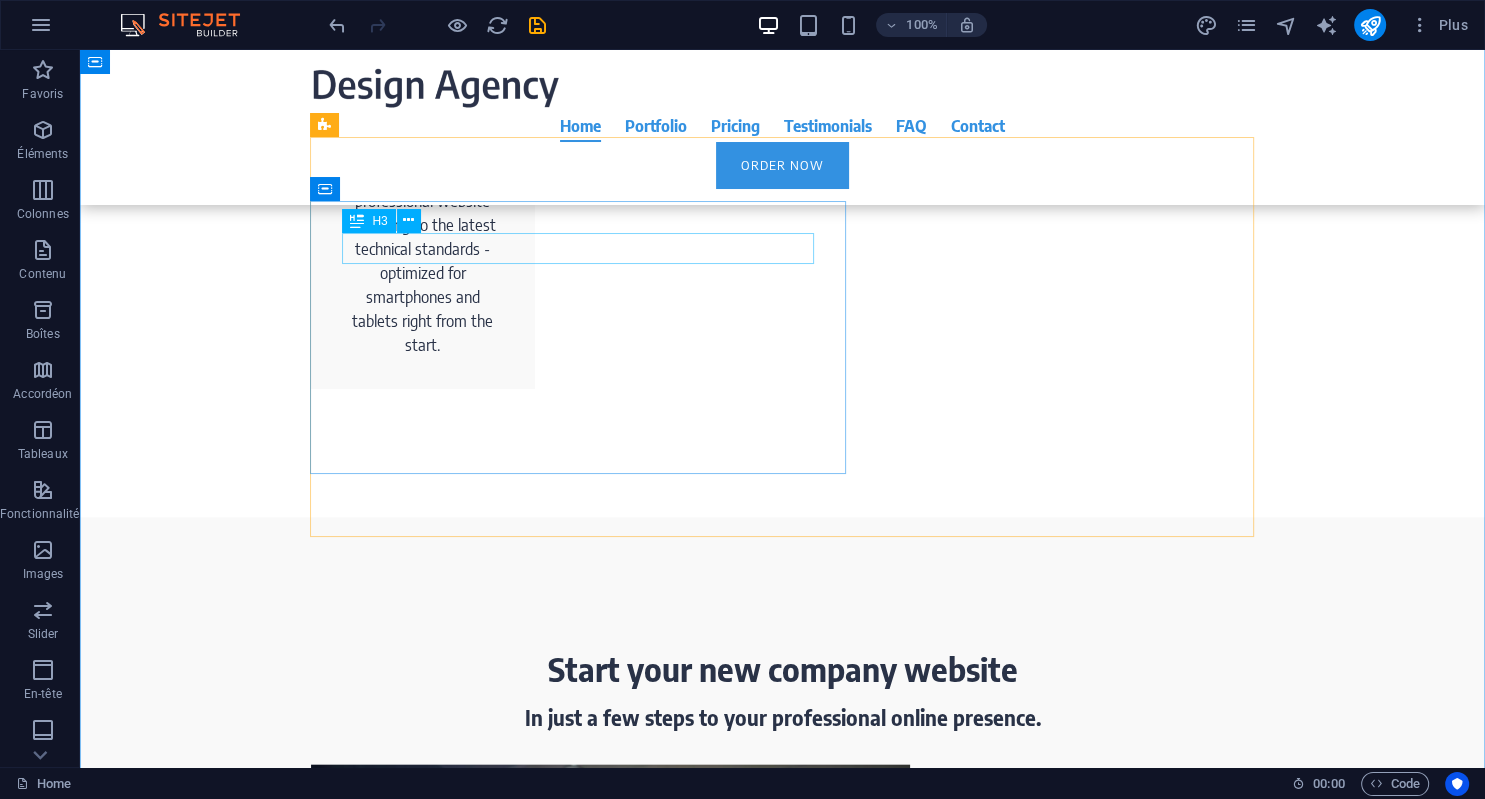 click on "2. We create your website." at bounding box center [783, 1439] 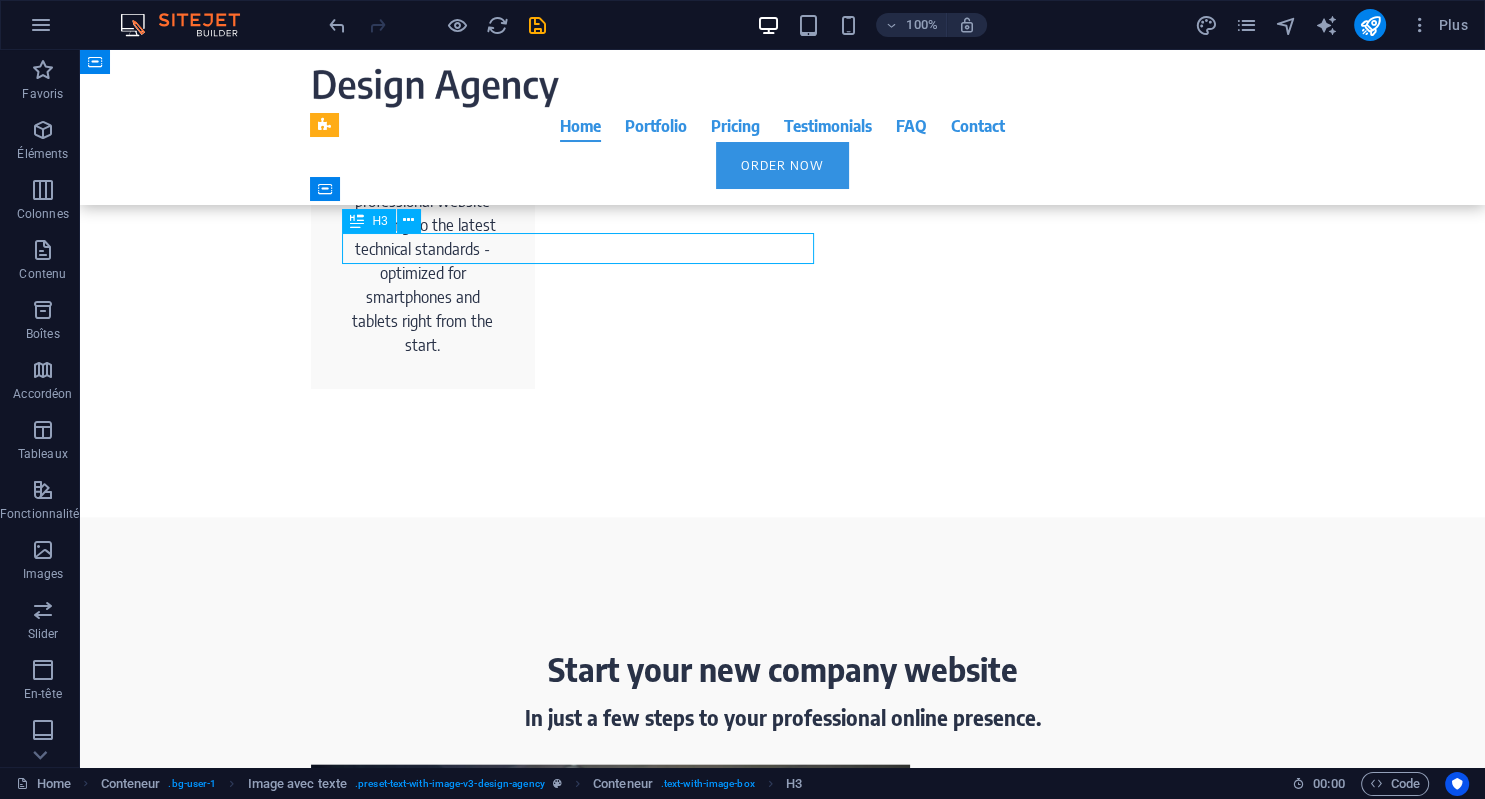 click on "2. We create your website." at bounding box center [783, 1439] 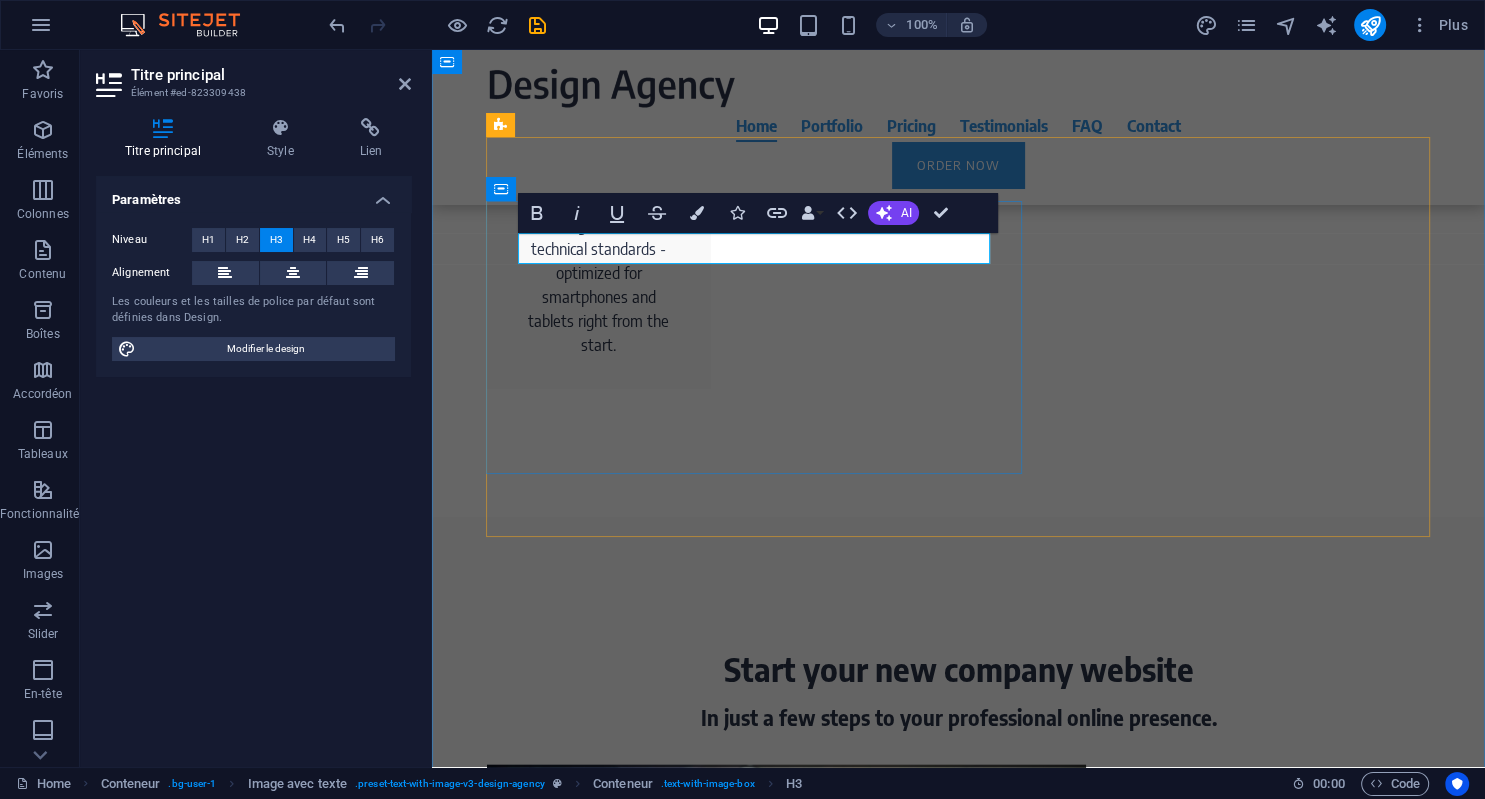 click on "2. We create your website." at bounding box center [959, 1439] 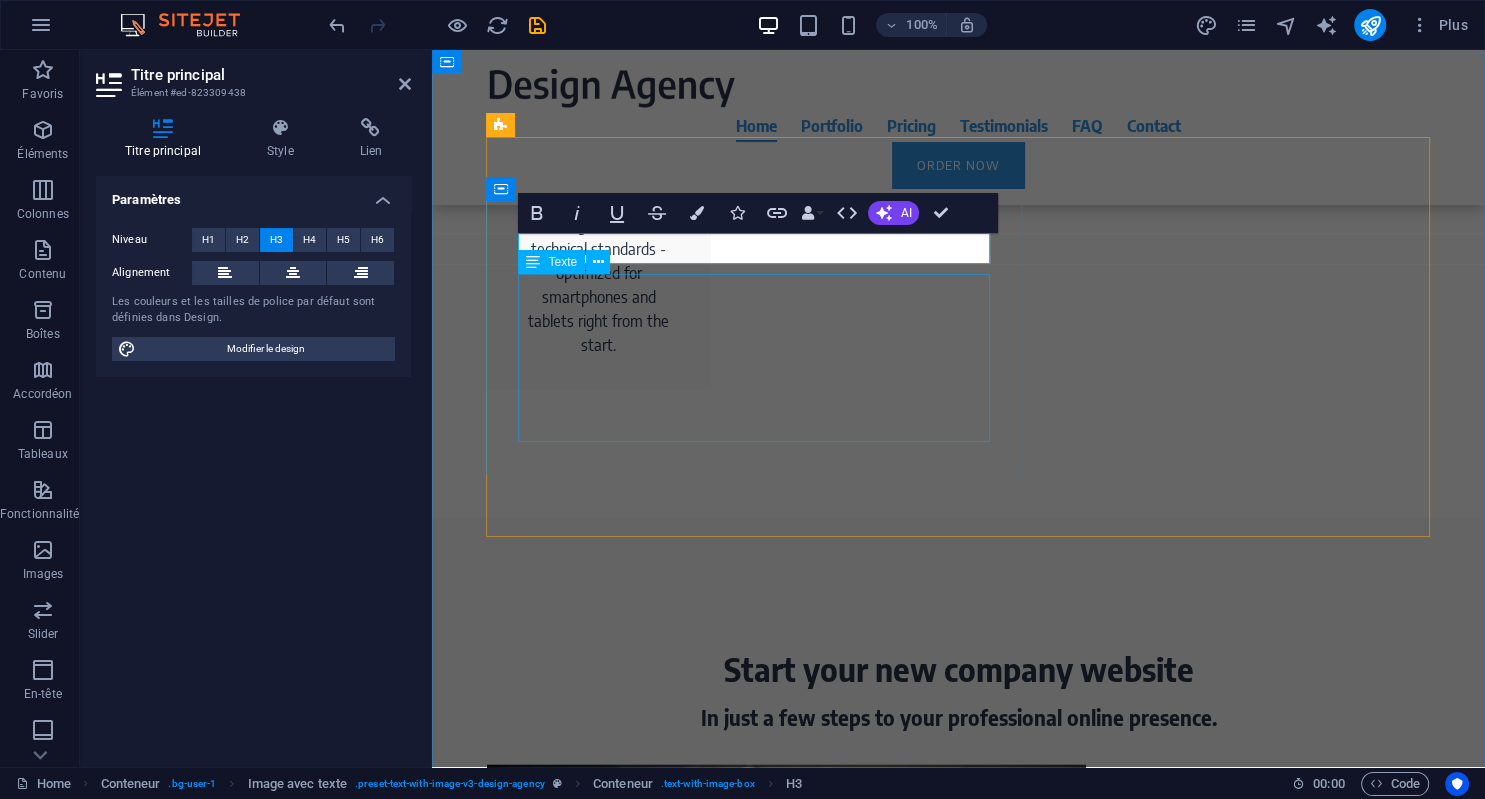 click on "Our designers create an individual responsive design for you and your company, which is perfectly tailored to your target group and your appearance. After all, your own website reflects the professionalism of your company to the outside world. Therefore, a modern design and a high user-friendliness are the foundations of our work. Our designers do not rely on ready-made design templates, but create the design of your website individually and tailor-made." at bounding box center (959, 1513) 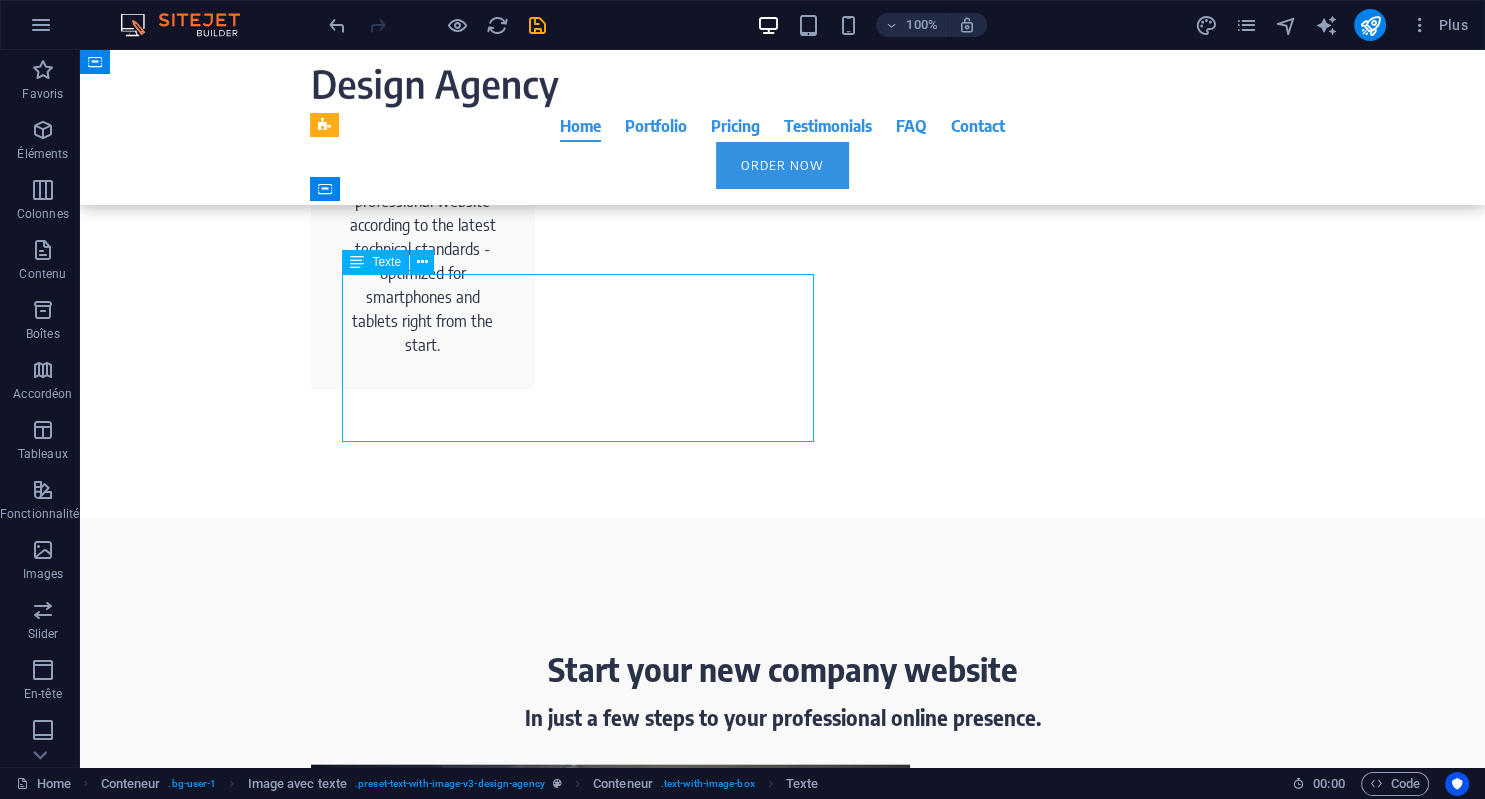 click on "Our designers create an individual responsive design for you and your company, which is perfectly tailored to your target group and your appearance. After all, your own website reflects the professionalism of your company to the outside world. Therefore, a modern design and a high user-friendliness are the foundations of our work. Our designers do not rely on ready-made design templates, but create the design of your website individually and tailor-made." at bounding box center (783, 1513) 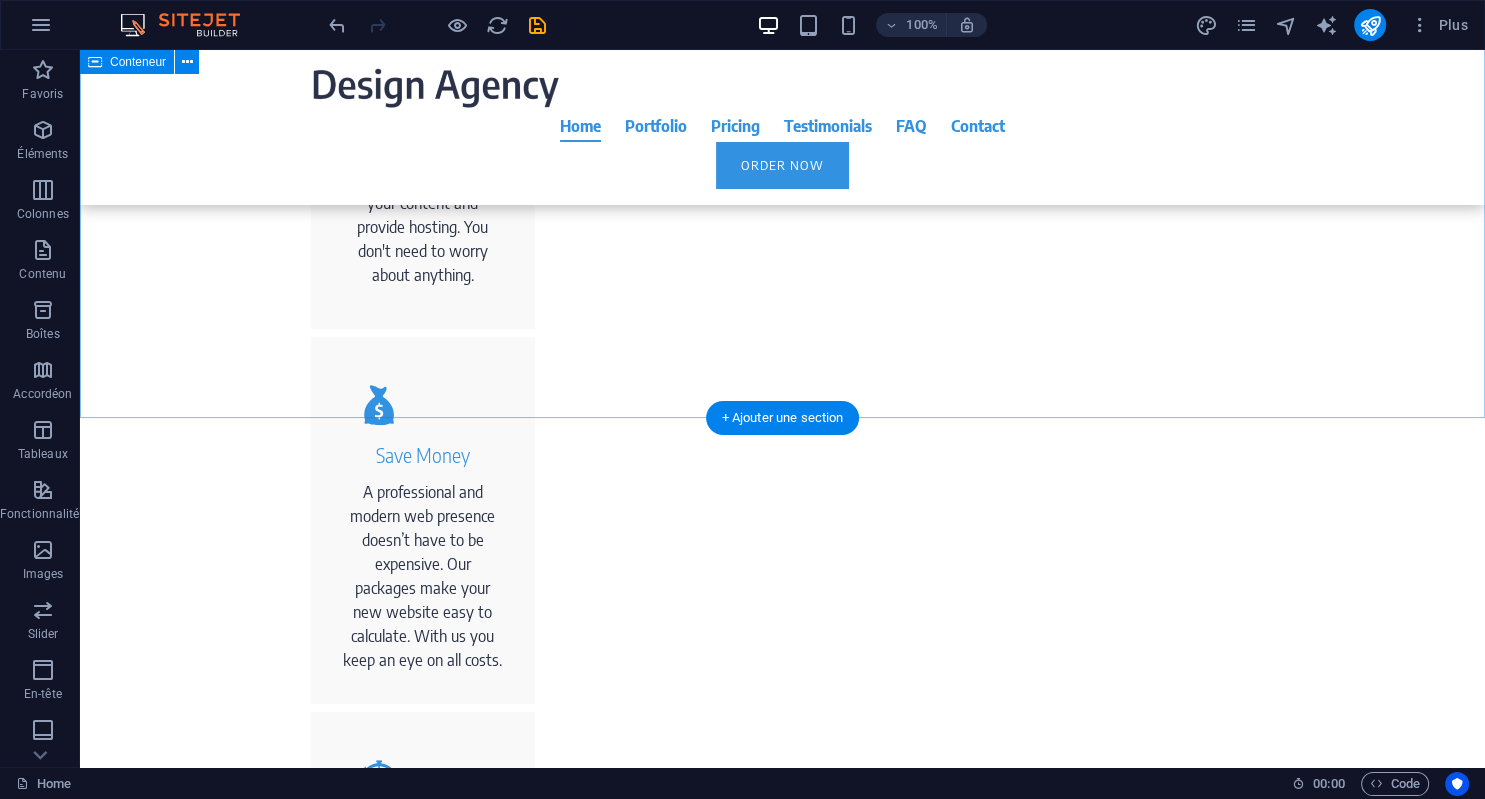 scroll, scrollTop: 0, scrollLeft: 0, axis: both 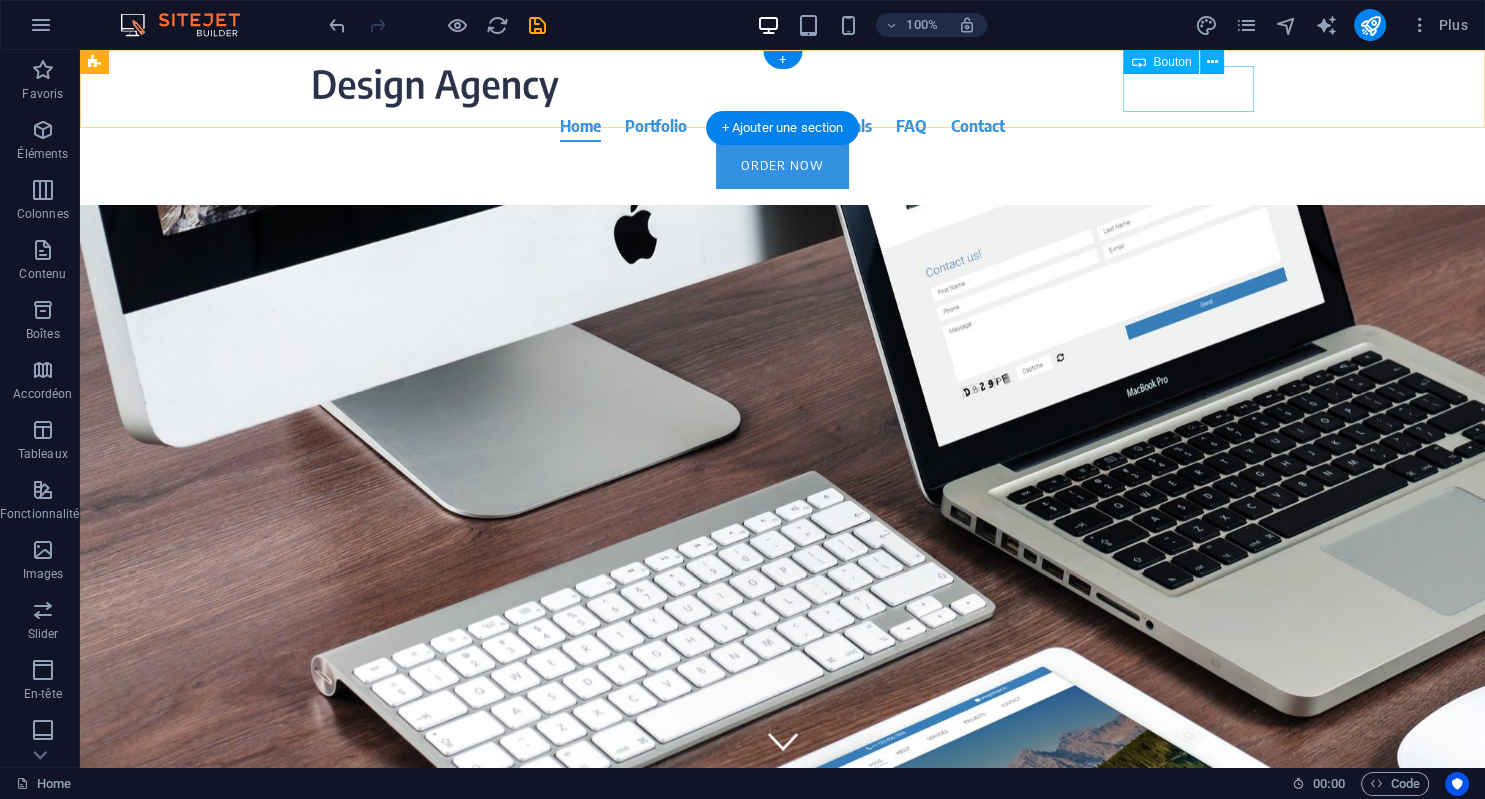 click on "Order Now" at bounding box center [783, 165] 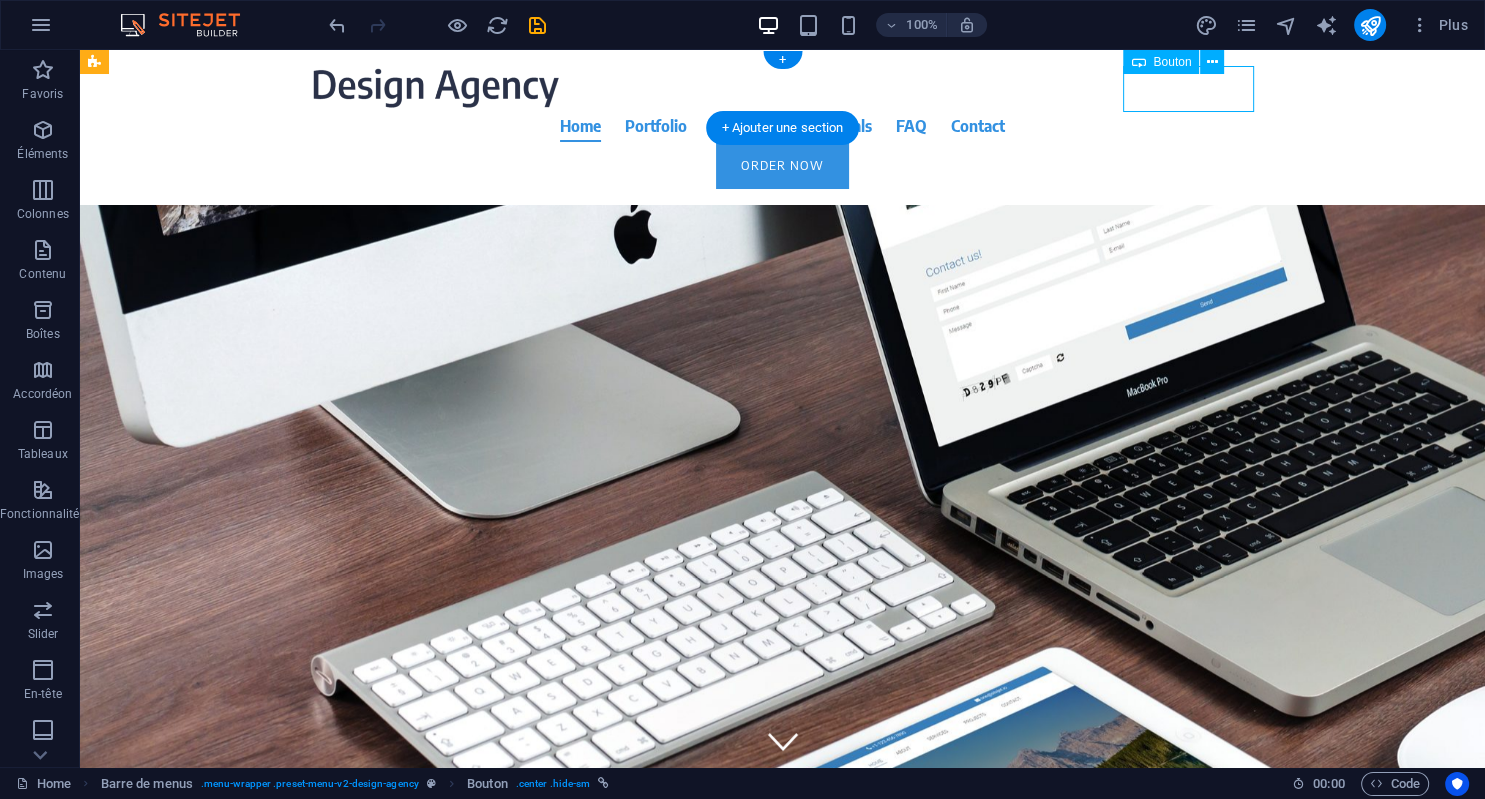 click on "Order Now" at bounding box center (783, 165) 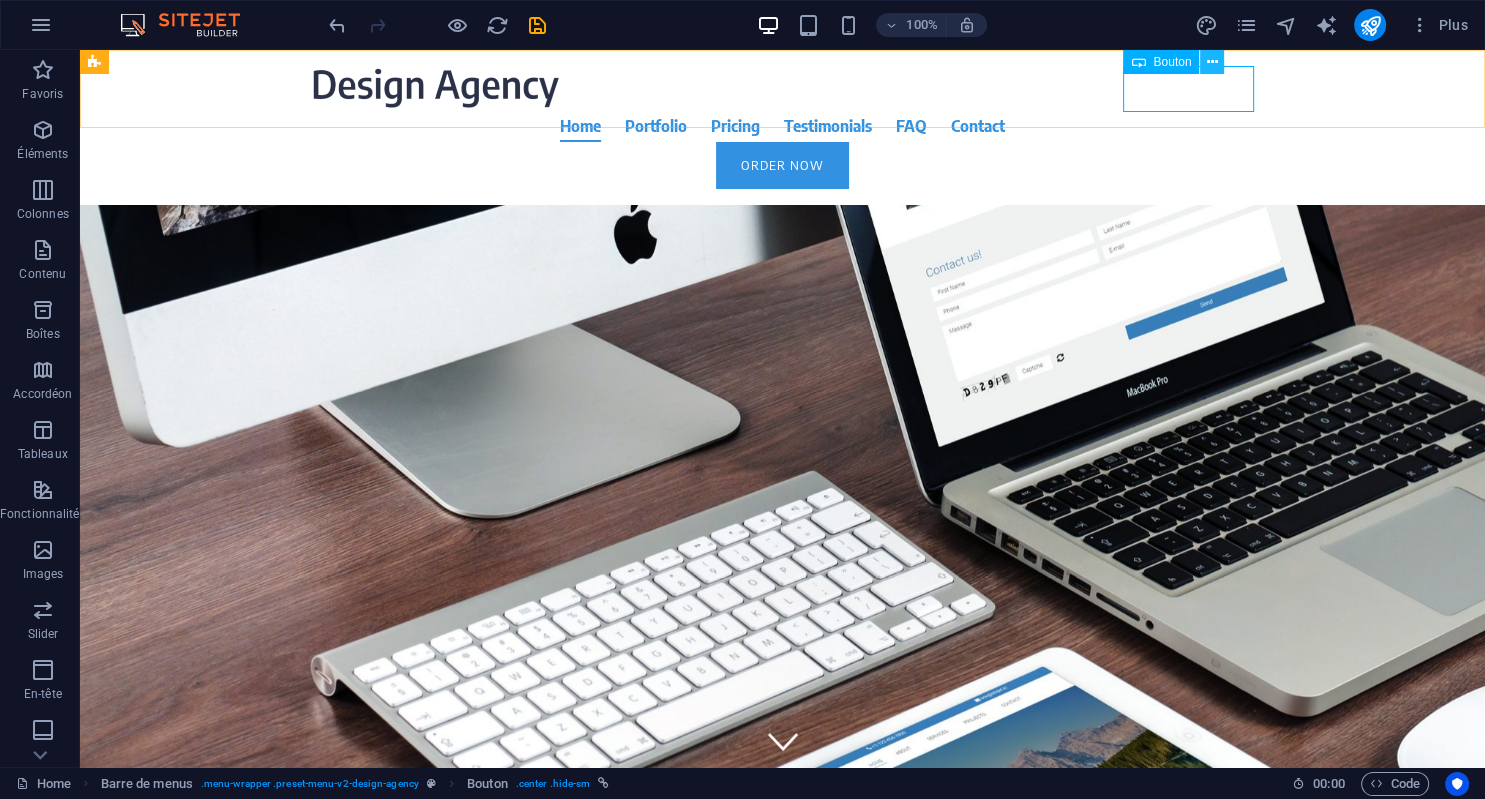 click at bounding box center [1212, 62] 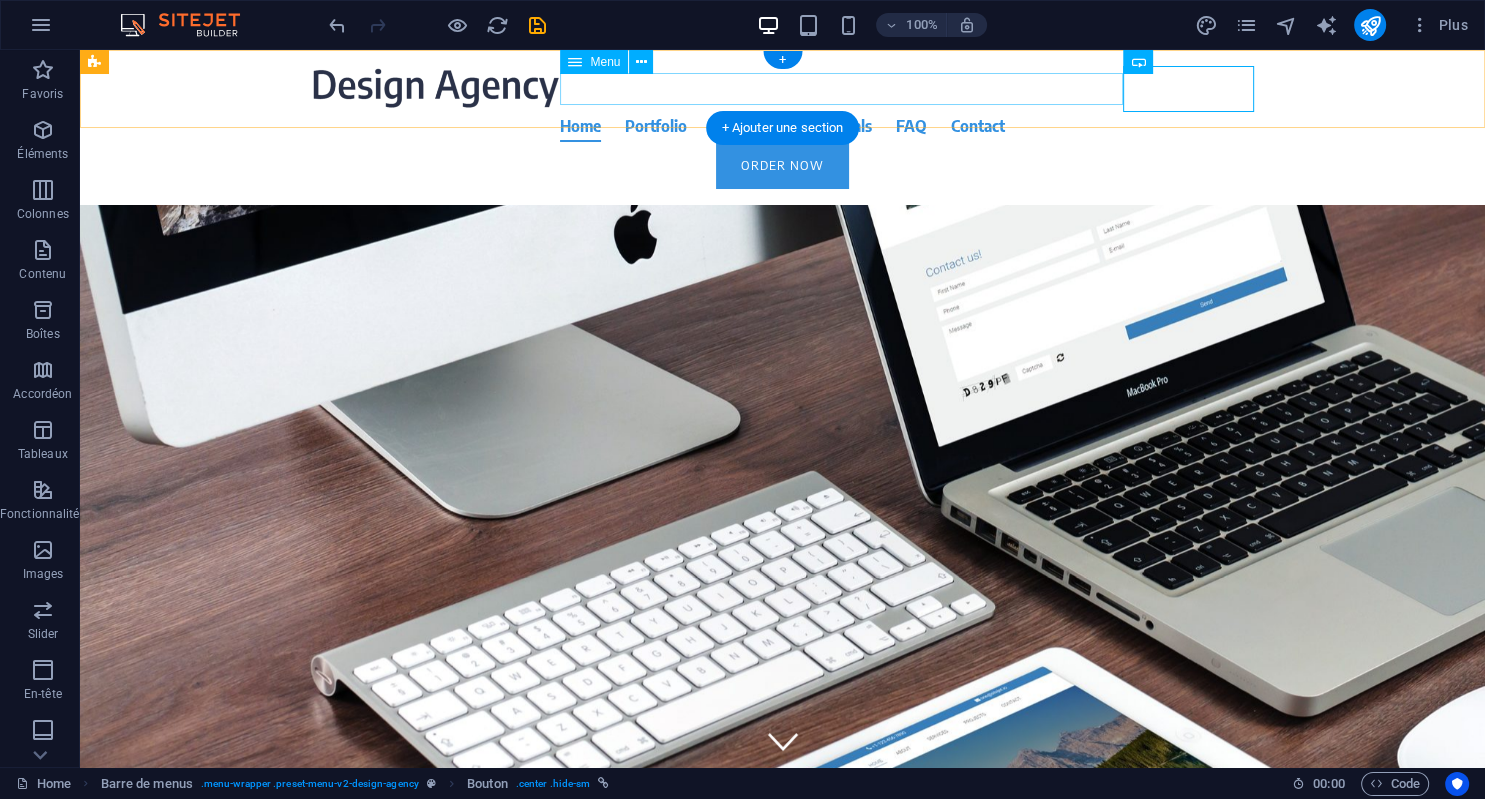click on "Home Portfolio Pricing Testimonials FAQ Contact" at bounding box center [783, 126] 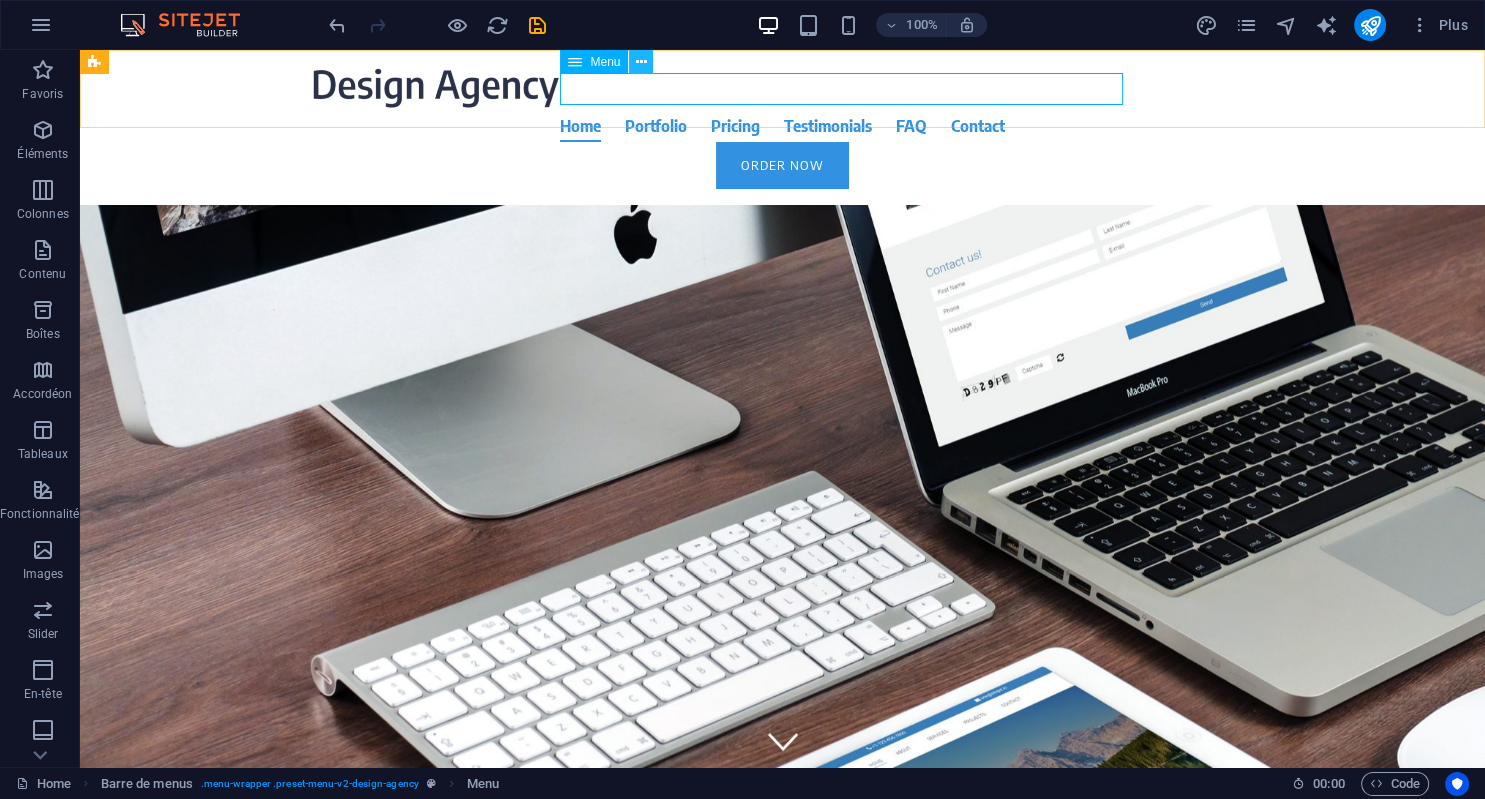 click at bounding box center [641, 62] 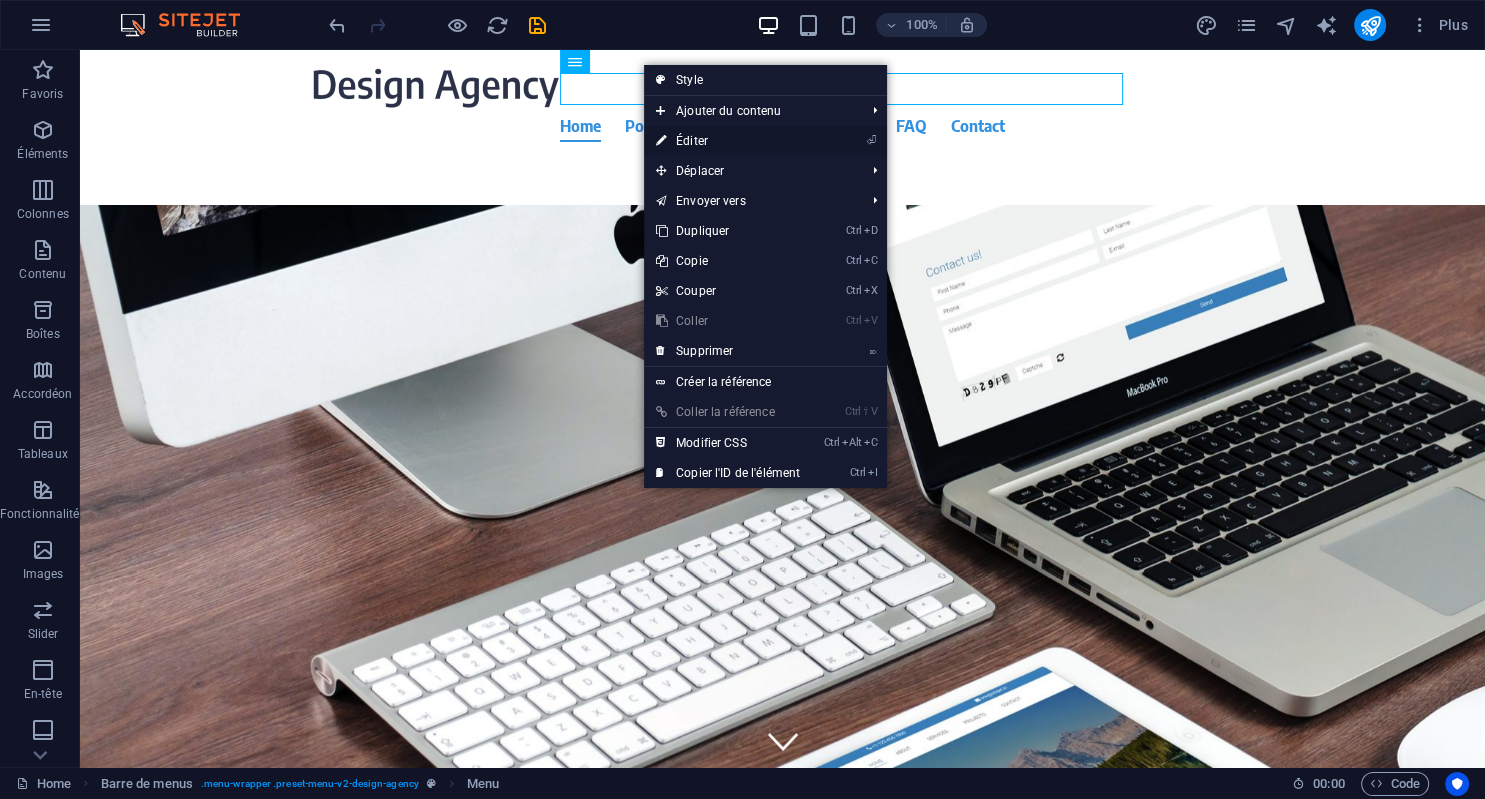 click on "⏎  Éditer" at bounding box center [728, 141] 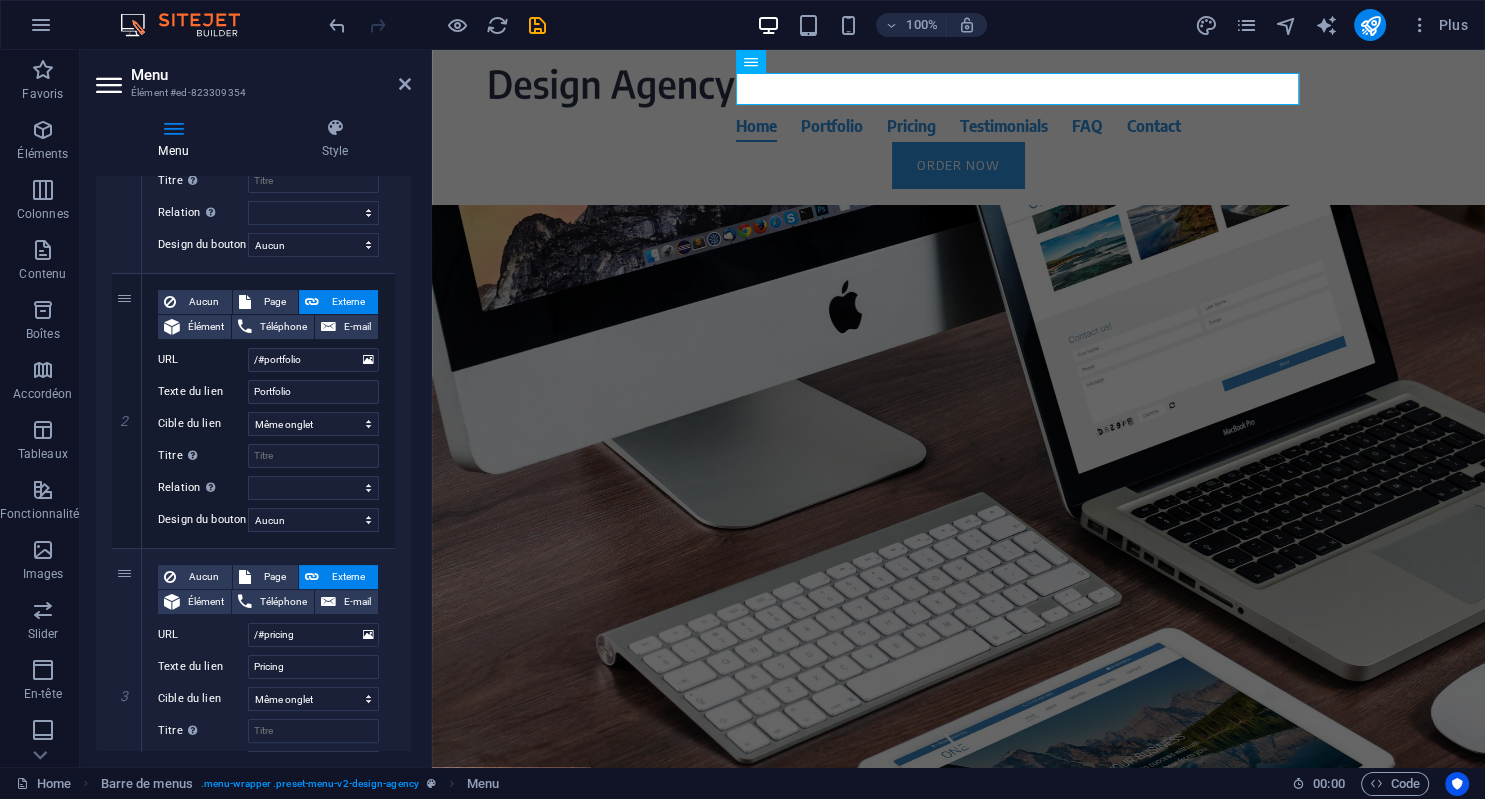 scroll, scrollTop: 402, scrollLeft: 0, axis: vertical 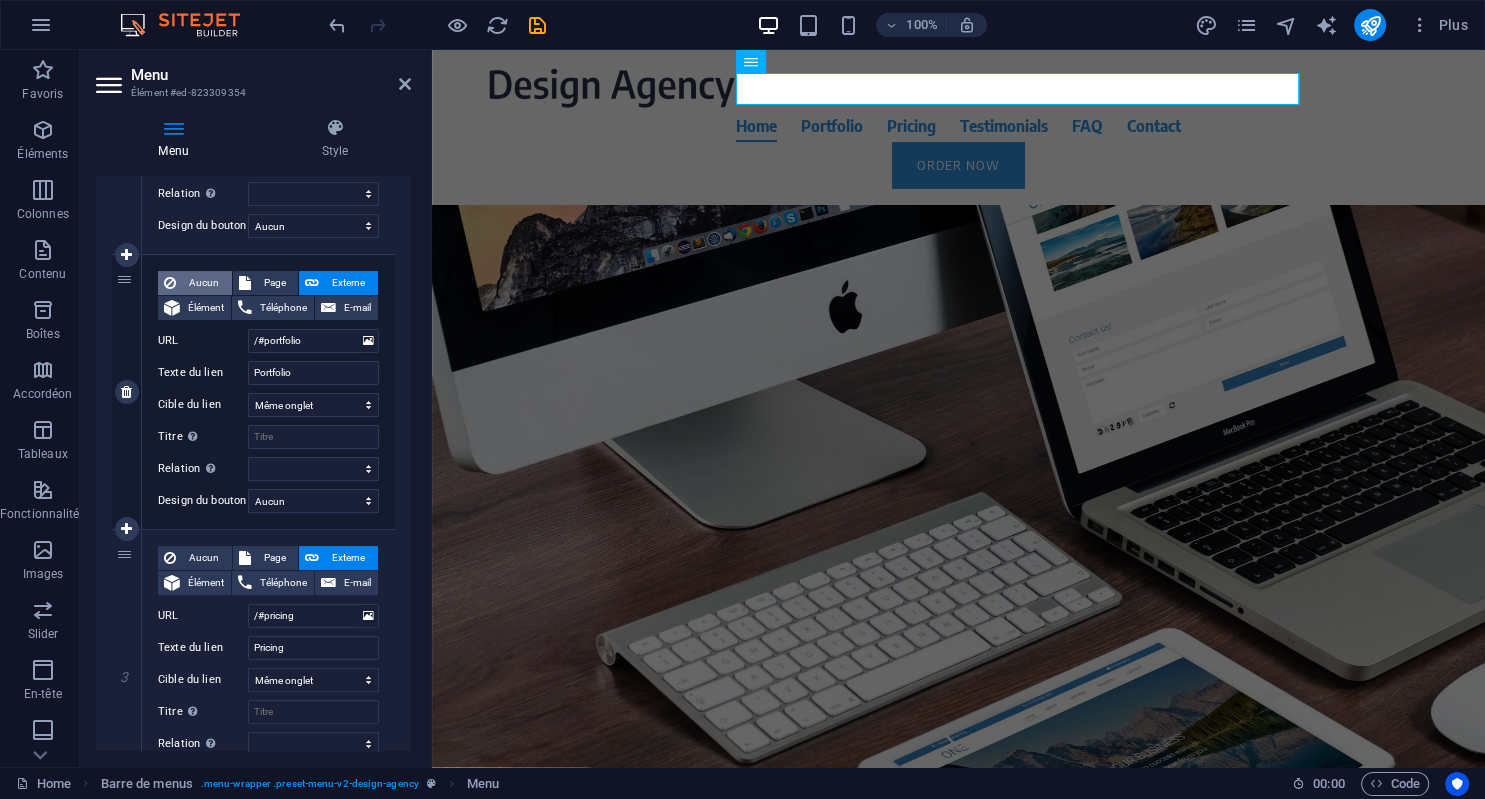 click on "Aucun" at bounding box center [204, 283] 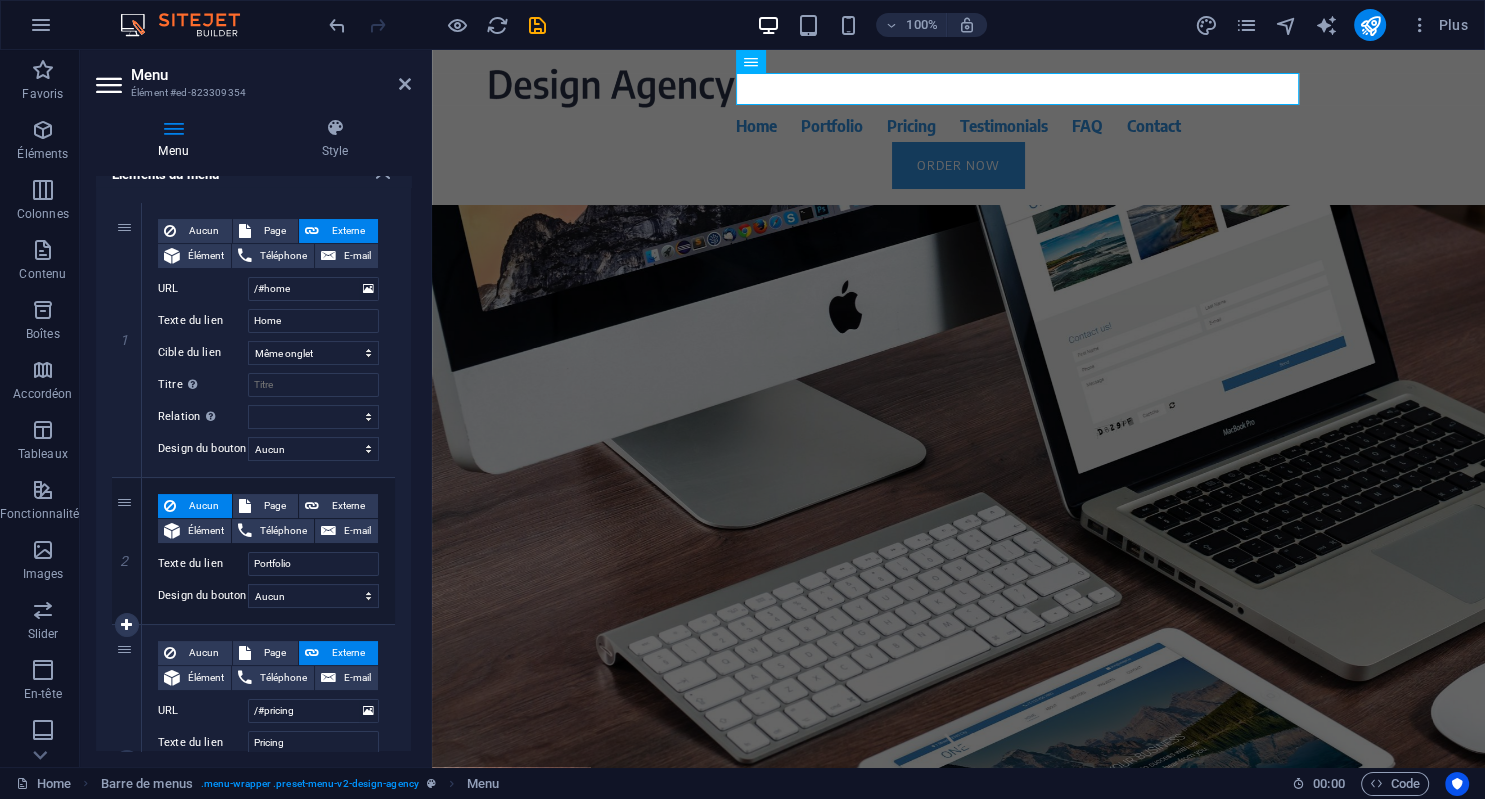 scroll, scrollTop: 178, scrollLeft: 0, axis: vertical 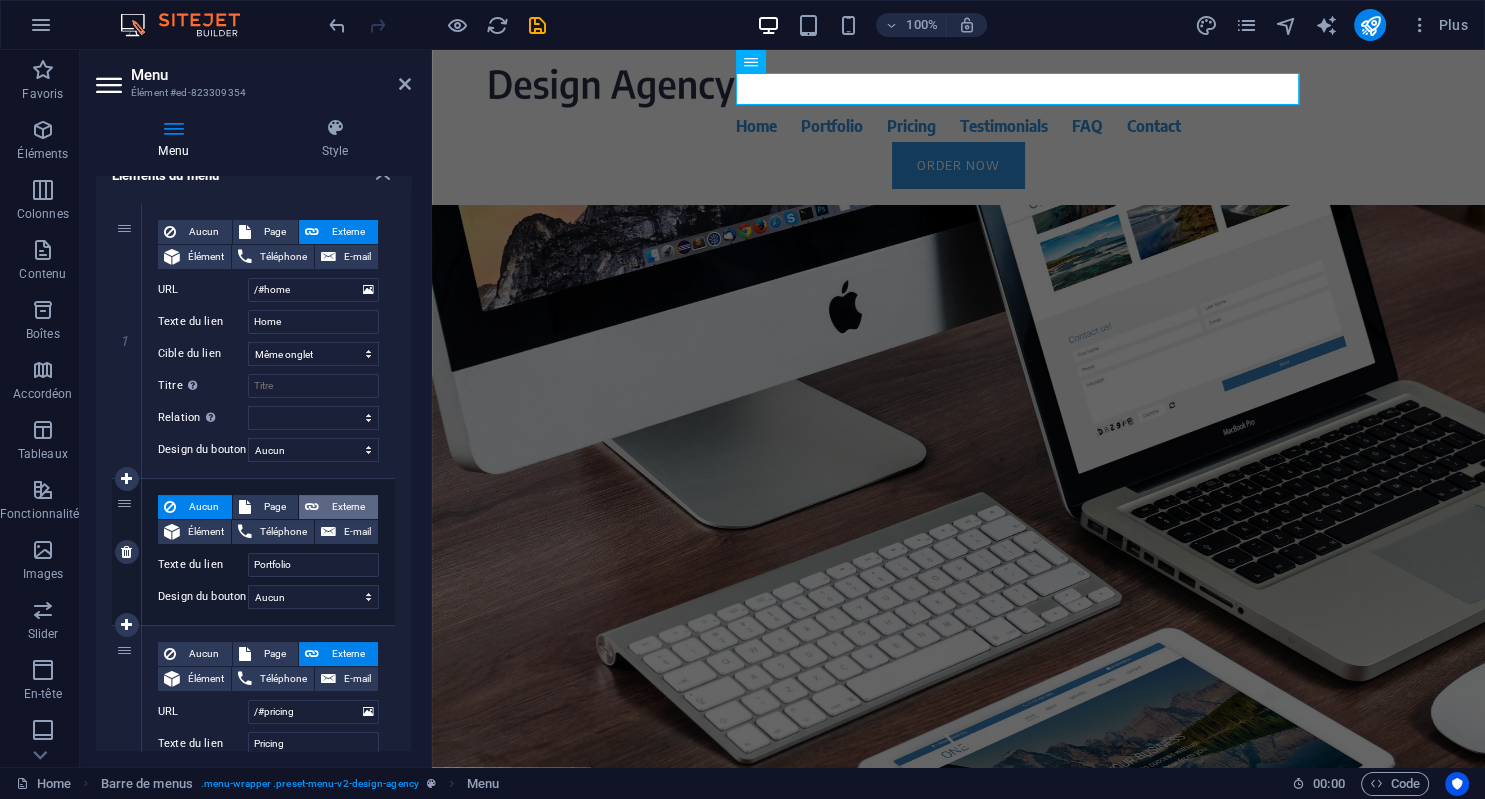 click on "Externe" at bounding box center (348, 507) 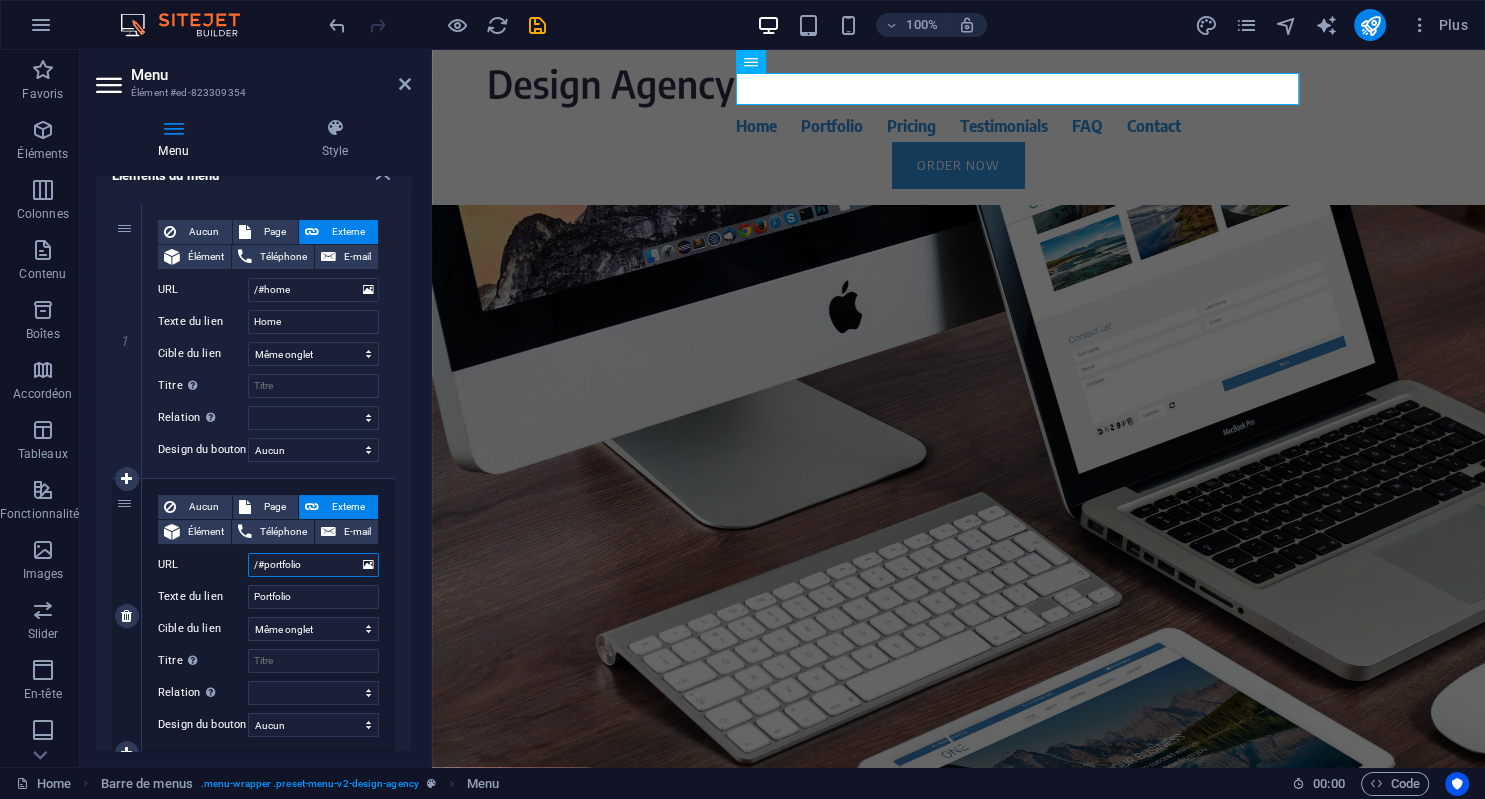 select 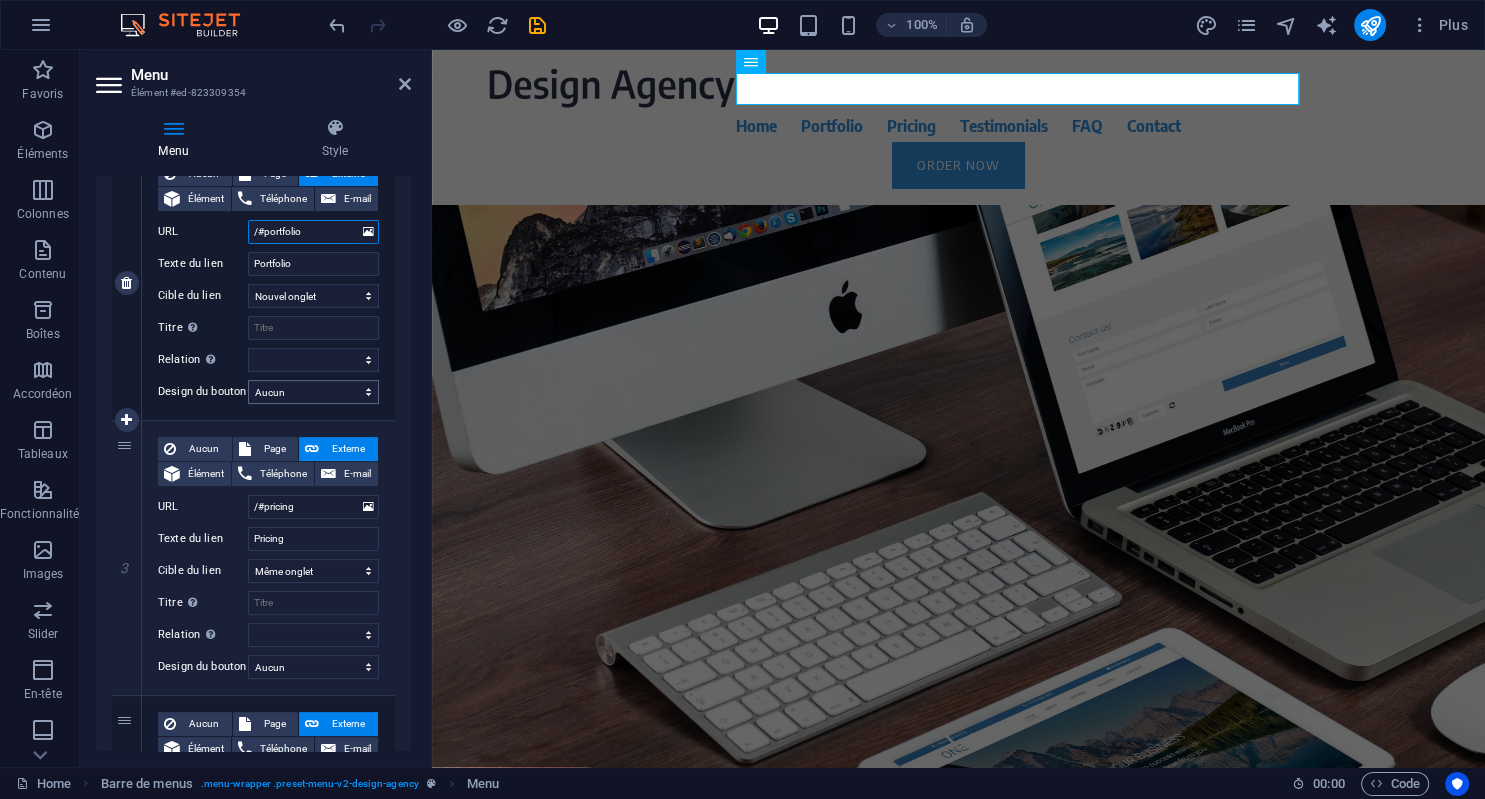 scroll, scrollTop: 0, scrollLeft: 0, axis: both 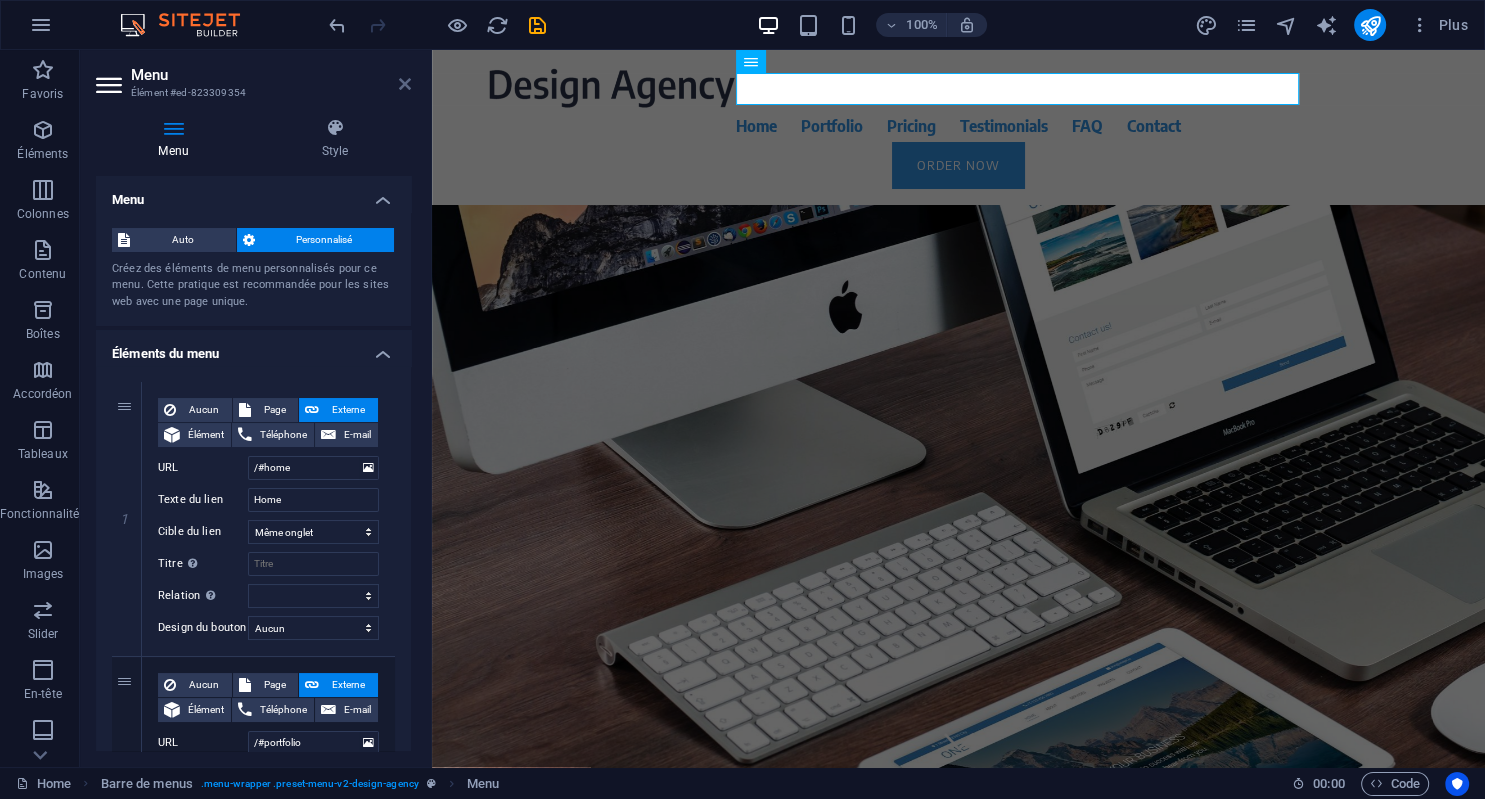 click at bounding box center (405, 84) 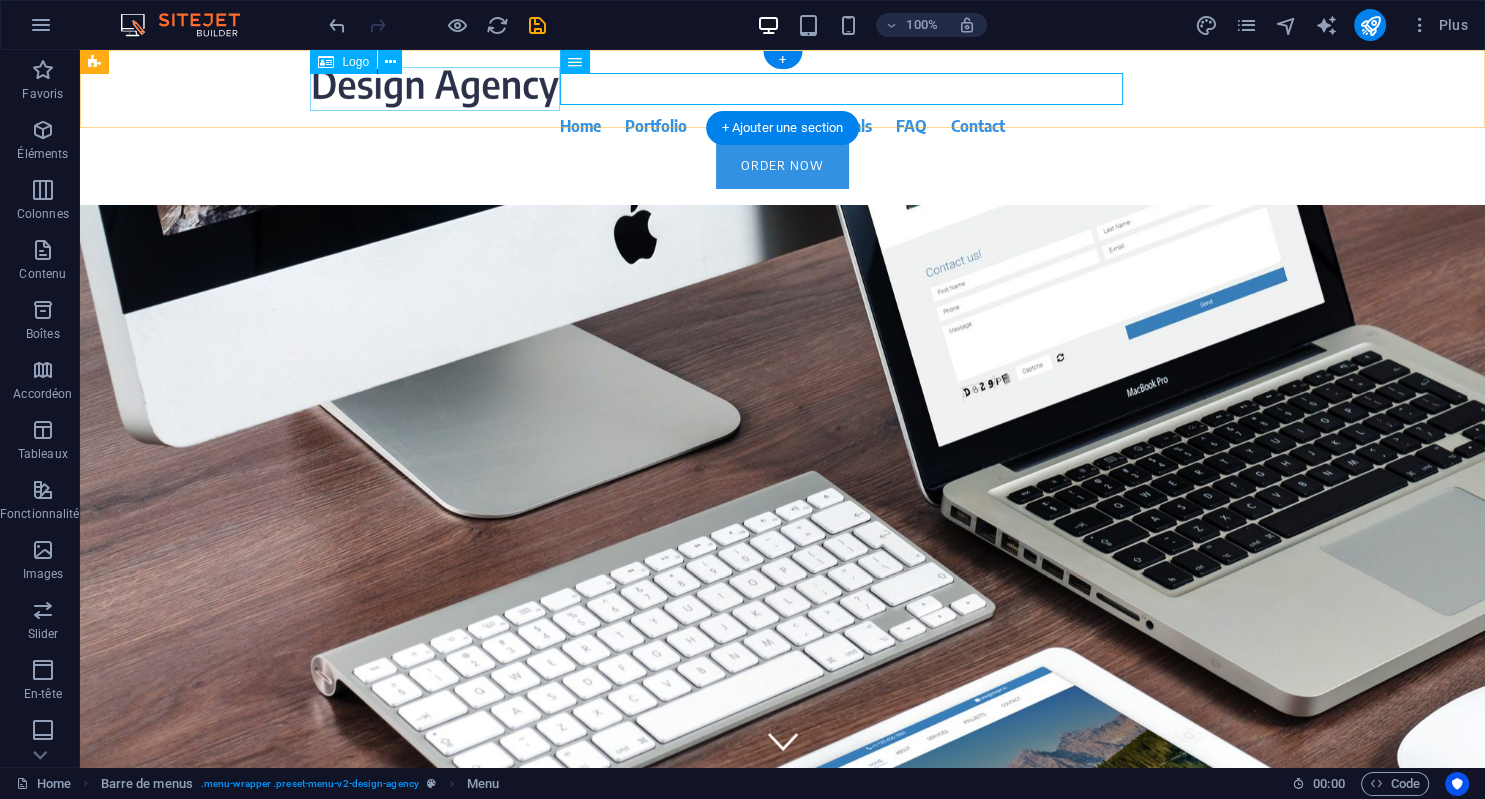 click at bounding box center [783, 88] 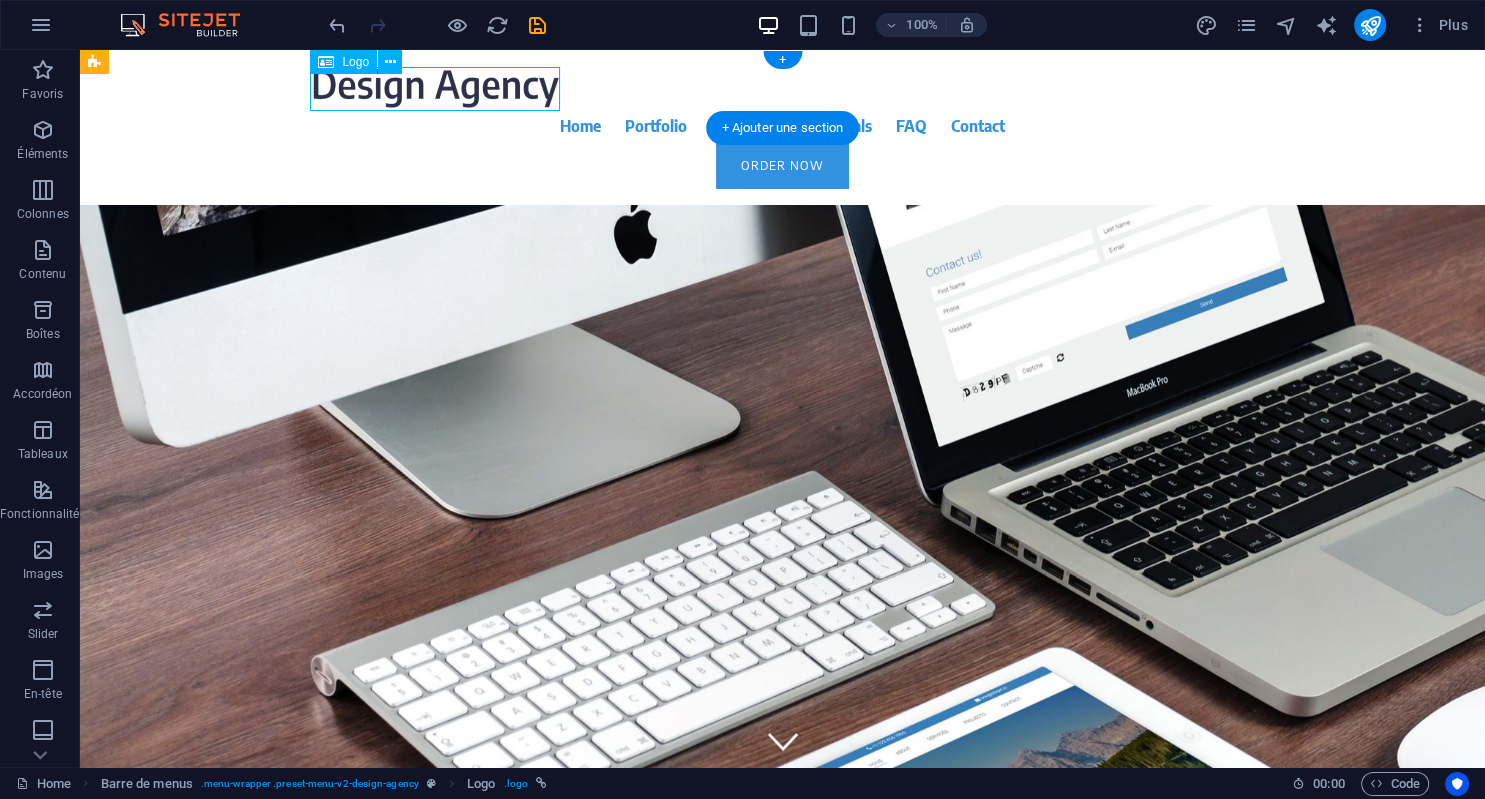 click at bounding box center [783, 88] 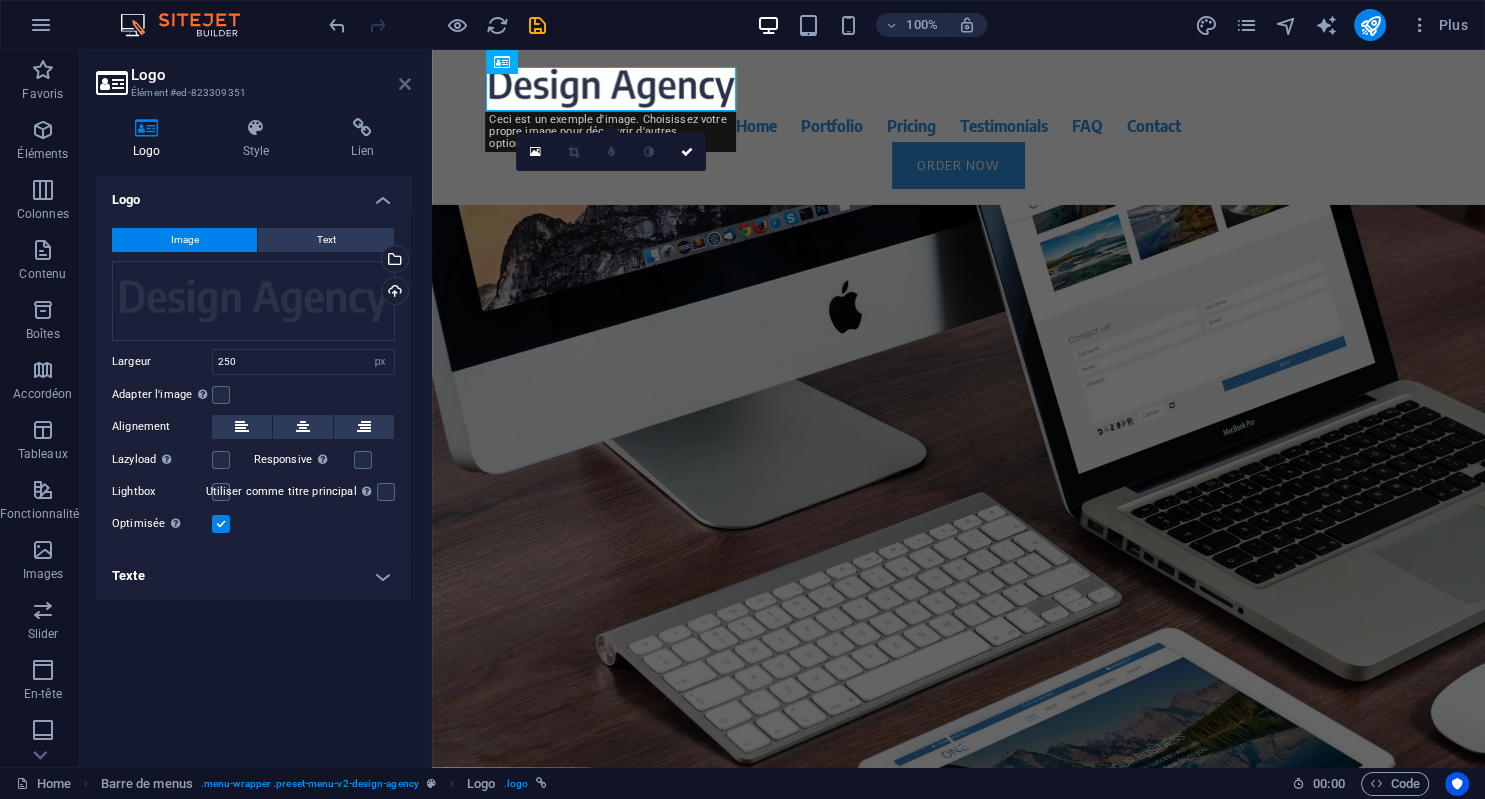 click at bounding box center [405, 84] 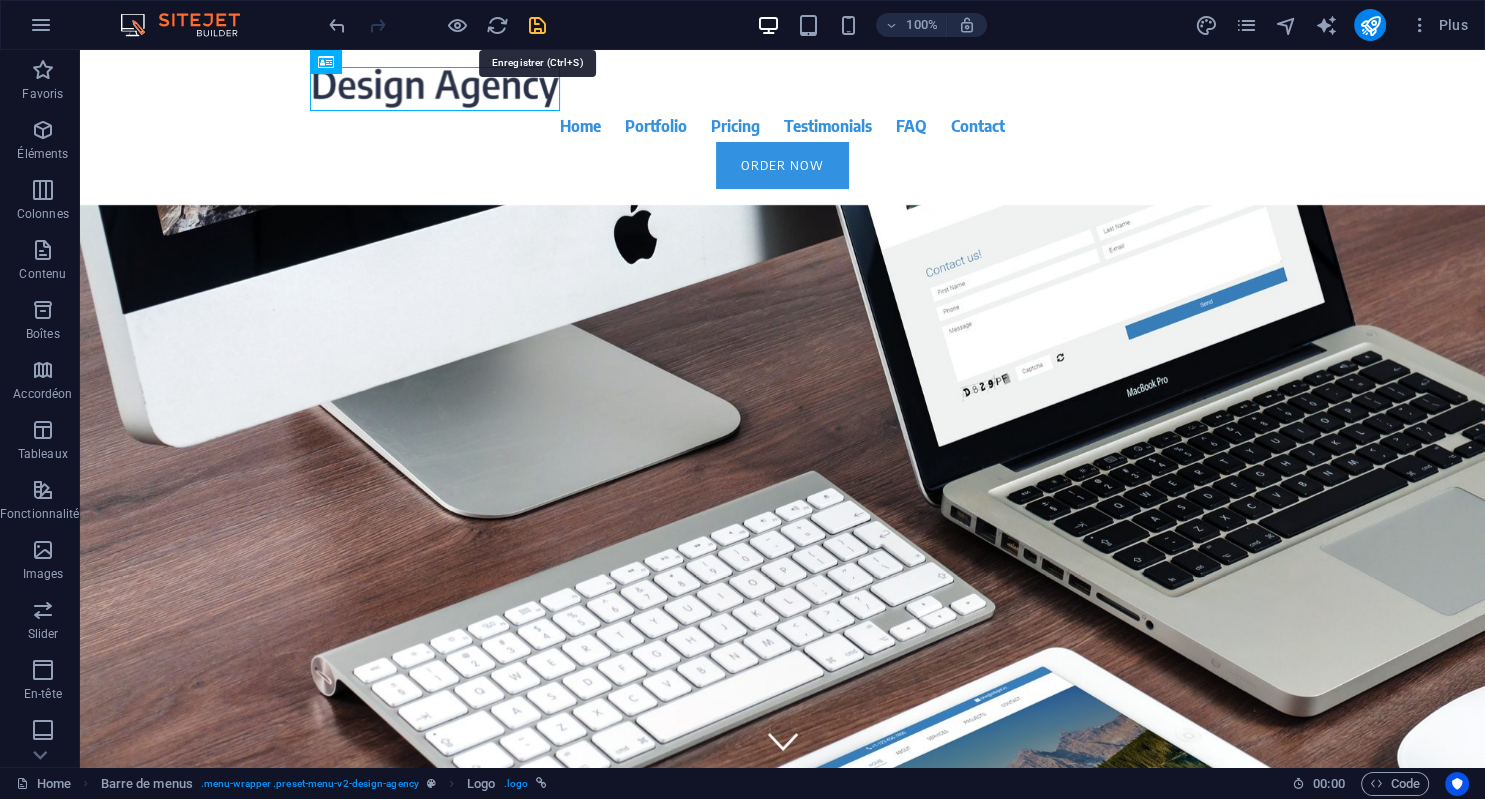 click at bounding box center (537, 25) 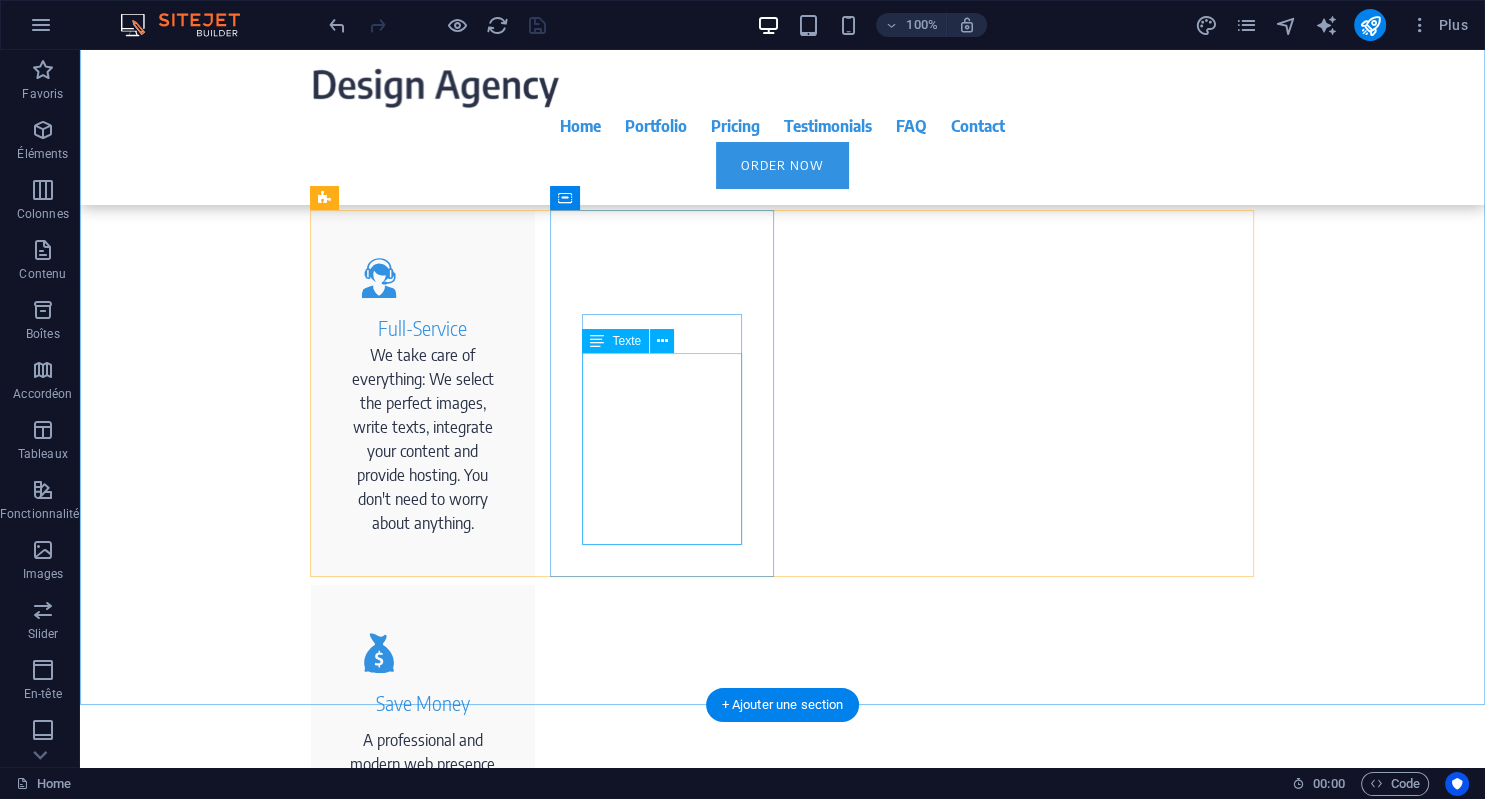 scroll, scrollTop: 900, scrollLeft: 0, axis: vertical 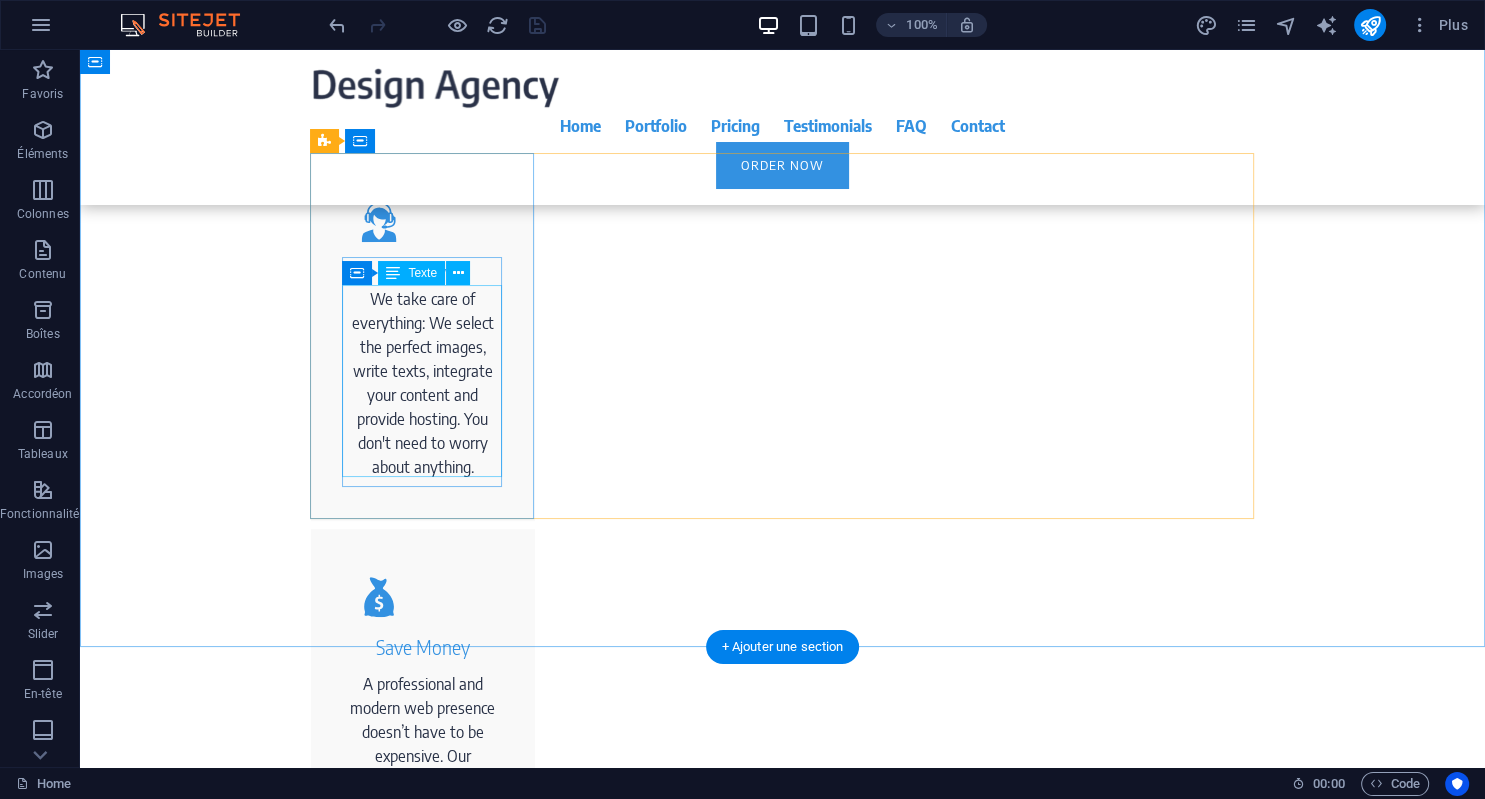 click on "We take care of everything: We select the perfect images, write texts, integrate your content and provide hosting. You don't need to worry about anything." at bounding box center [423, 383] 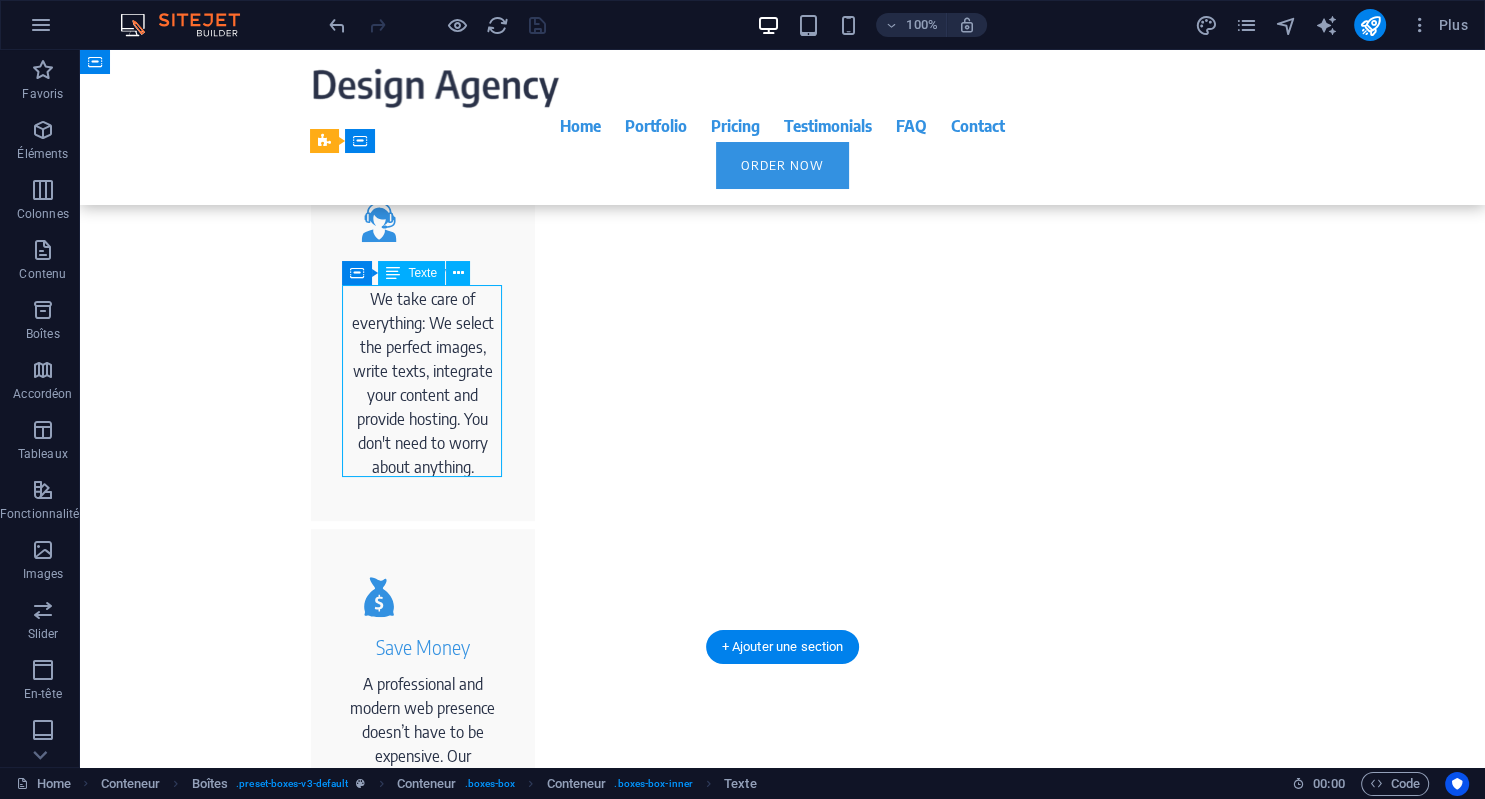 click on "We take care of everything: We select the perfect images, write texts, integrate your content and provide hosting. You don't need to worry about anything." at bounding box center [423, 383] 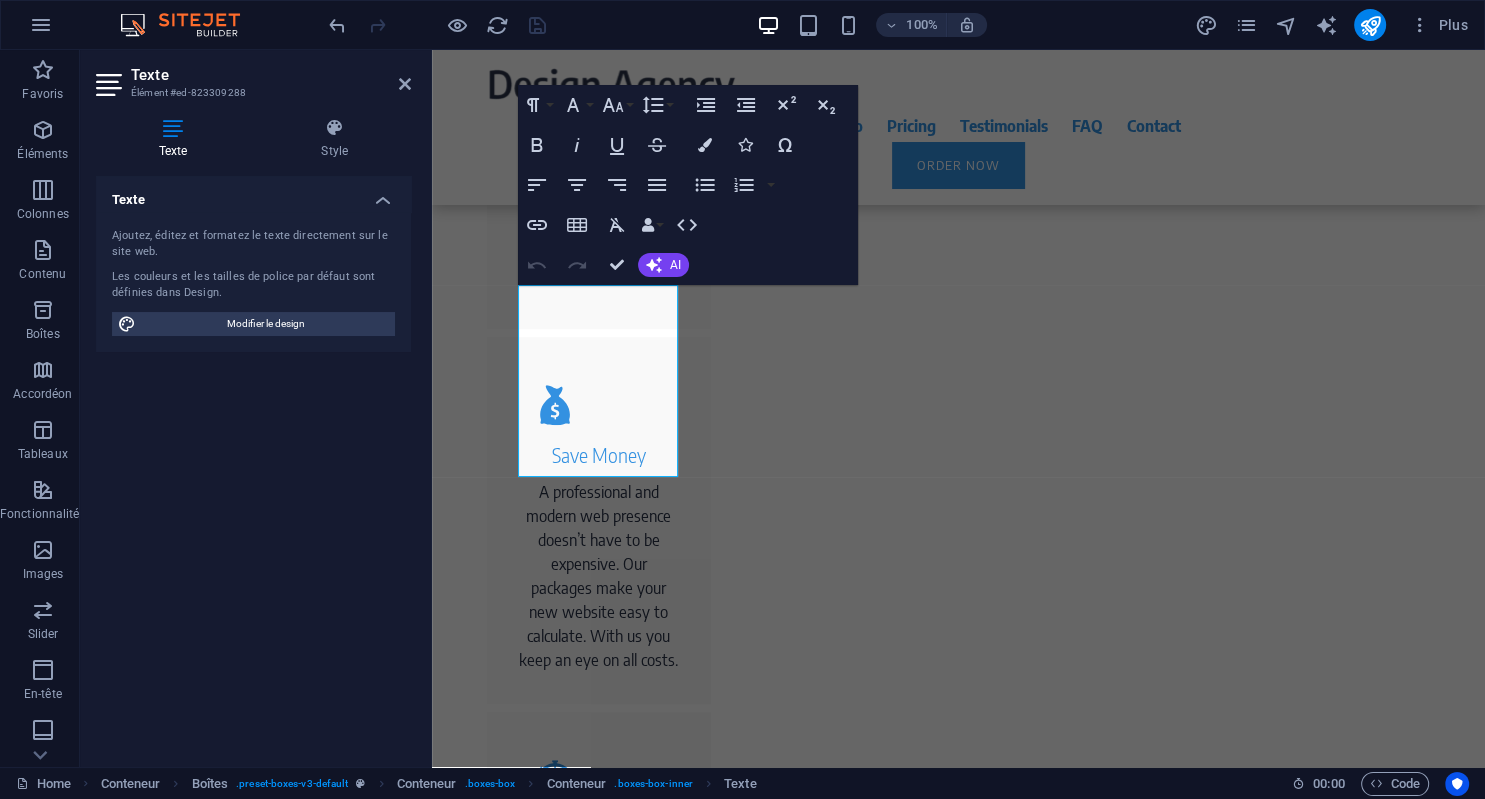 click on "Texte Élément #ed-823309288 Texte Style Texte Ajoutez, éditez et formatez le texte directement sur le site web. Les couleurs et les tailles de police par défaut sont définies dans Design. Modifier le design Alignement Aligné à gauche Centré Aligné à droite Boîtes Element
H1   Bannière   Bannière   Conteneur   Espaceur   H2   Conteneur   Conteneur   Bouton   Espaceur   Barre de menus   Bouton   H2   H3   Espaceur   Espaceur   Icône   Boîtes   Conteneur   Conteneur   H4   Conteneur   Conteneur   Espaceur   Texte   Conteneur   Conteneur   H4   Conteneur   Texte   H2   Espaceur   H3   Espaceur   Image   Image avec texte   Conteneur   Texte   Espaceur   Image   Image avec texte   Espaceur   Image avec texte   Conteneur   Conteneur   Texte   Espaceur   H3   Image   Espaceur   Texte   Espaceur   Image   Image avec texte   Conteneur   H2   Espaceur   H3   Espaceur   Cartes   Conteneur   H2   Texte   Espaceur   Bouton   Espaceur   Packs   Conteneur   H2   Espaceur   H3   Espaceur" at bounding box center [782, 408] 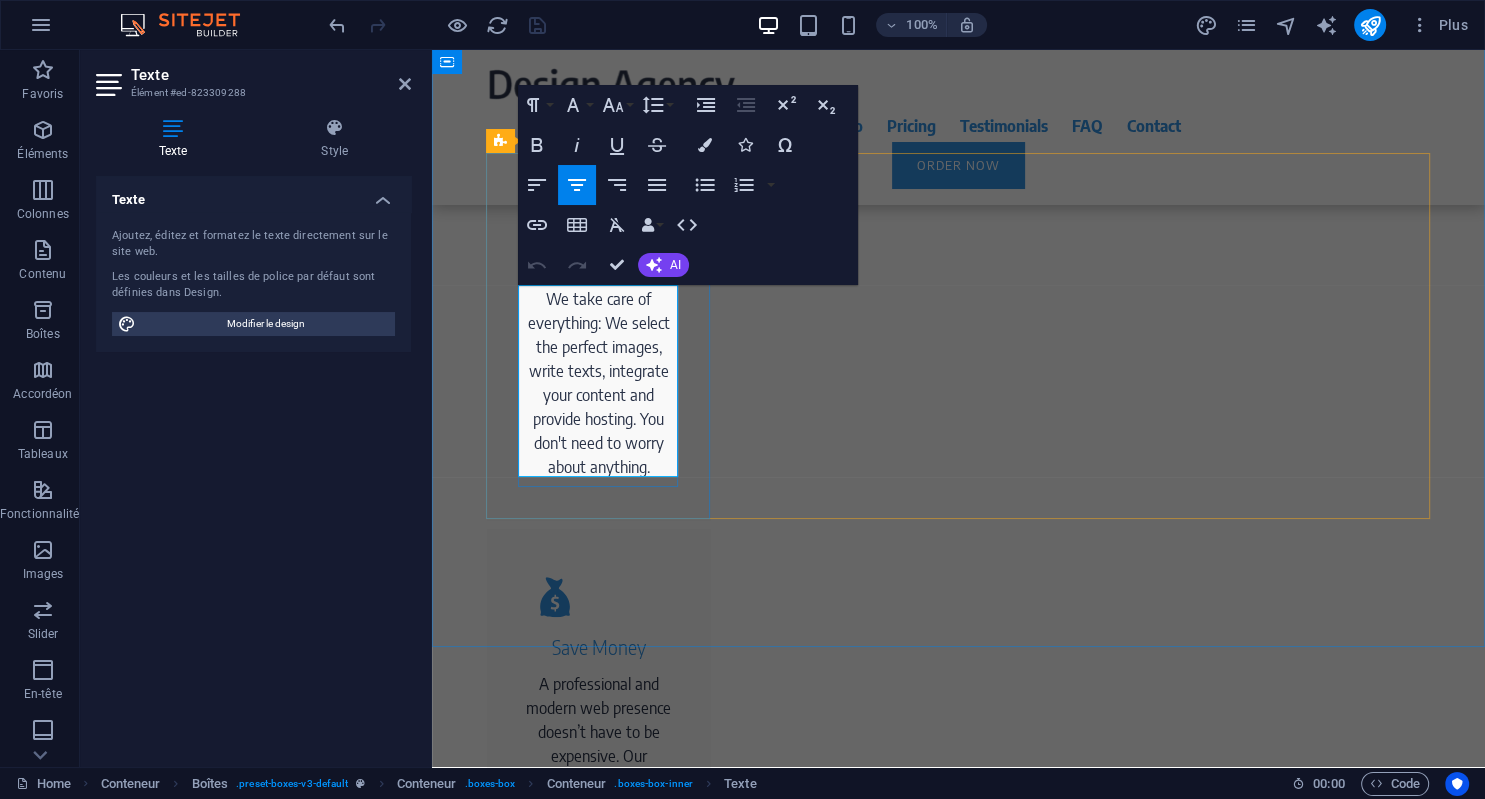 click on "We take care of everything: We select the perfect images, write texts, integrate your content and provide hosting. You don't need to worry about anything." at bounding box center (599, 383) 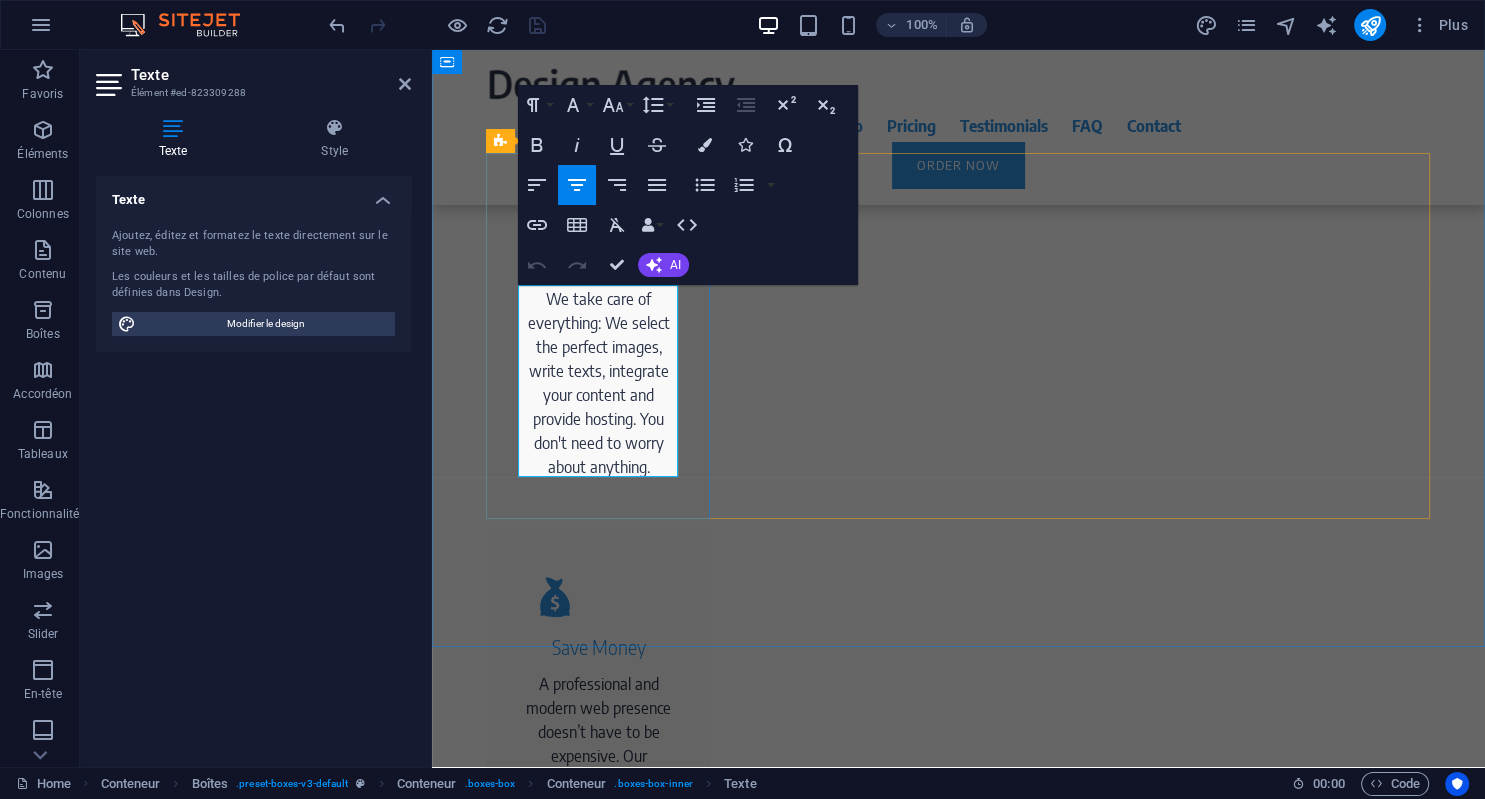 type 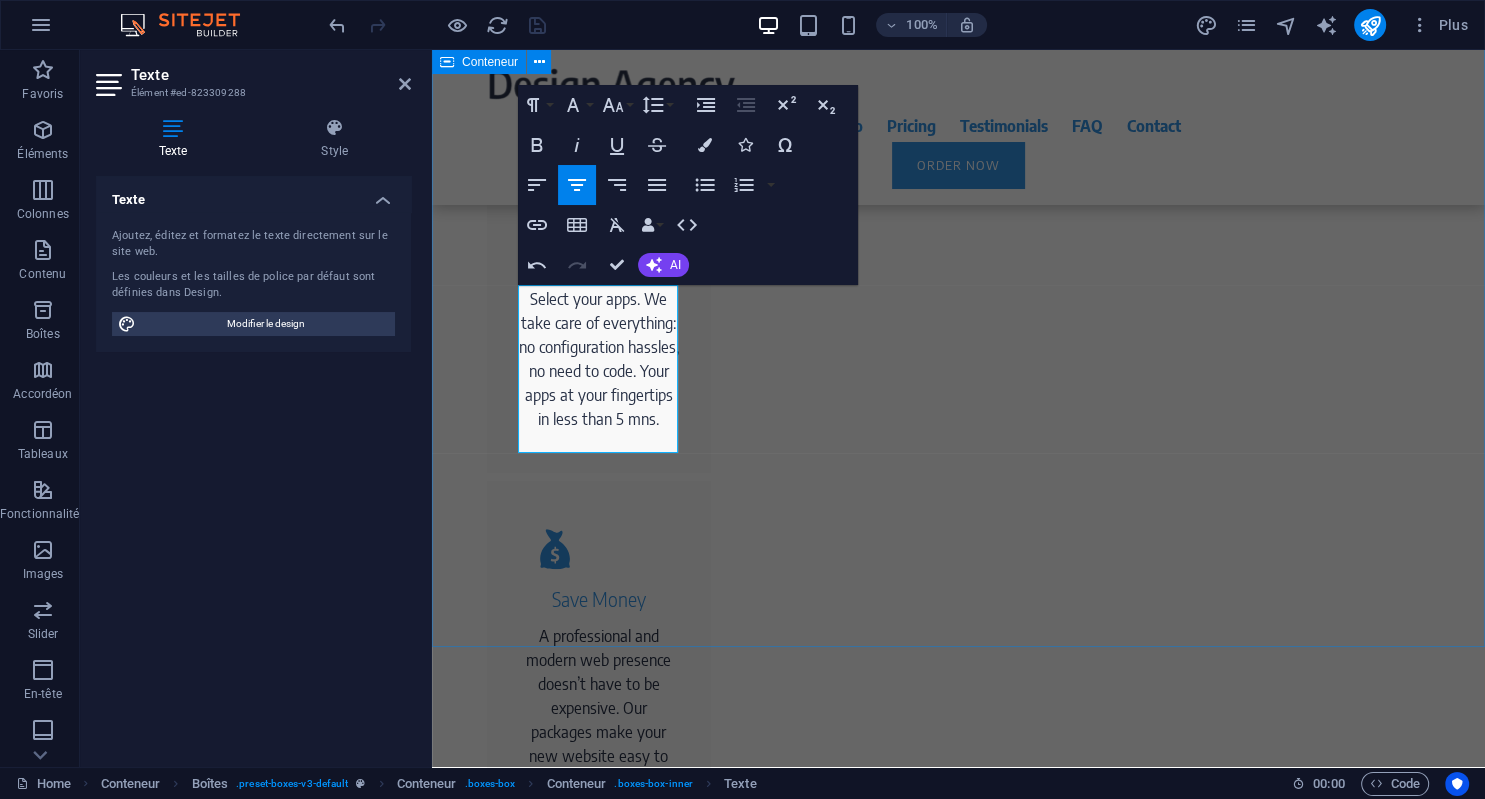 click on "Highlights Simply be always one step ahead of your competitors. Full-Service Select your apps. We take care of everything: no configuration hassles, no need to code. Your apps at your fingertips in less than 5 mns. Save Money
A professional and modern web presence doesn’t have to be expensive. Our packages make your new website easy to calculate. With us you keep an eye on all costs. Save Time
If you want to make a change to your website, just give us a call or send us an e-mail. We implement your wishes directly. Perfect Design
Our experts create your professional website according to the latest technical standards - optimized for smartphones and tablets right from the start." at bounding box center [958, 792] 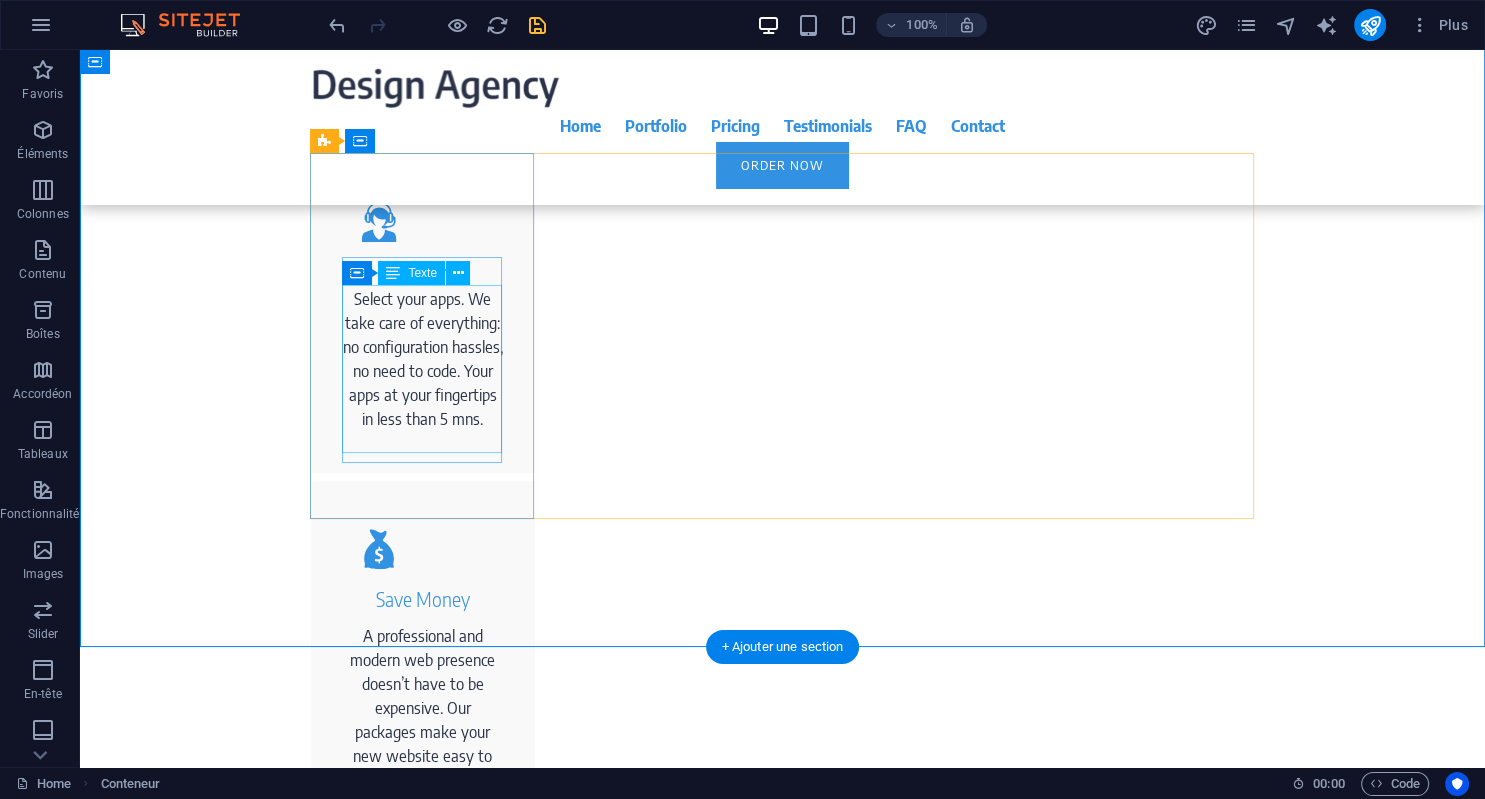 click on "Select your apps. We take care of everything: no configuration hassles, no need to code. Your apps at your fingertips in less than 5 mns." at bounding box center [423, 359] 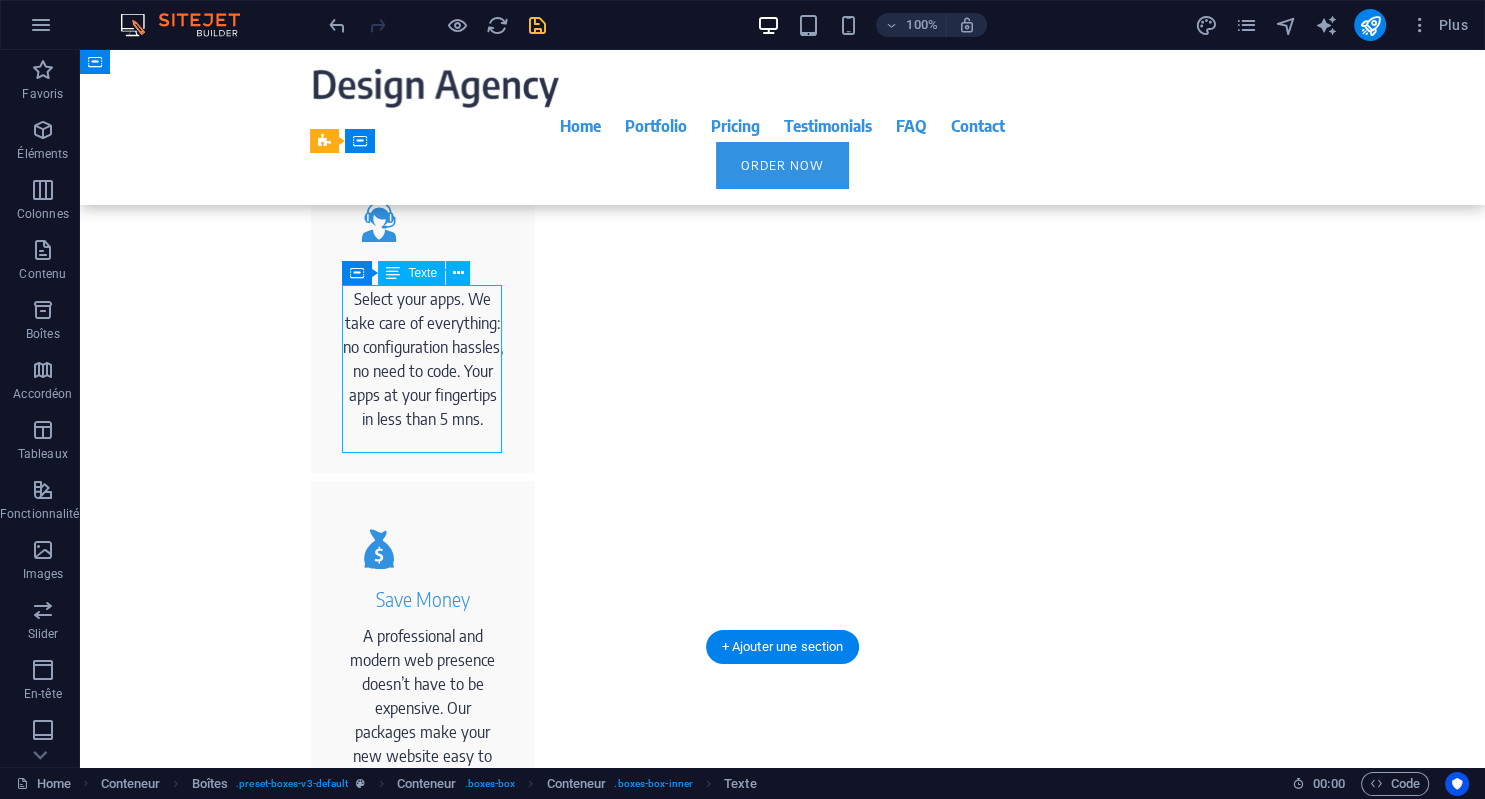 click on "Select your apps. We take care of everything: no configuration hassles, no need to code. Your apps at your fingertips in less than 5 mns." at bounding box center [423, 359] 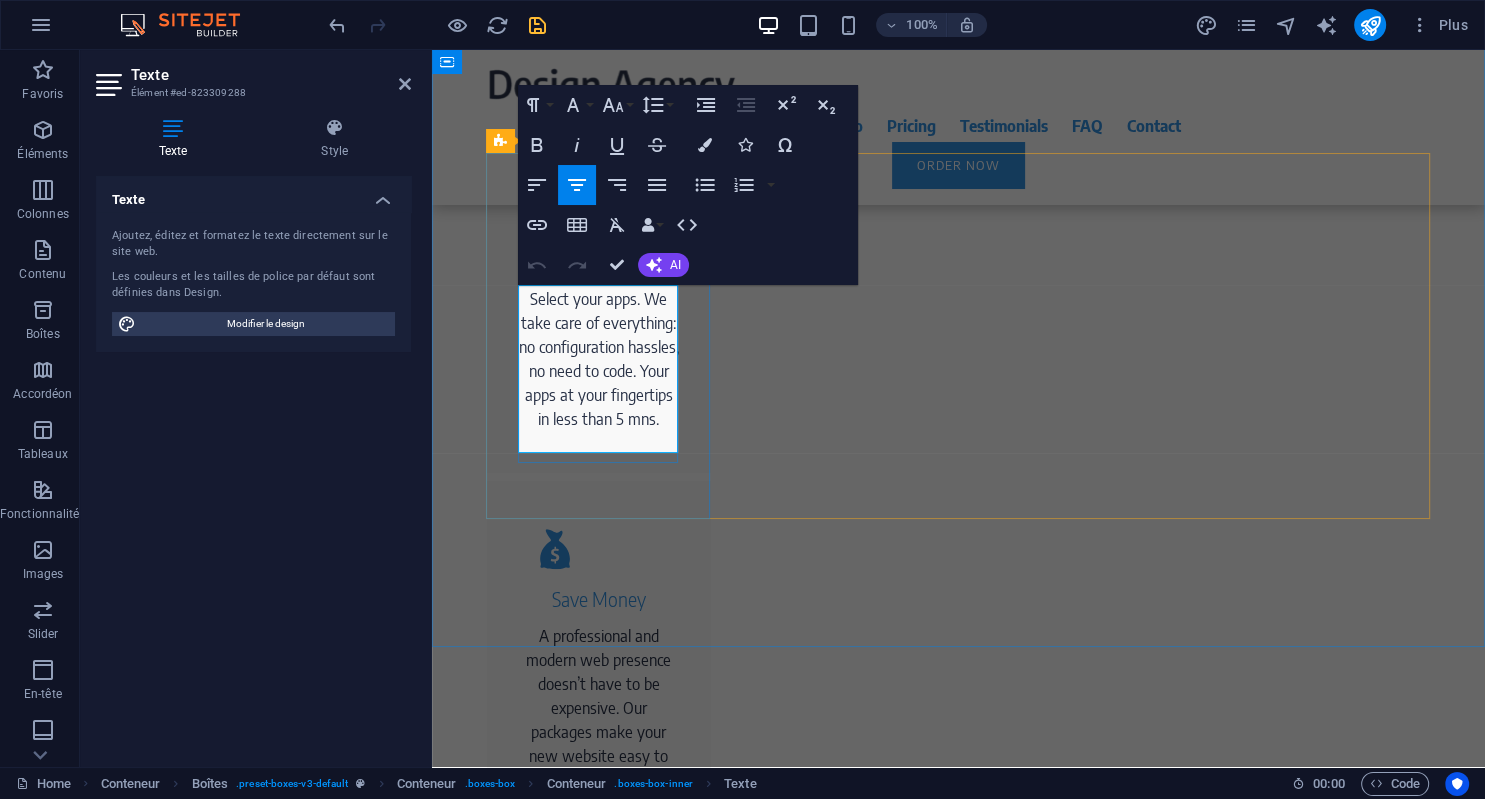 click on "Select your apps. We take care of everything: no configuration hassles, no need to code. Your apps at your fingertips in less than 5 mns." at bounding box center [599, 359] 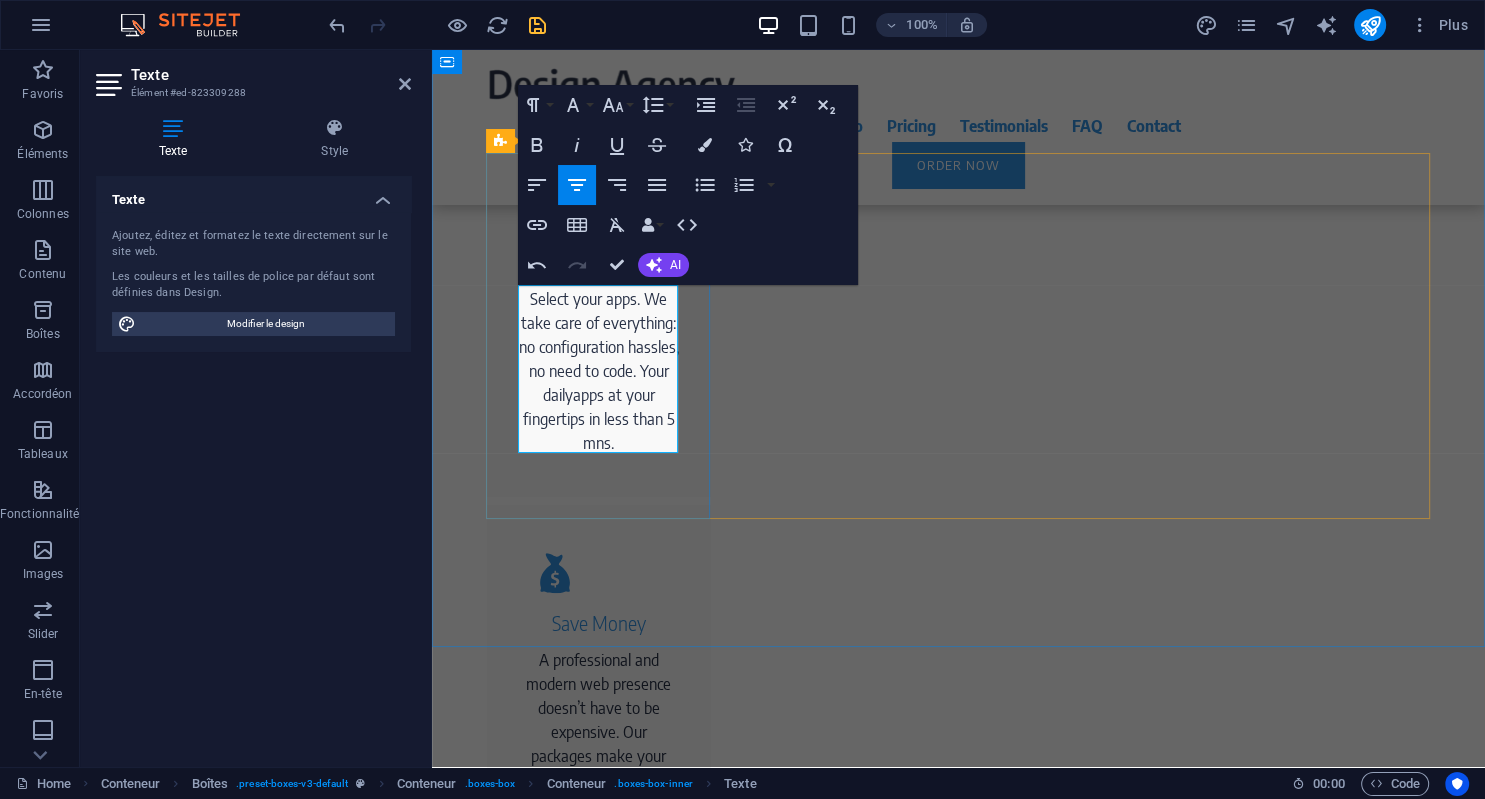 click on "Full-Service Select your apps. We take care of everything: no configuration hassles, no need to code. Your daily  apps at your fingertips in less than 5 mns." at bounding box center [599, 325] 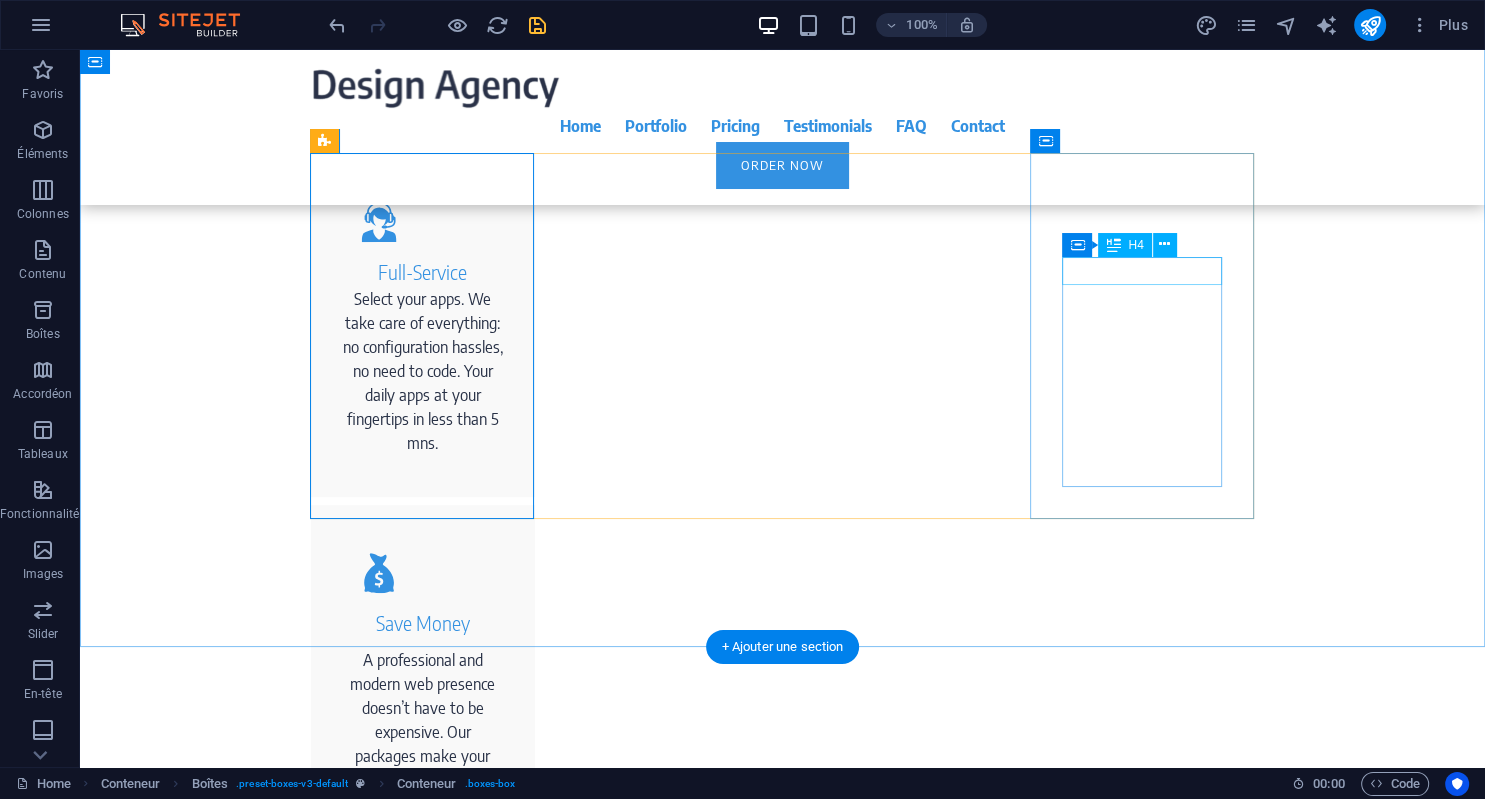click on "Perfect Design" at bounding box center (423, 1324) 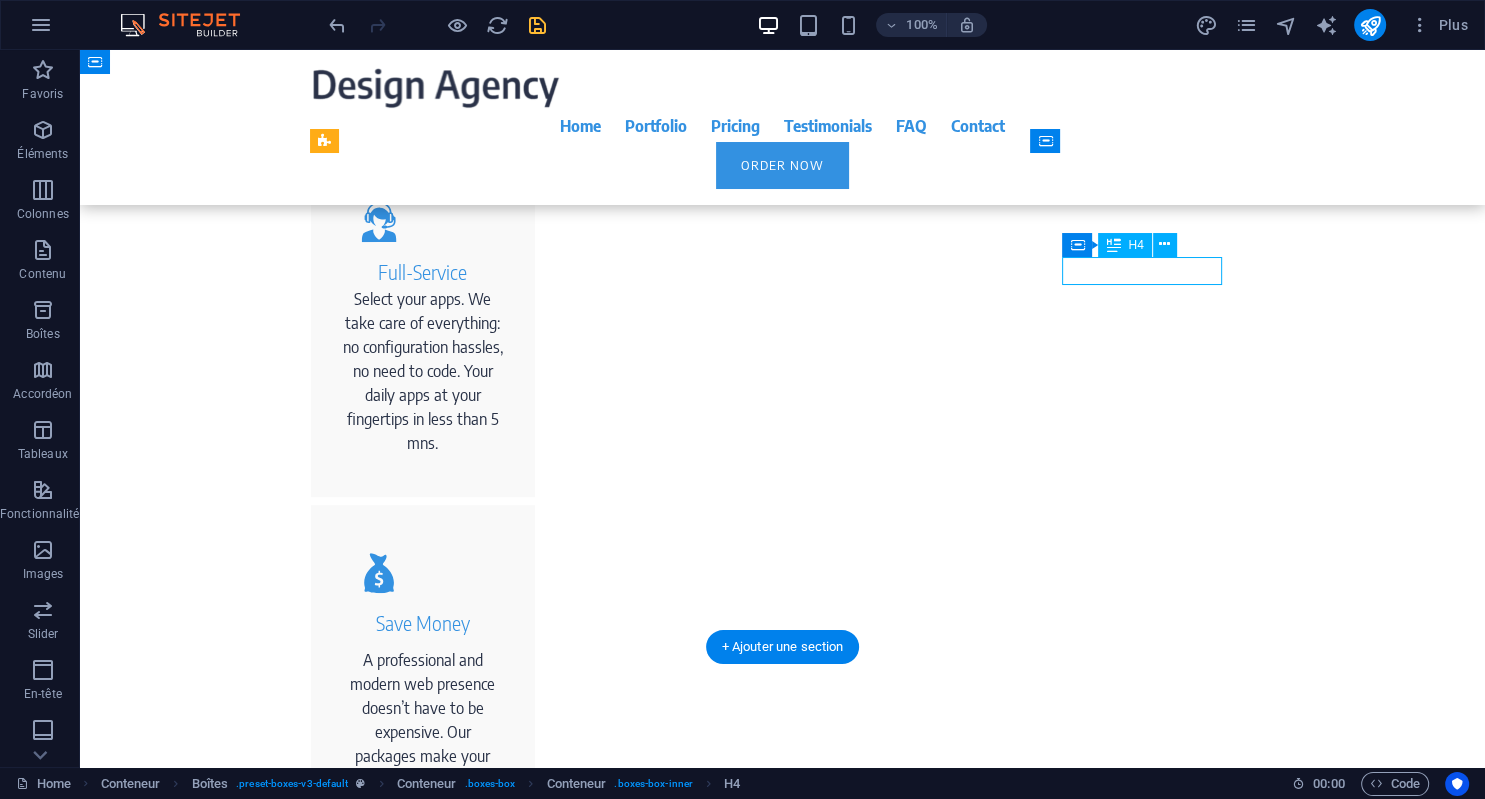 click on "Perfect Design" at bounding box center [423, 1324] 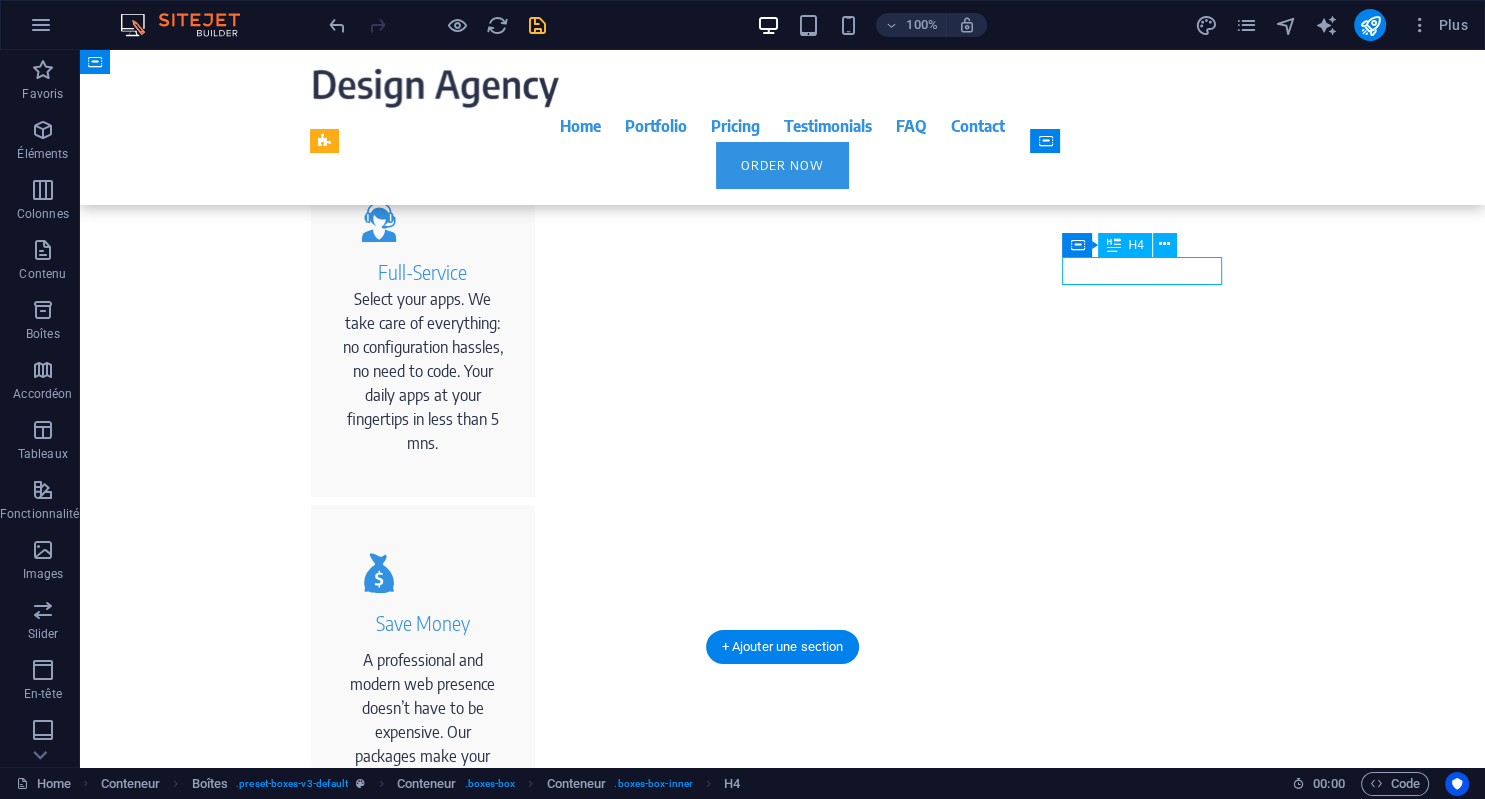 click on "Perfect Design" at bounding box center (423, 1324) 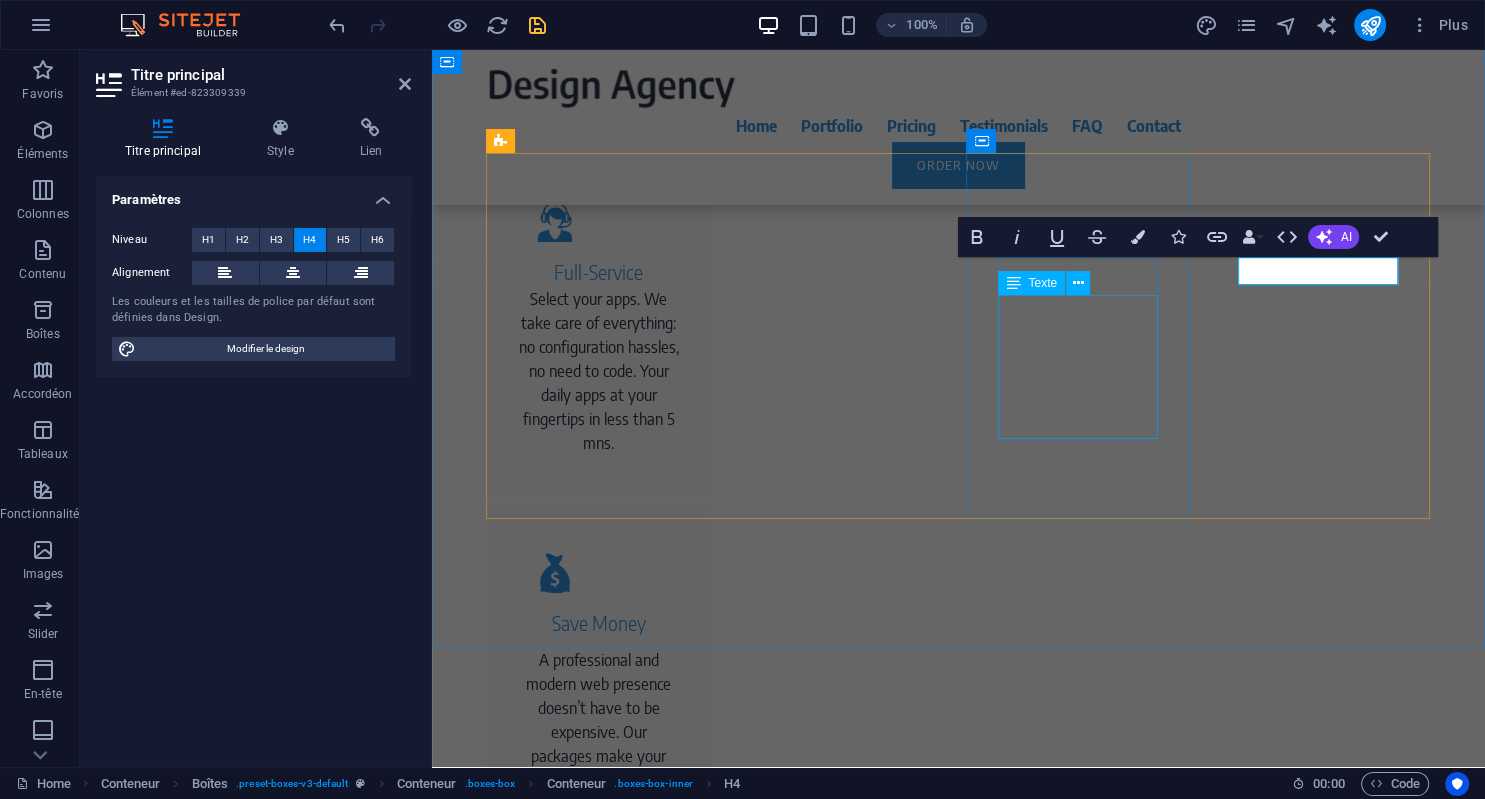 type 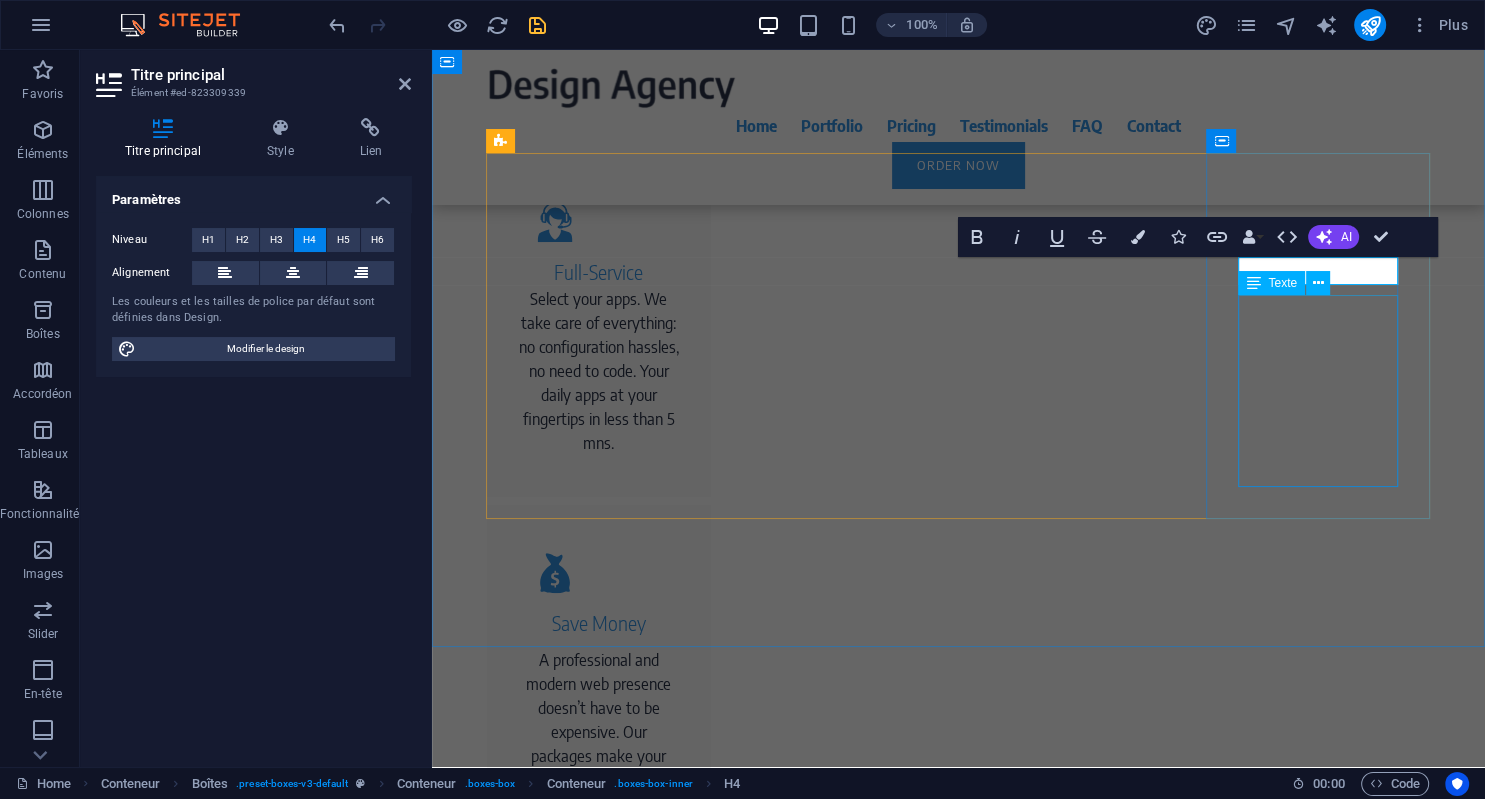 click on "Our experts create your professional website according to the latest technical standards - optimized for smartphones and tablets right from the start." at bounding box center (599, 1445) 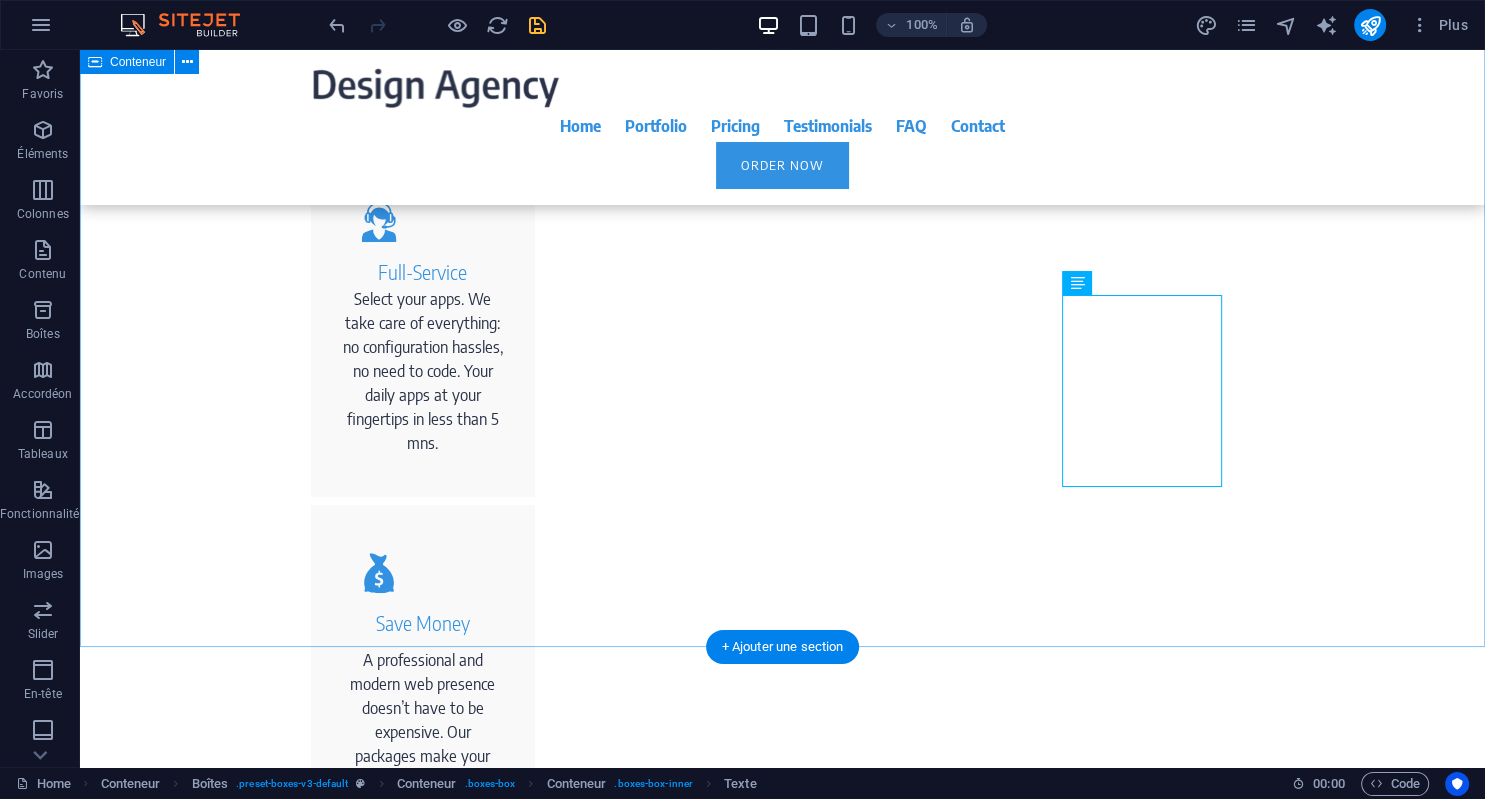 click on "Highlights Simply be always one step ahead of your competitors. Full-Service Select your apps. We take care of everything: no configuration hassles, no need to code. Your daily apps at your fingertips in less than 5 mns. Save Money
A professional and modern web presence doesn’t have to be expensive. Our packages make your new website easy to calculate. With us you keep an eye on all costs. Save Time
If you want to make a change to your website, just give us a call or send us an e-mail. We implement your wishes directly. Gain freedom
Our experts create your professional website according to the latest technical standards - optimized for smartphones and tablets right from the start." at bounding box center (782, 804) 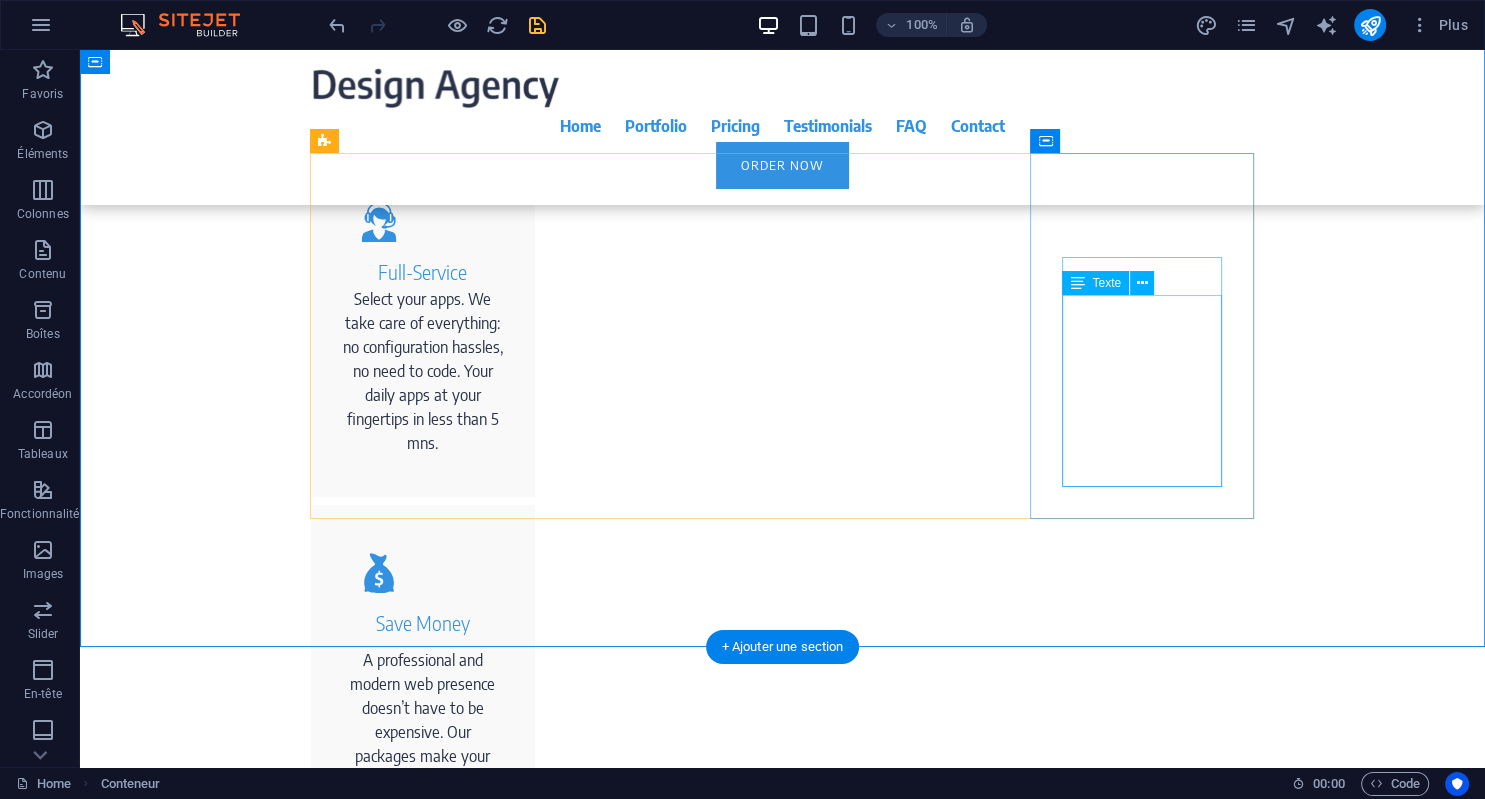 click on "Our experts create your professional website according to the latest technical standards - optimized for smartphones and tablets right from the start." at bounding box center (423, 1445) 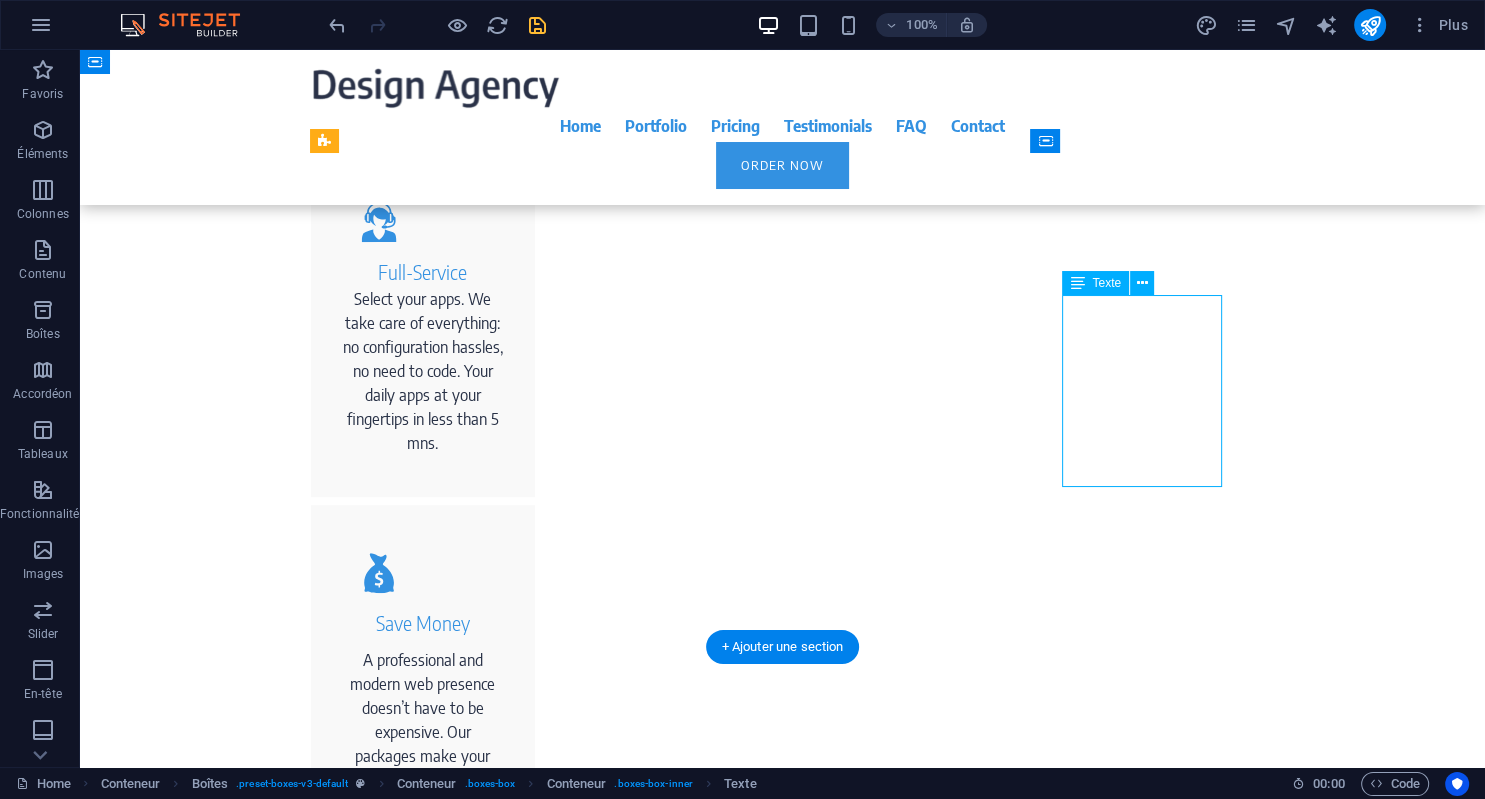 click on "Our experts create your professional website according to the latest technical standards - optimized for smartphones and tablets right from the start." at bounding box center (423, 1445) 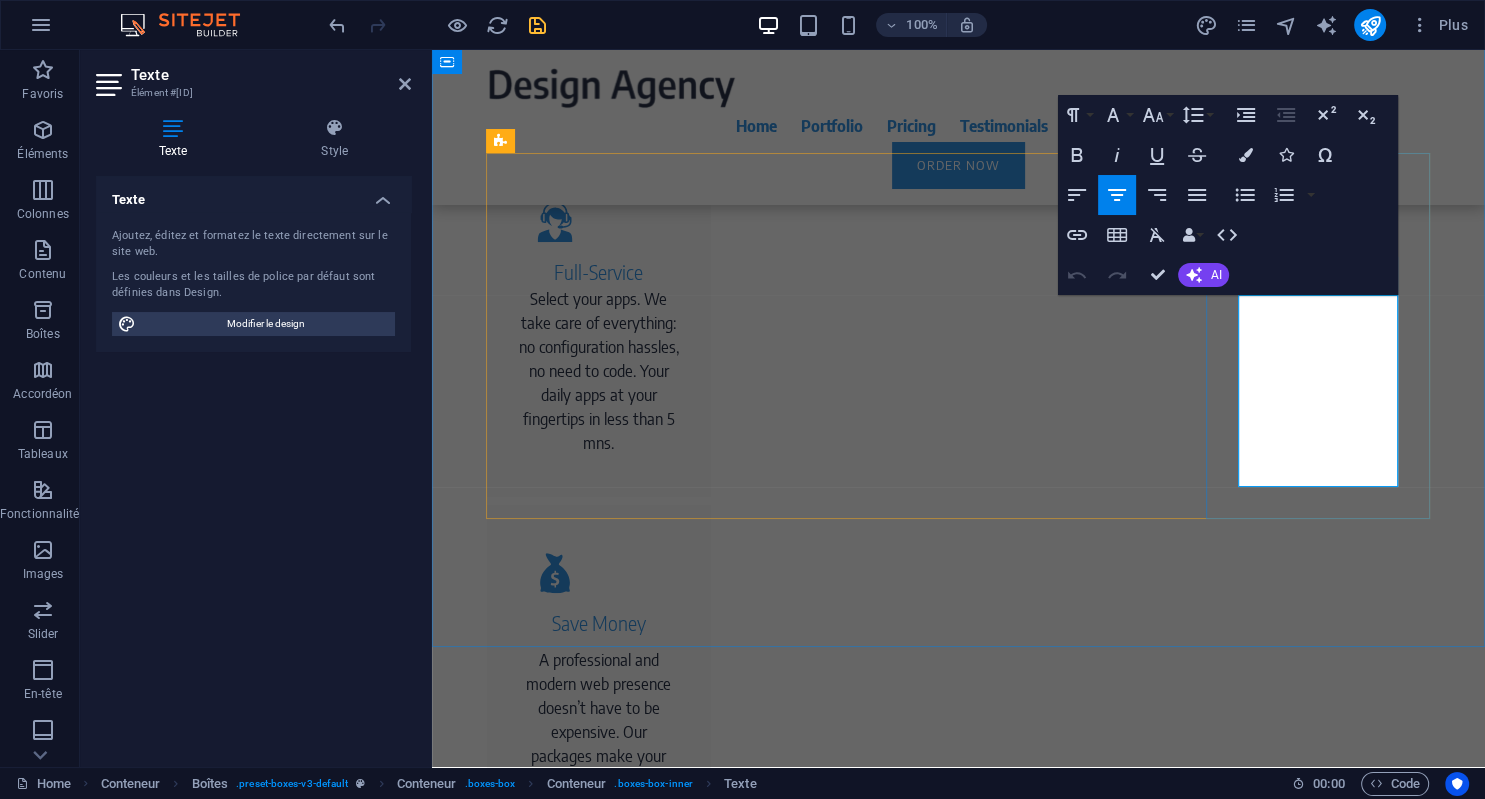 click on "Our experts create your professional website according to the latest technical standards - optimized for smartphones and tablets right from the start." at bounding box center (599, 1445) 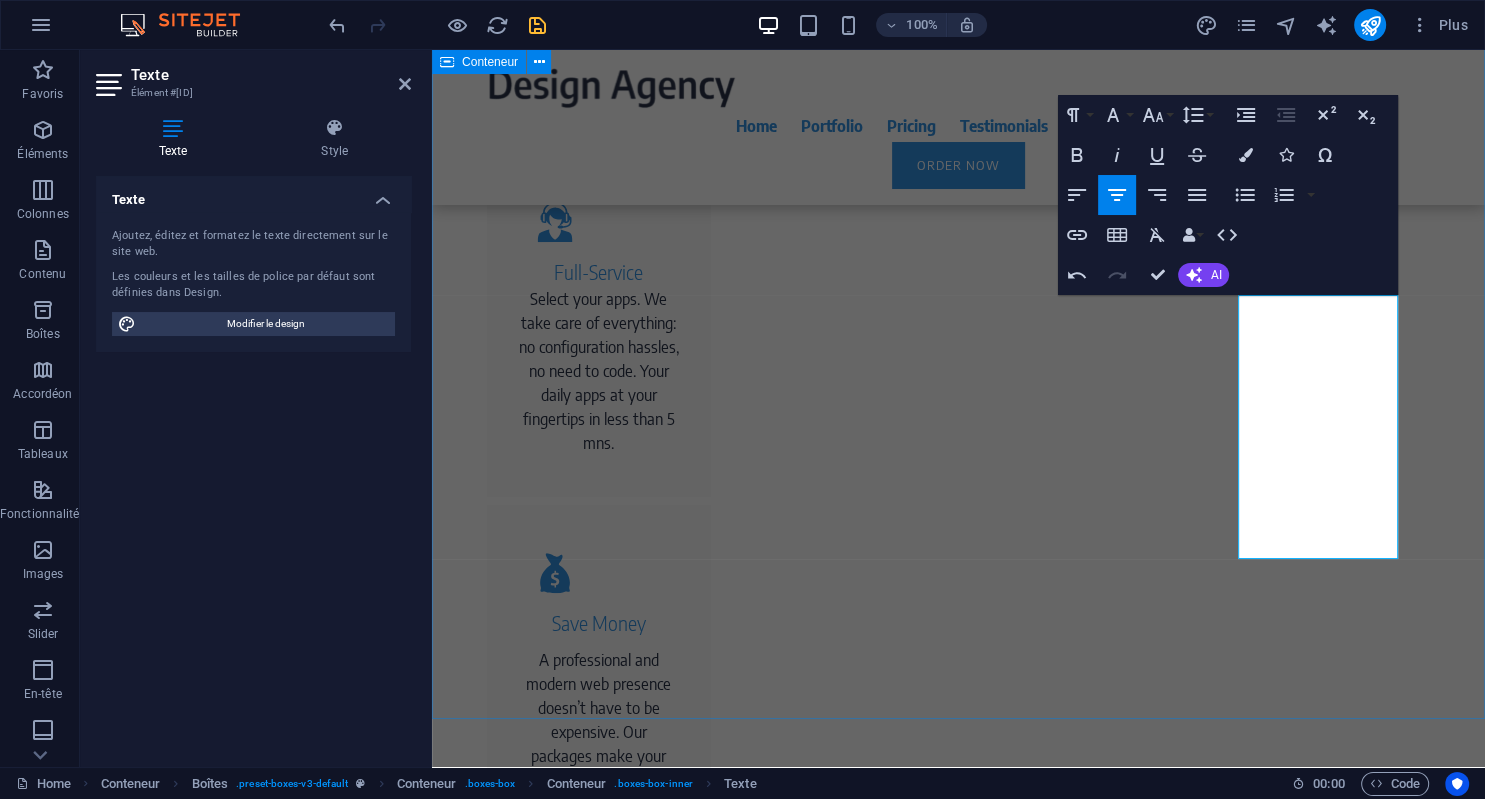 click on "Highlights Simply be always one step ahead of your competitors. Full-Service Select your apps. We take care of everything: no configuration hassles, no need to code. Your daily apps at your fingertips in less than 5 mns. Save Money
A professional and modern web presence doesn’t have to be expensive. Our packages make your new website easy to calculate. With us you keep an eye on all costs. Save Time
If you want to make a change to your website, just give us a call or send us an e-mail. We implement your wishes directly. Gain freedom Access your apps everywhere: desktop or mobile devices. Your data is your data: we don't access it or sell it to others. No engagement needed.: y ou change whenever you want" at bounding box center [958, 840] 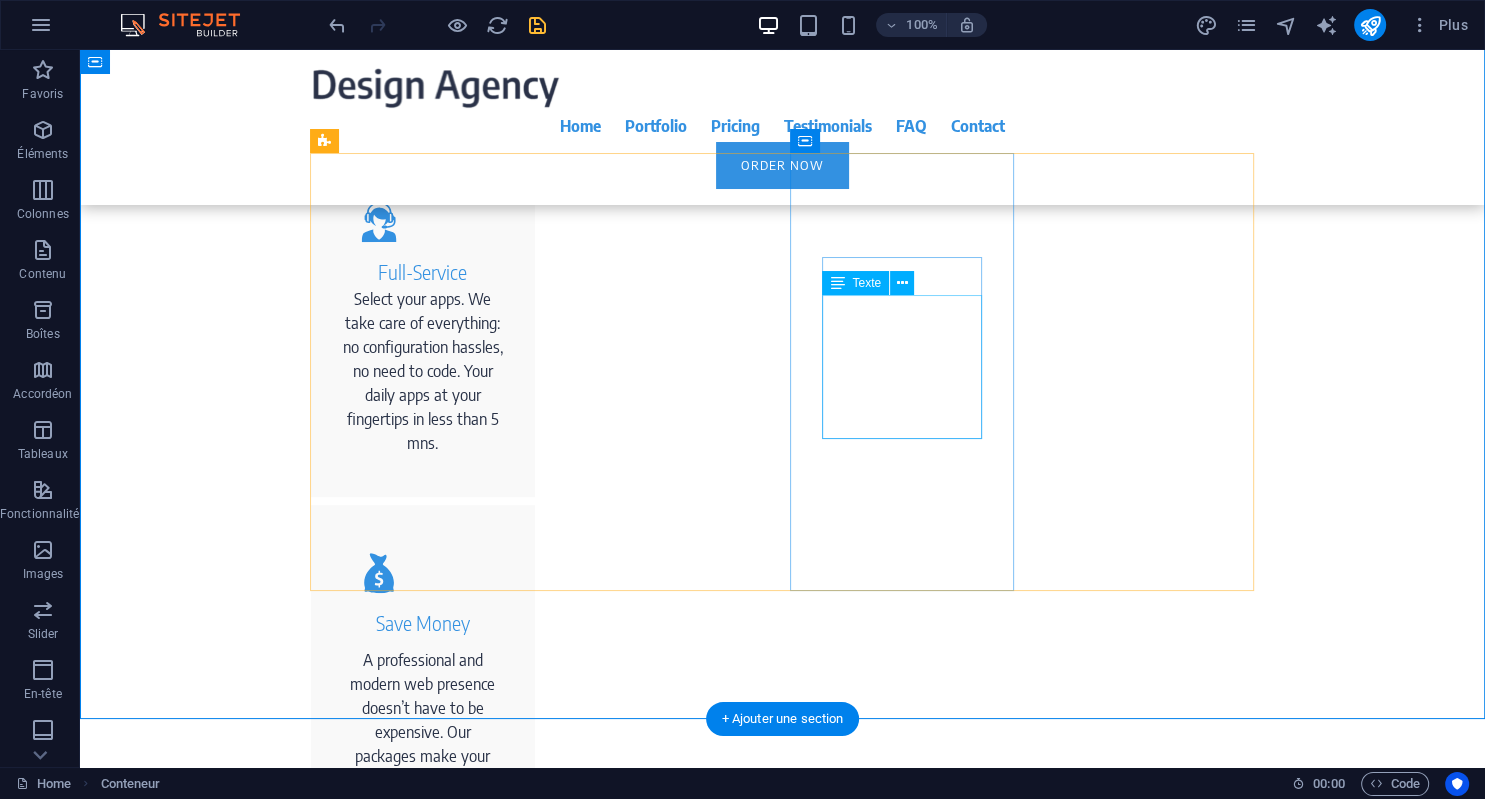 click on "If you want to make a change to your website, just give us a call or send us an e-mail. We implement your wishes directly." at bounding box center [423, 1094] 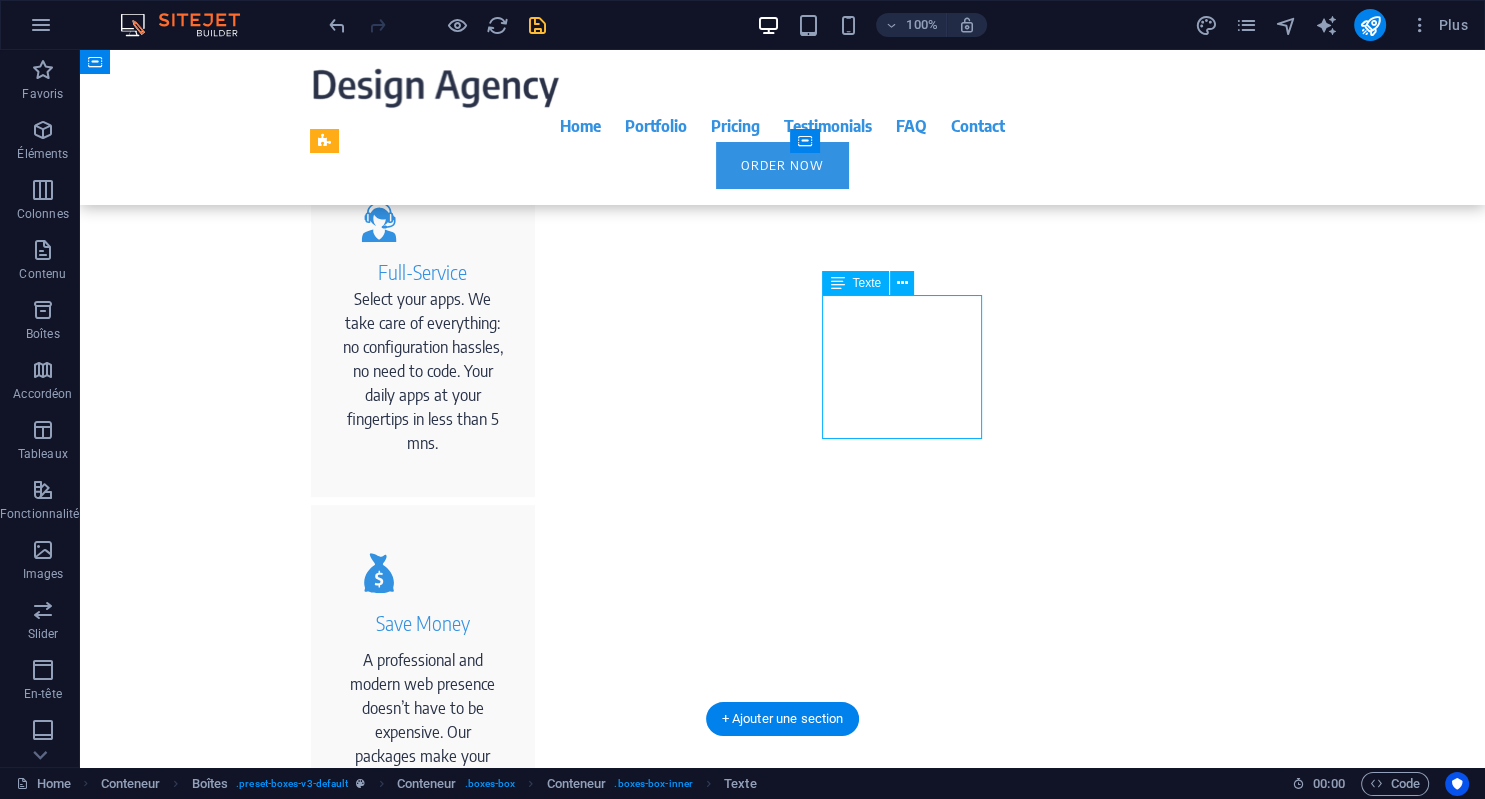 click on "If you want to make a change to your website, just give us a call or send us an e-mail. We implement your wishes directly." at bounding box center (423, 1094) 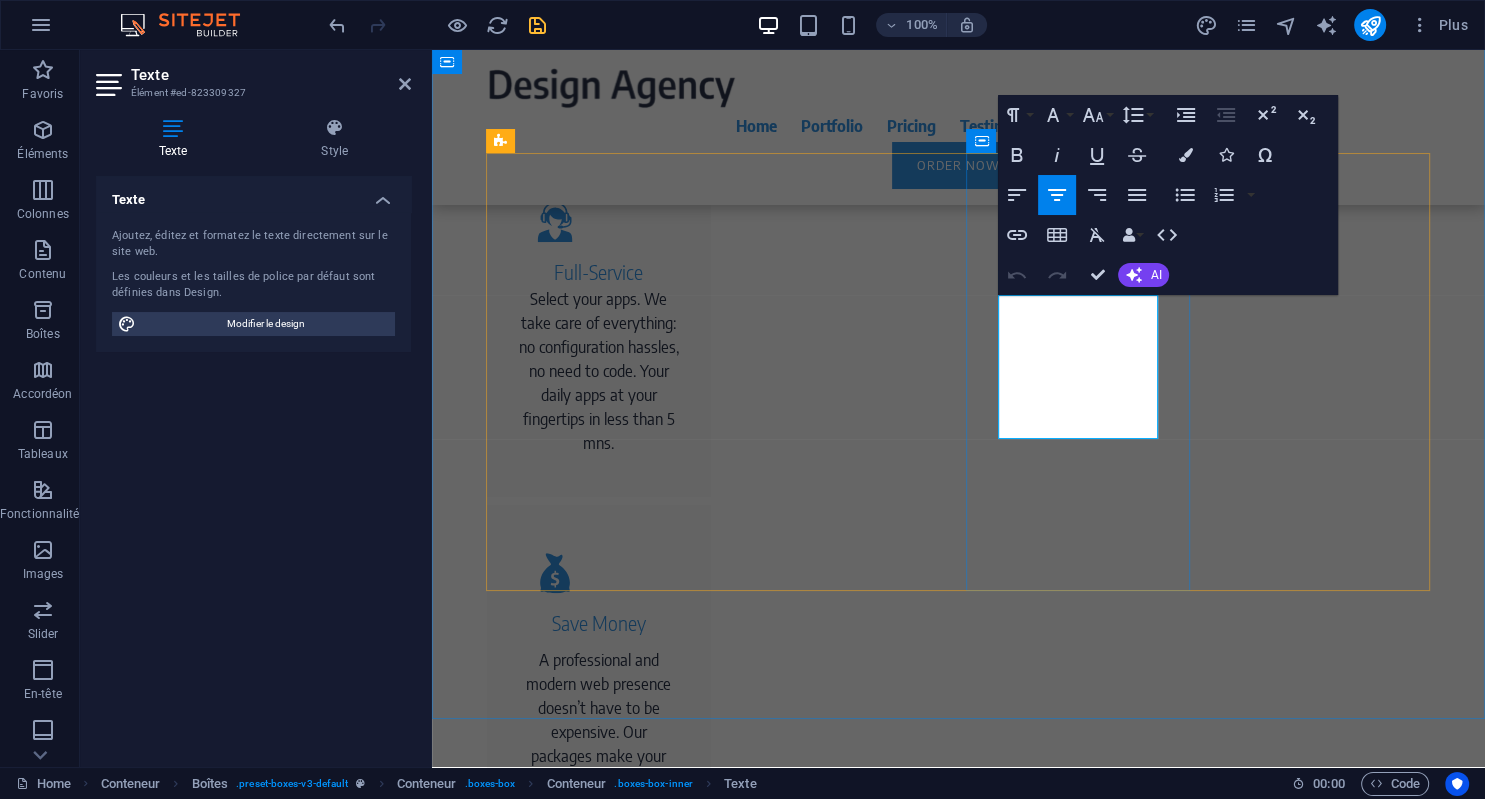 click on "If you want to make a change to your website, just give us a call or send us an e-mail. We implement your wishes directly." at bounding box center [599, 1094] 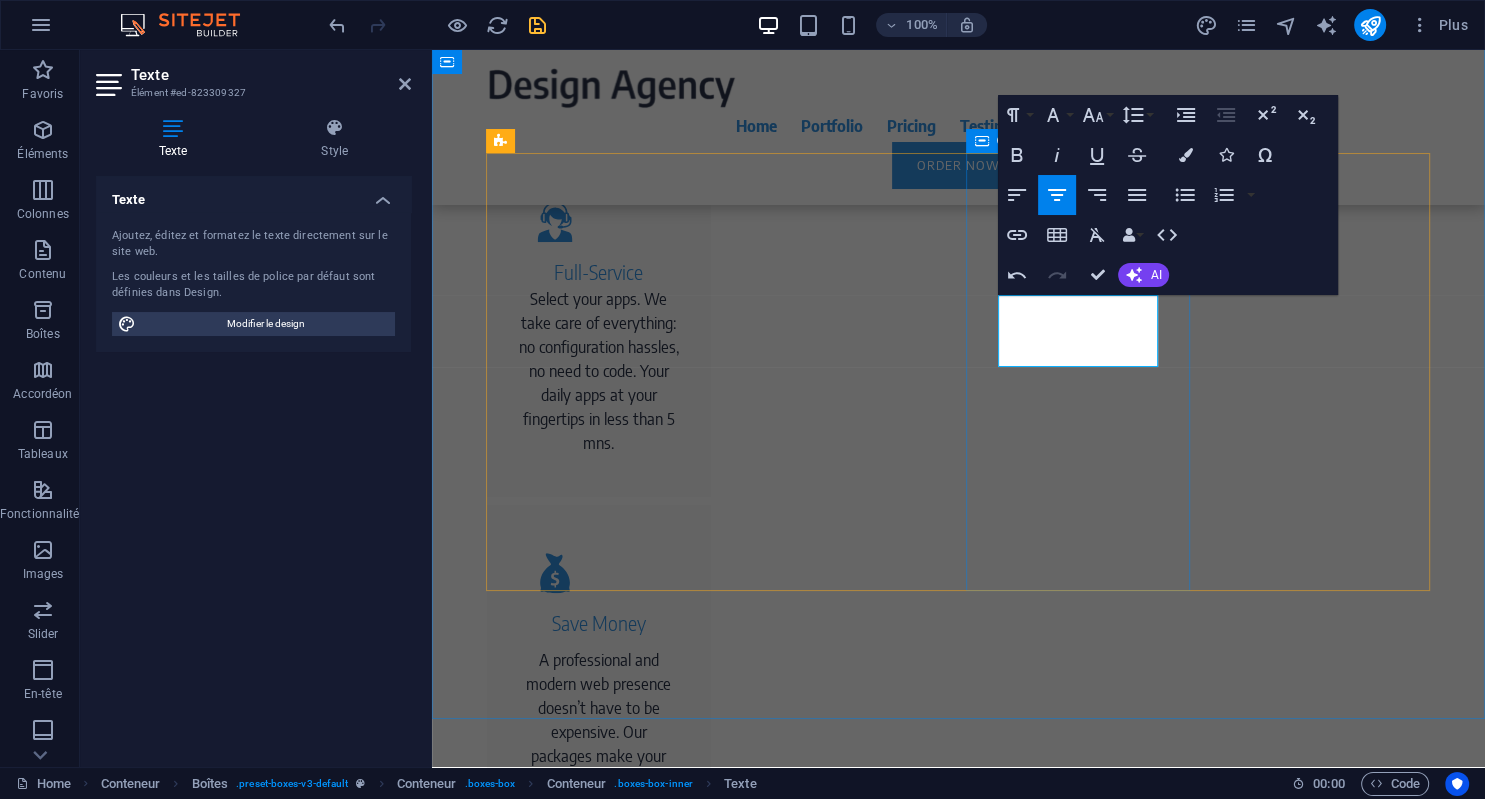 click on "Save Time You can easily upgrade with other apps as your needs evolve." at bounding box center [599, 1003] 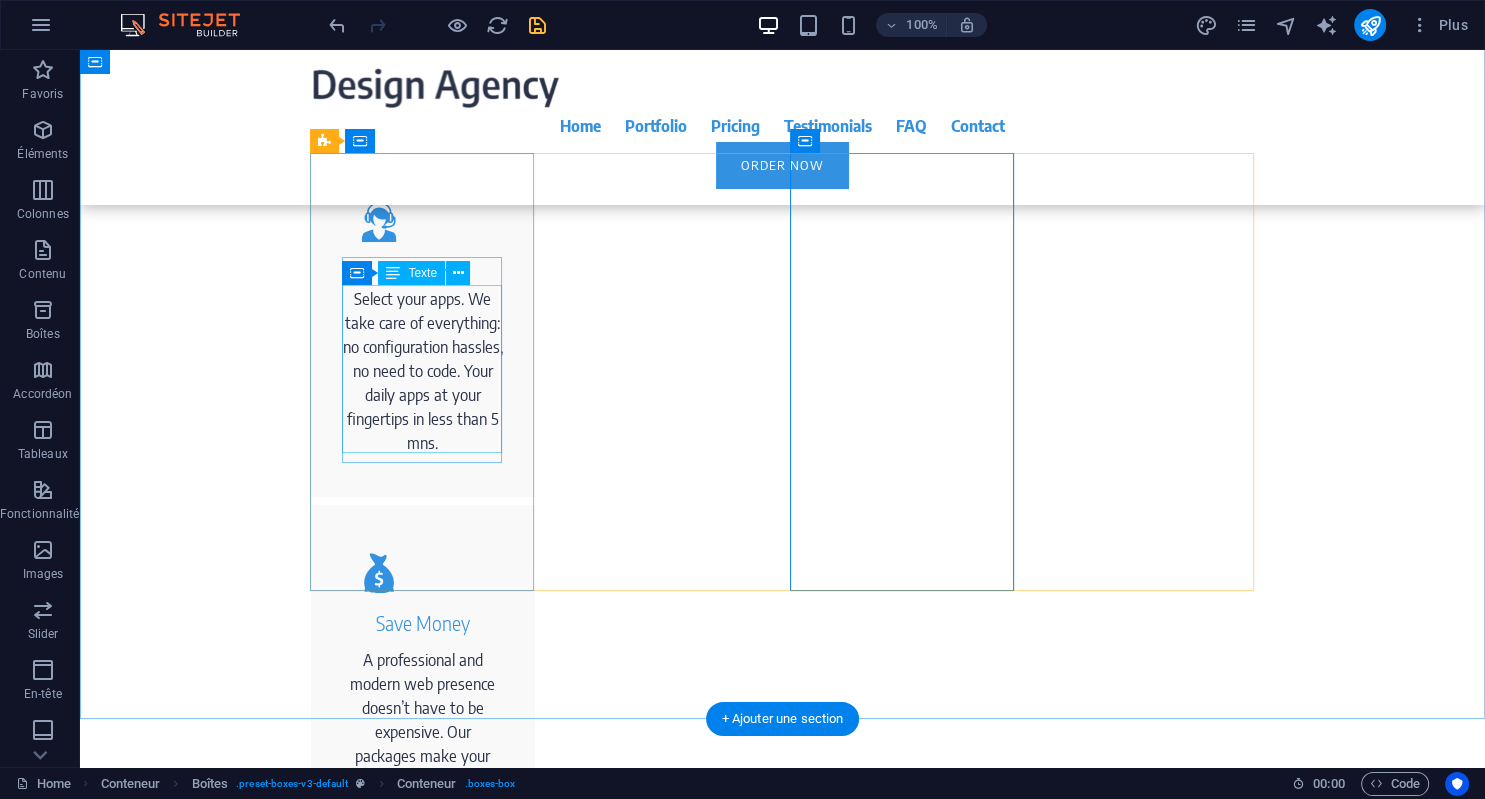 click on "Select your apps. We take care of everything: no configuration hassles, no need to code. Your daily apps at your fingertips in less than 5 mns." at bounding box center (423, 371) 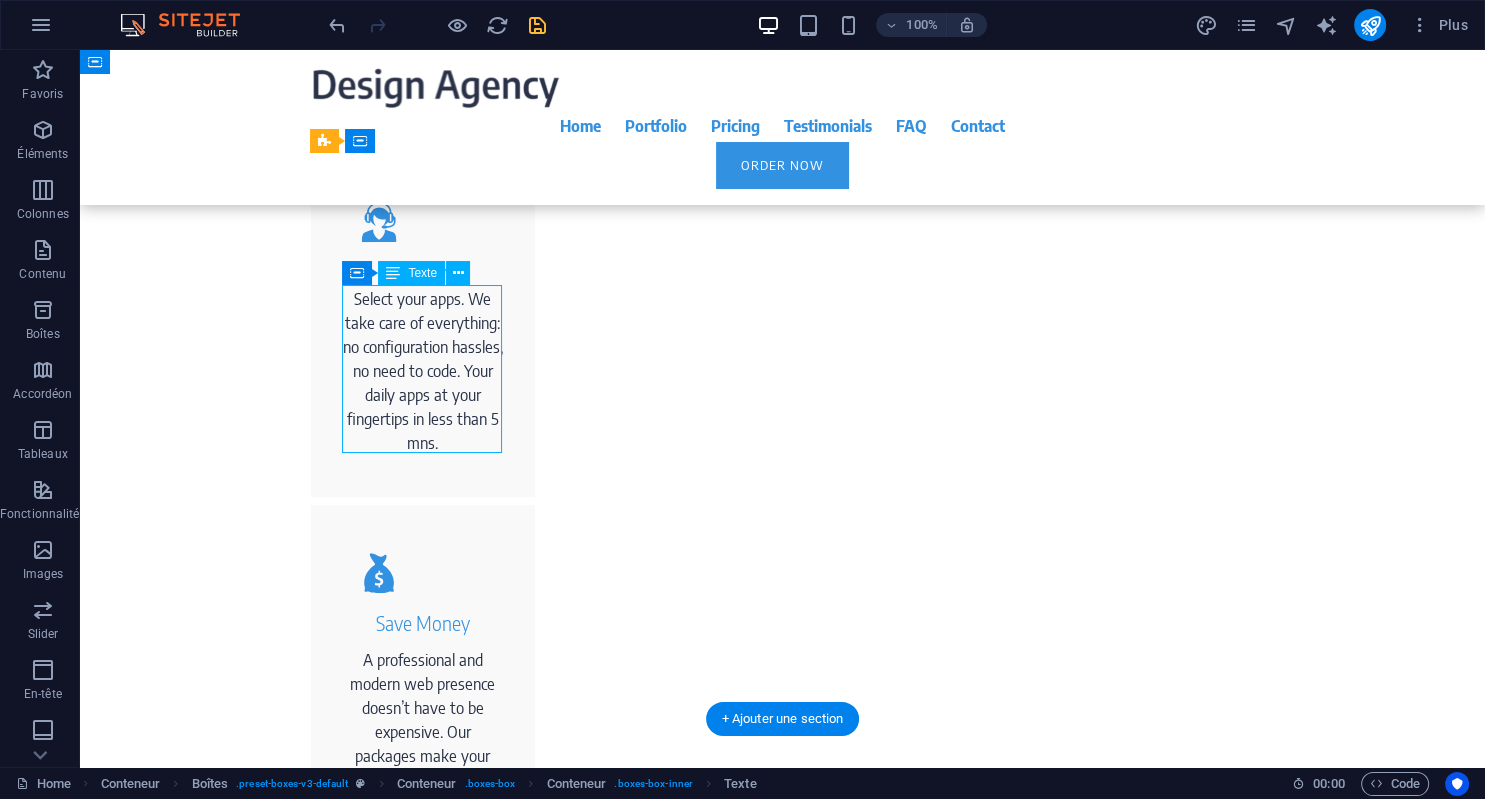 click on "Select your apps. We take care of everything: no configuration hassles, no need to code. Your daily apps at your fingertips in less than 5 mns." at bounding box center (423, 371) 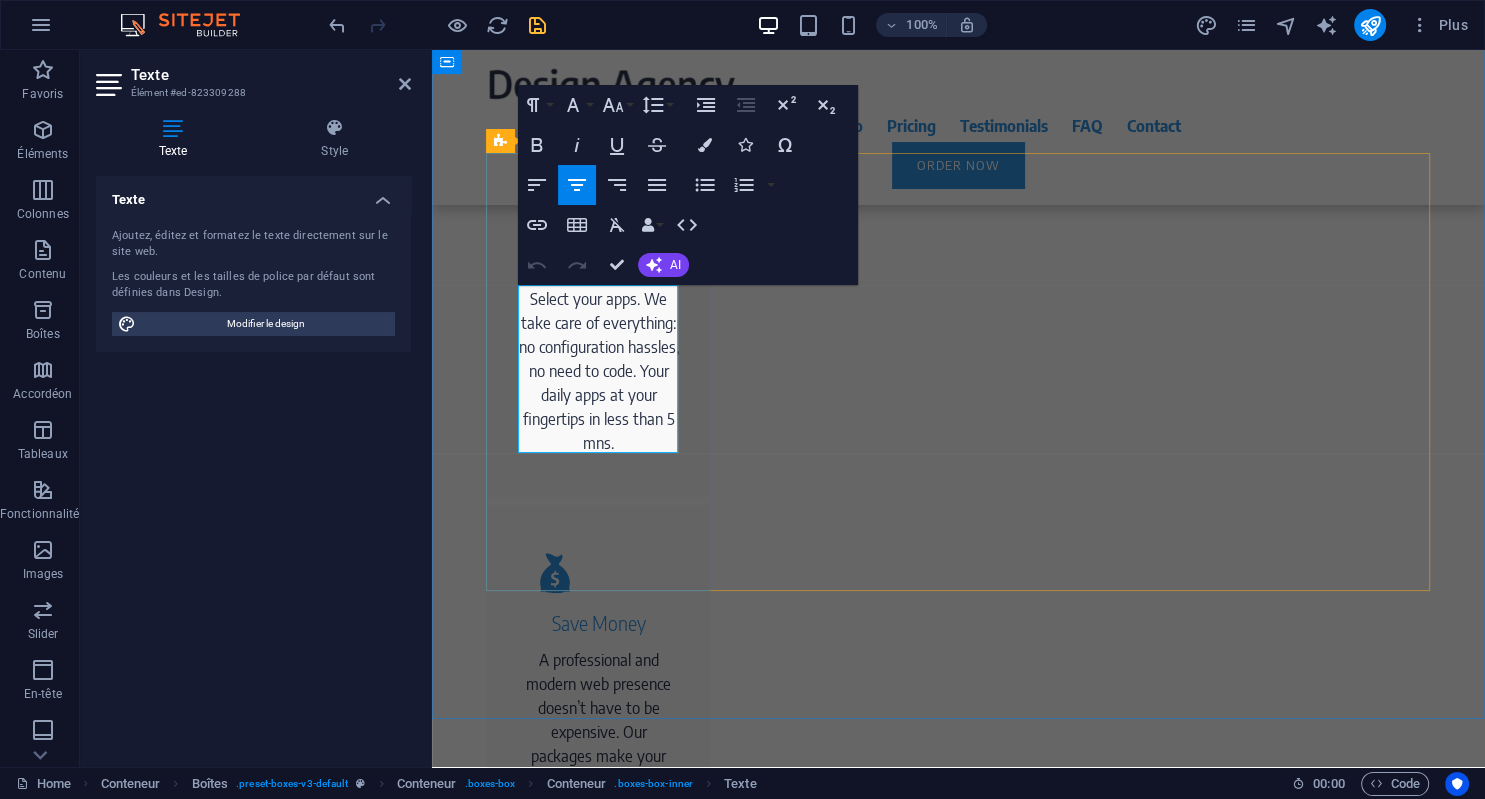 click on "Full-Service Select your apps. We take care of everything: no configuration hassles, no need to code. Your daily apps at your fingertips in less than 5 mns." at bounding box center [599, 325] 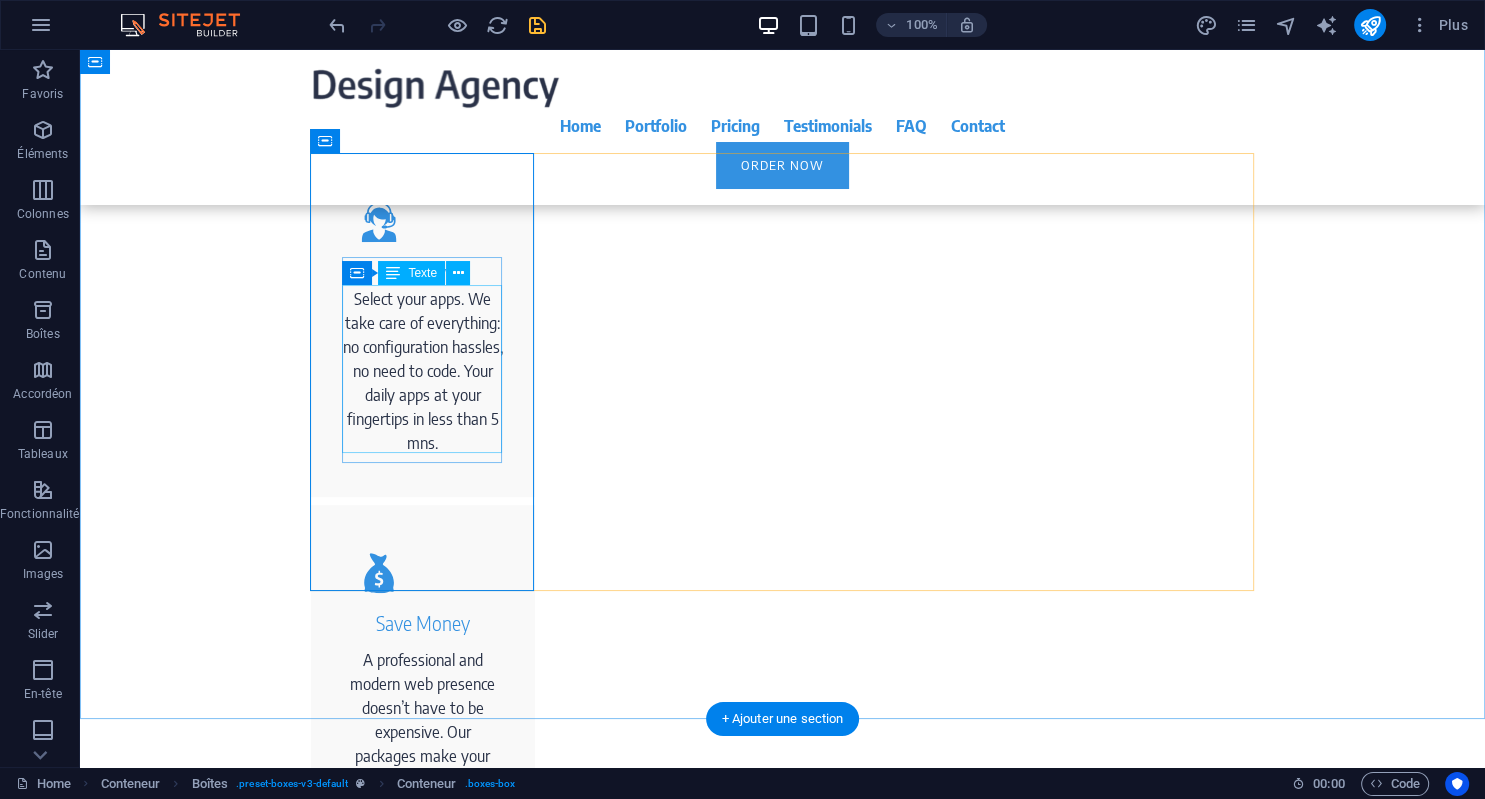 click on "Select your apps. We take care of everything: no configuration hassles, no need to code. Your daily apps at your fingertips in less than 5 mns." at bounding box center (423, 371) 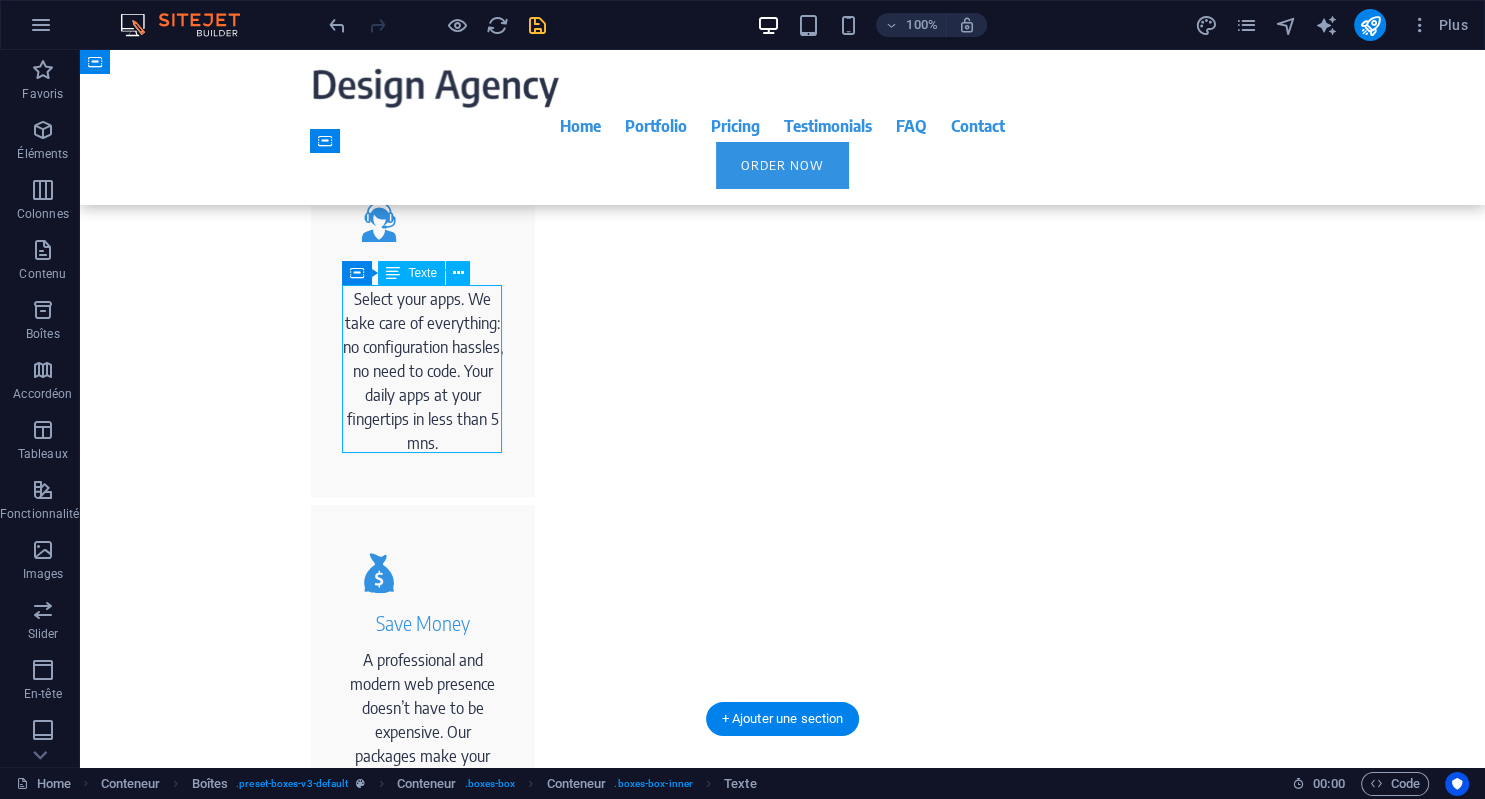 click on "Select your apps. We take care of everything: no configuration hassles, no need to code. Your daily apps at your fingertips in less than 5 mns." at bounding box center (423, 371) 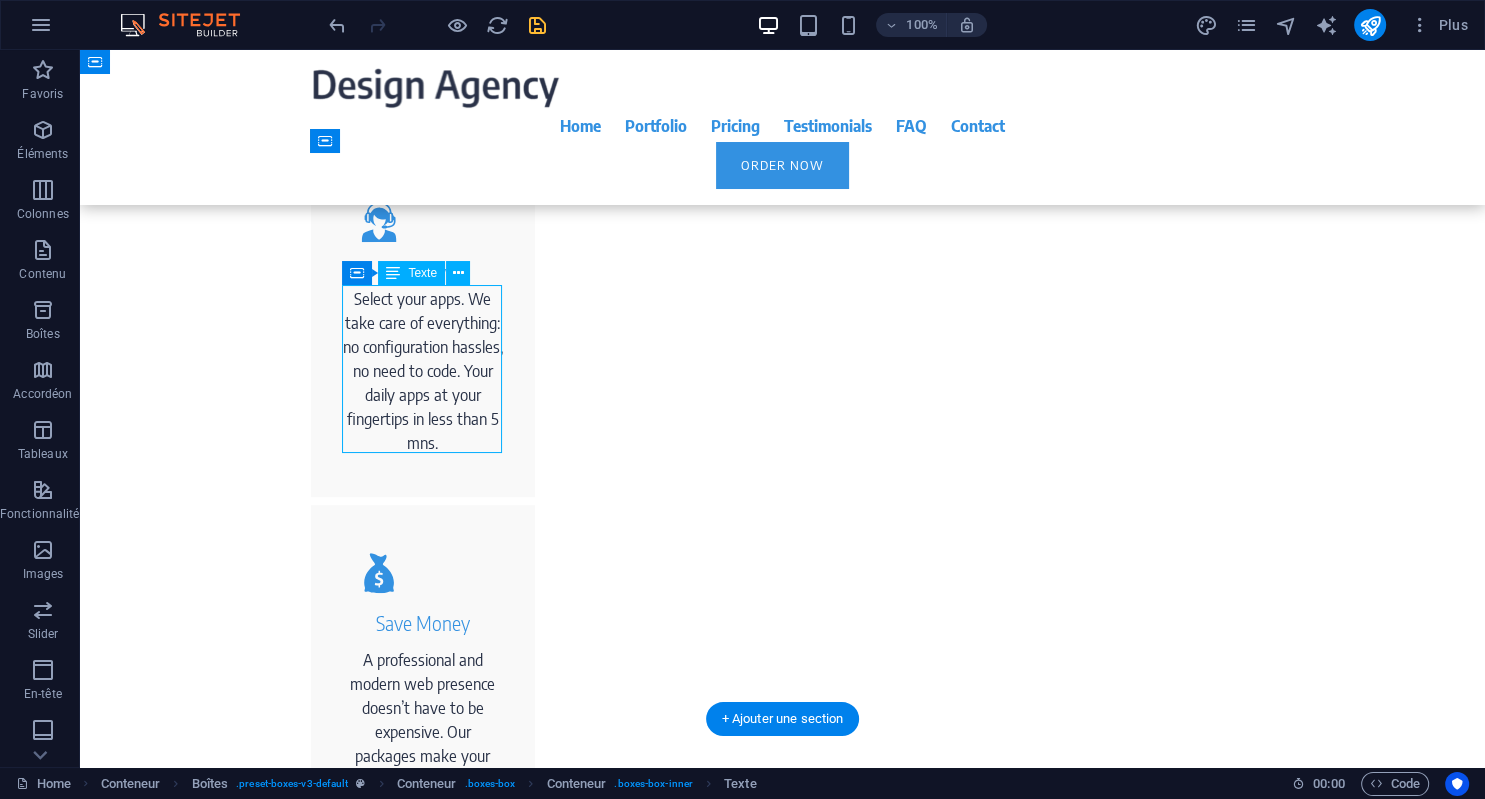 click on "Select your apps. We take care of everything: no configuration hassles, no need to code. Your daily apps at your fingertips in less than 5 mns." at bounding box center [423, 371] 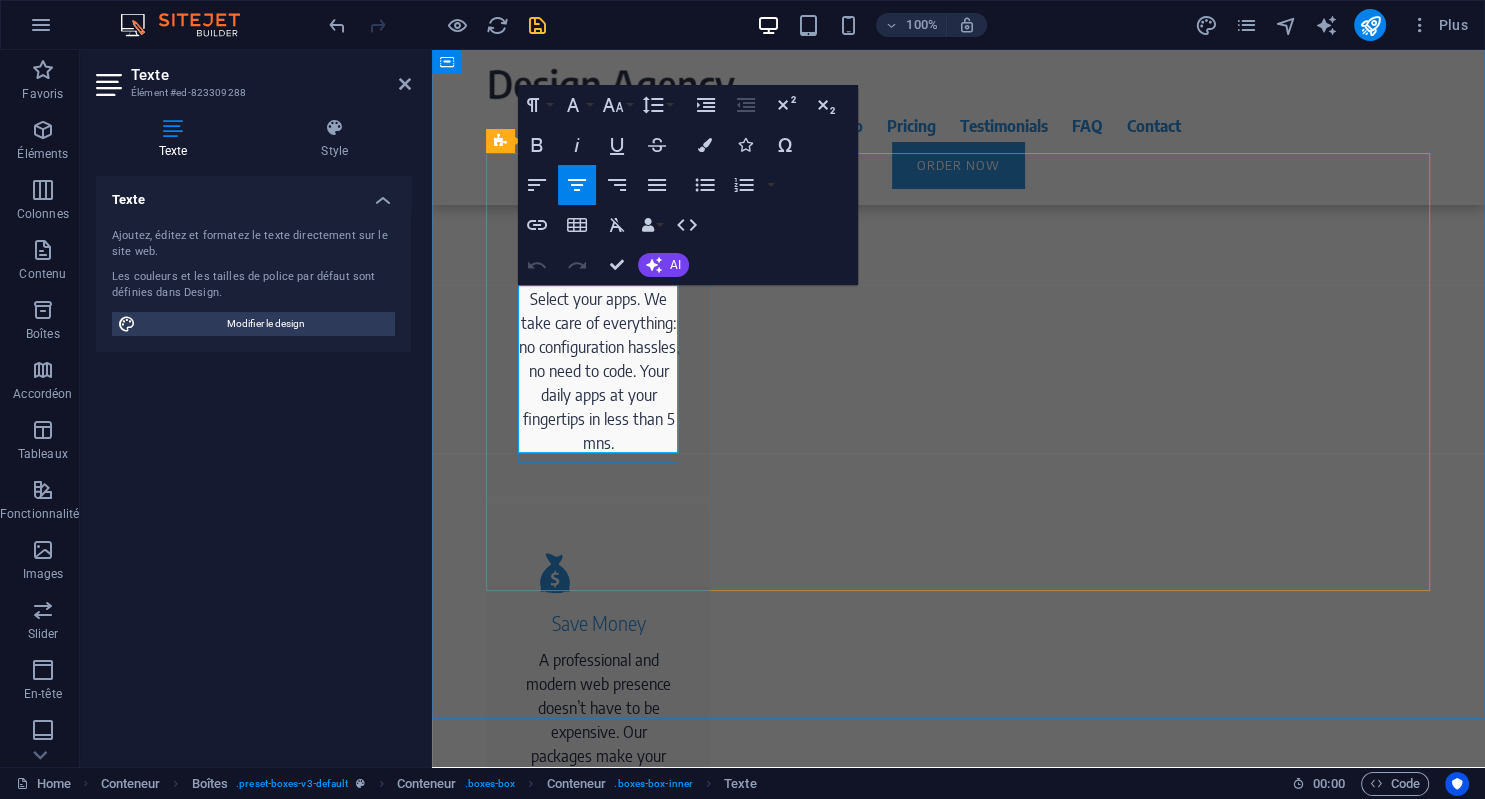 click on "Select your apps. We take care of everything: no configuration hassles, no need to code. Your daily apps at your fingertips in less than 5 mns." at bounding box center (599, 371) 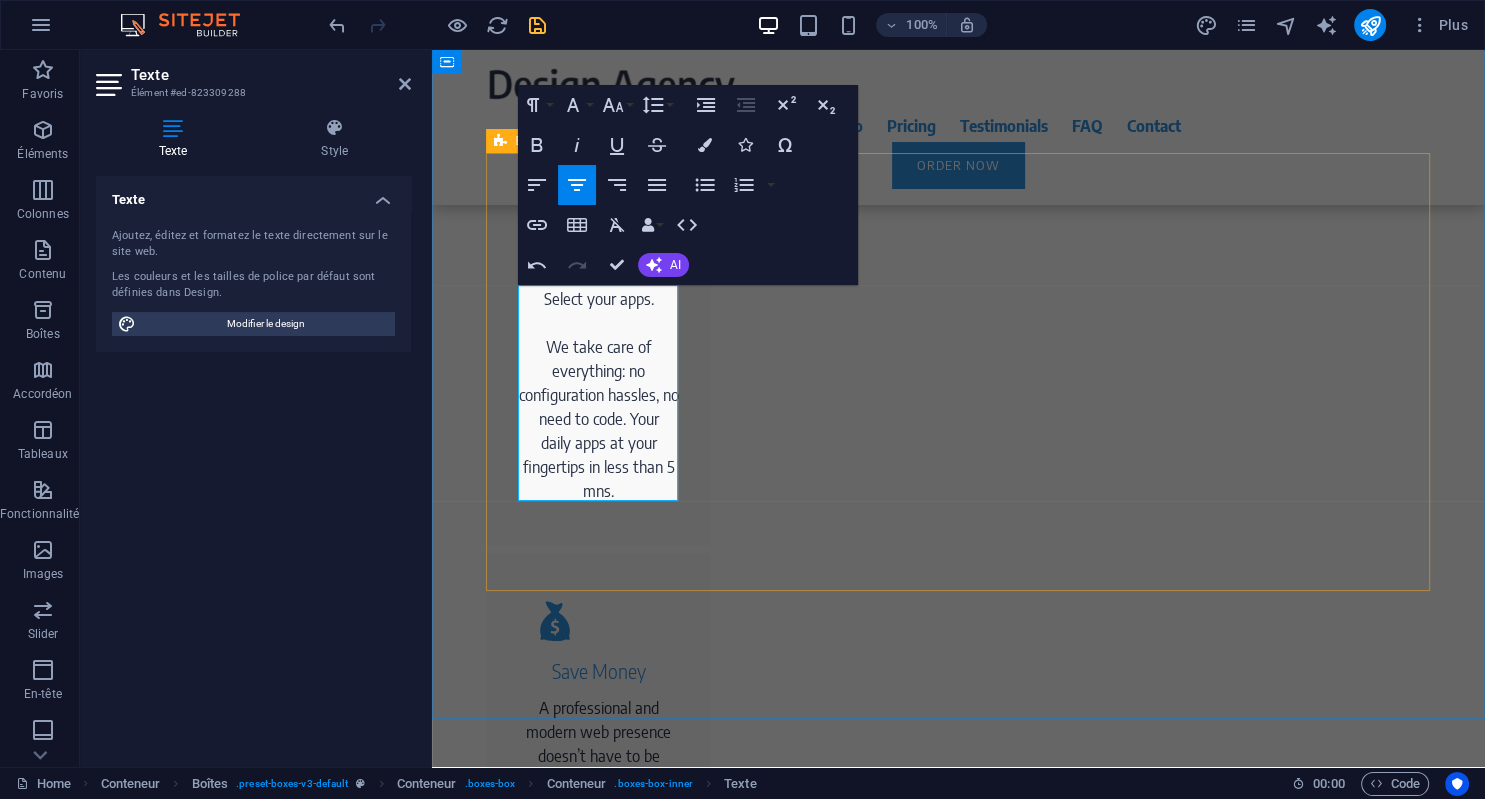 click on "Full-Service Select your apps.  We take care of everything: no configuration hassles, no need to code. Your daily apps at your fingertips in less than 5 mns. Save Money
A professional and modern web presence doesn’t have to be expensive. Our packages make your new website easy to calculate. With us you keep an eye on all costs. Save Time You can easily upgrade with other apps as your needs evolve. Gain freedom Access your apps everywhere: desktop or mobile devices. Your data is your data: we don't access it or sell it to others. No engagement needed.: you change whenever you want" at bounding box center [959, 887] 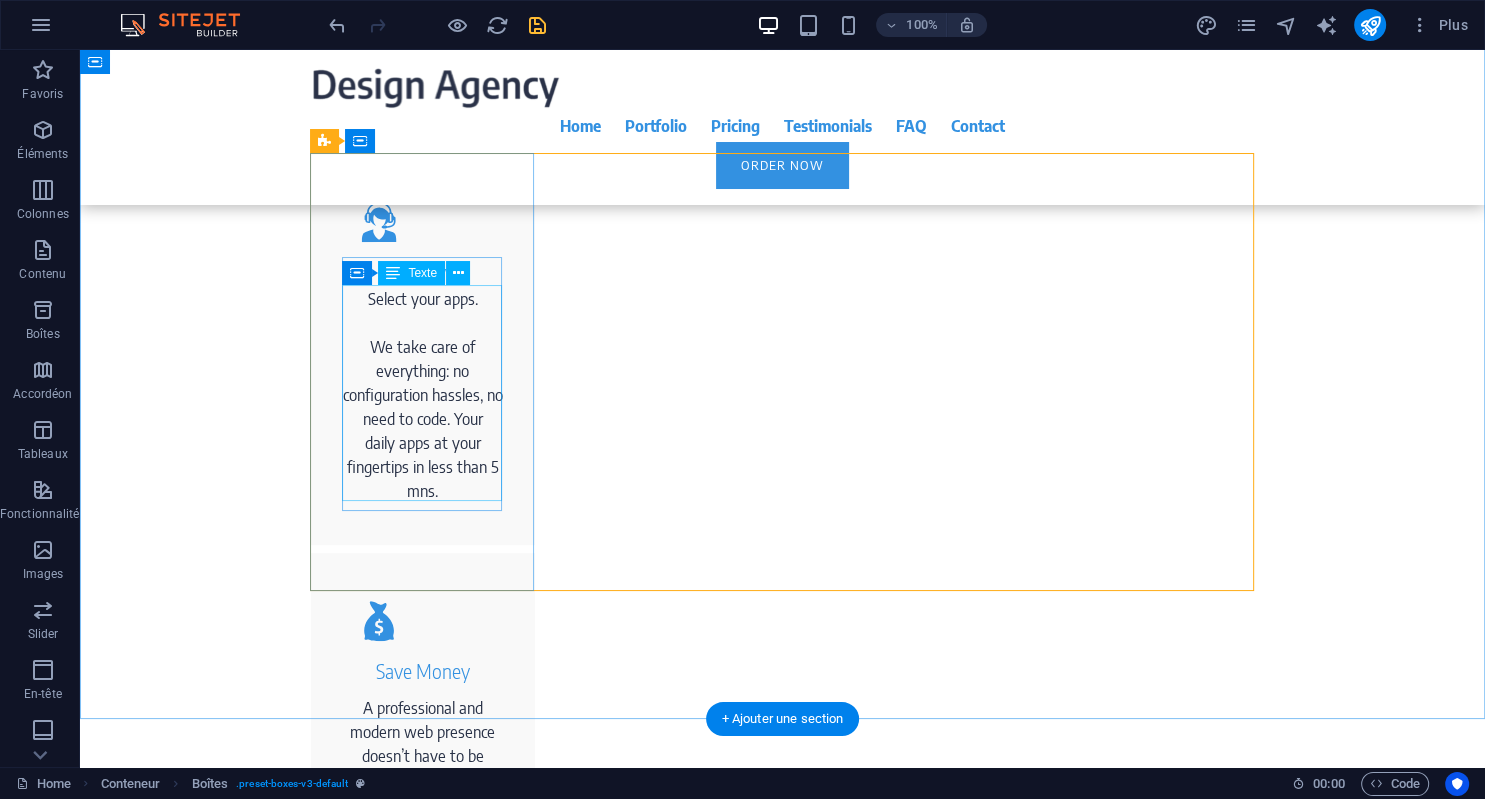 click on "Select your apps.  We take care of everything: no configuration hassles, no need to code. Your daily apps at your fingertips in less than 5 mns." at bounding box center (423, 395) 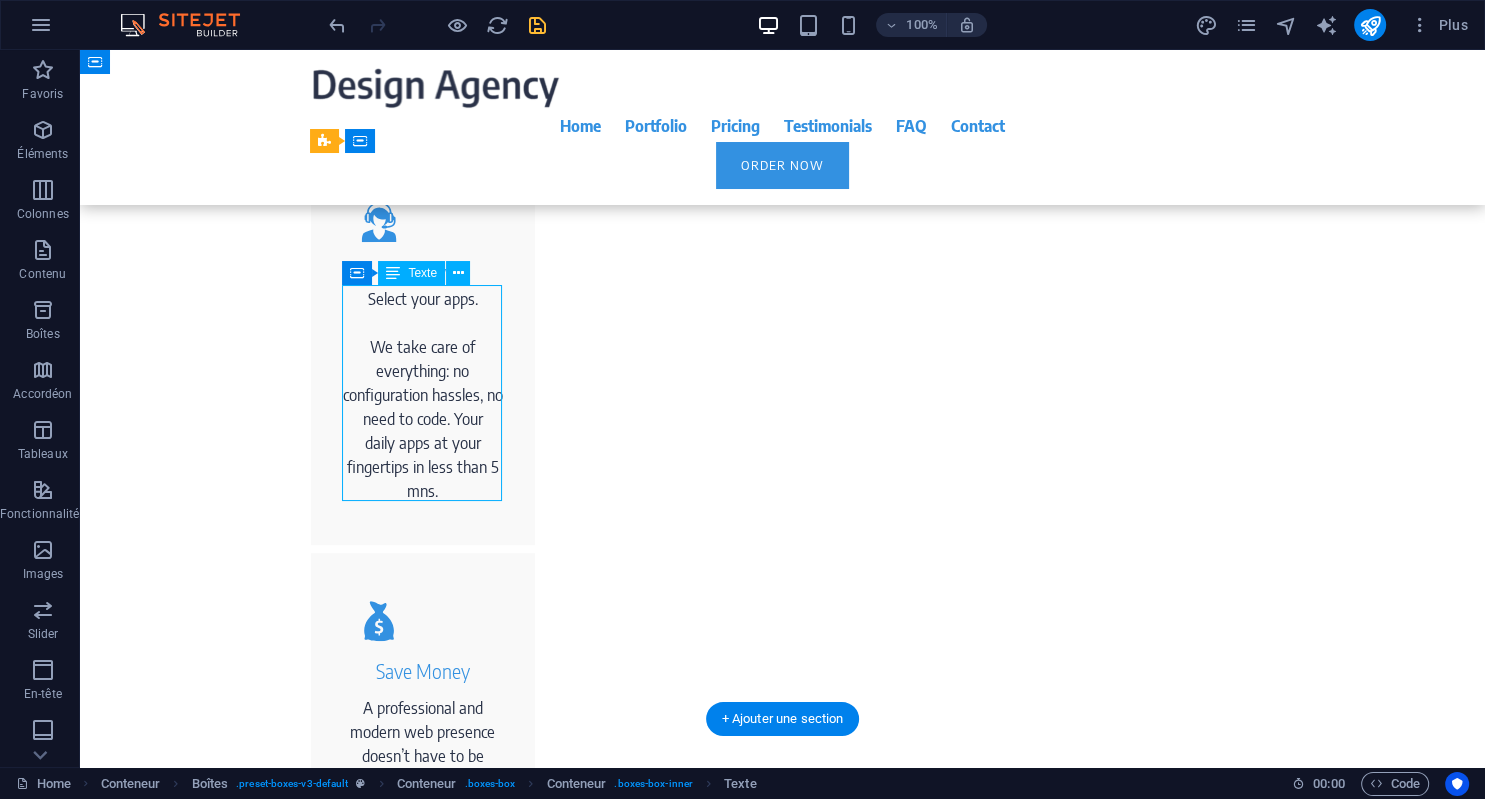 click on "Select your apps.  We take care of everything: no configuration hassles, no need to code. Your daily apps at your fingertips in less than 5 mns." at bounding box center (423, 395) 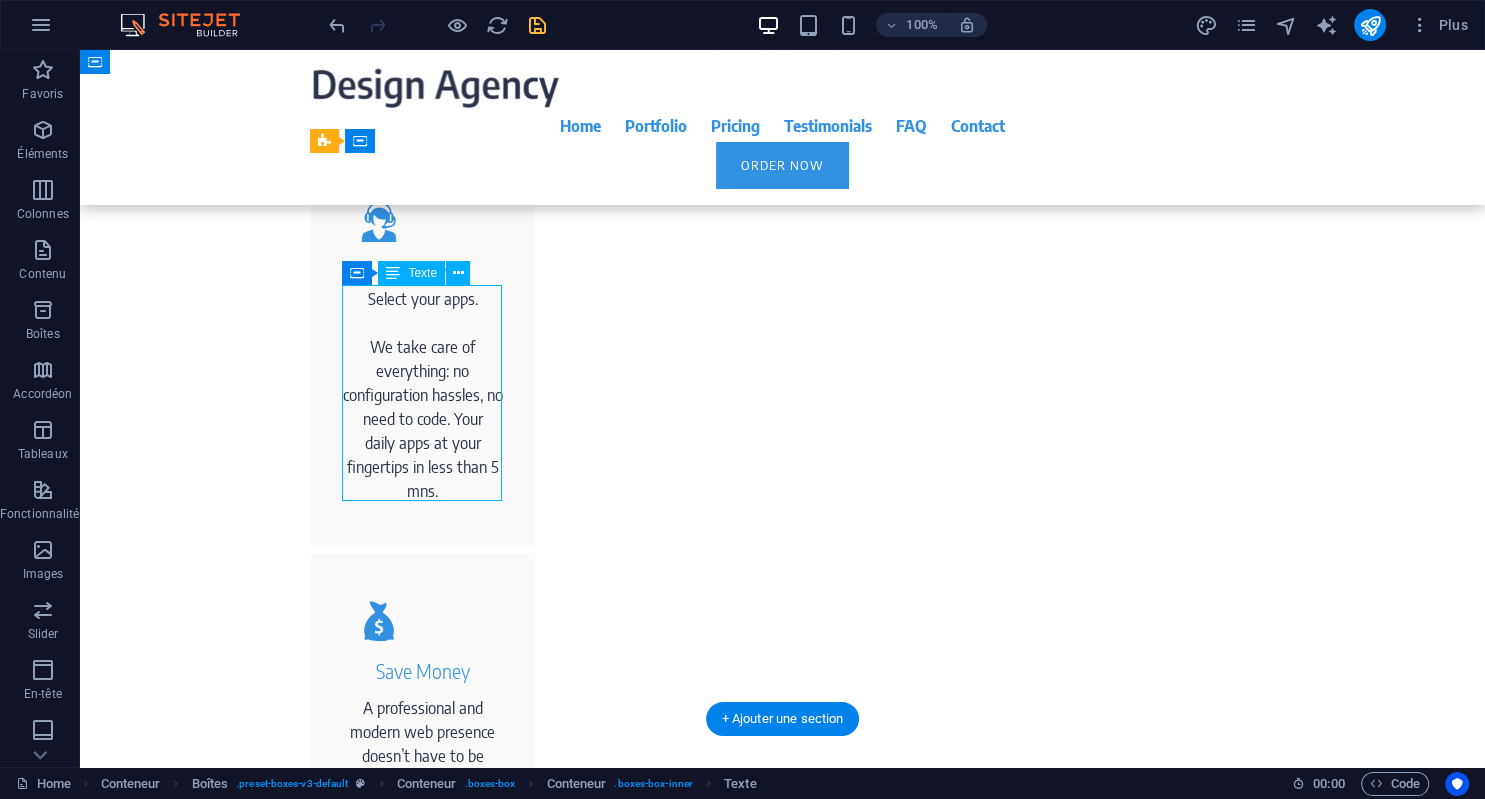 click on "Select your apps.  We take care of everything: no configuration hassles, no need to code. Your daily apps at your fingertips in less than 5 mns." at bounding box center (423, 395) 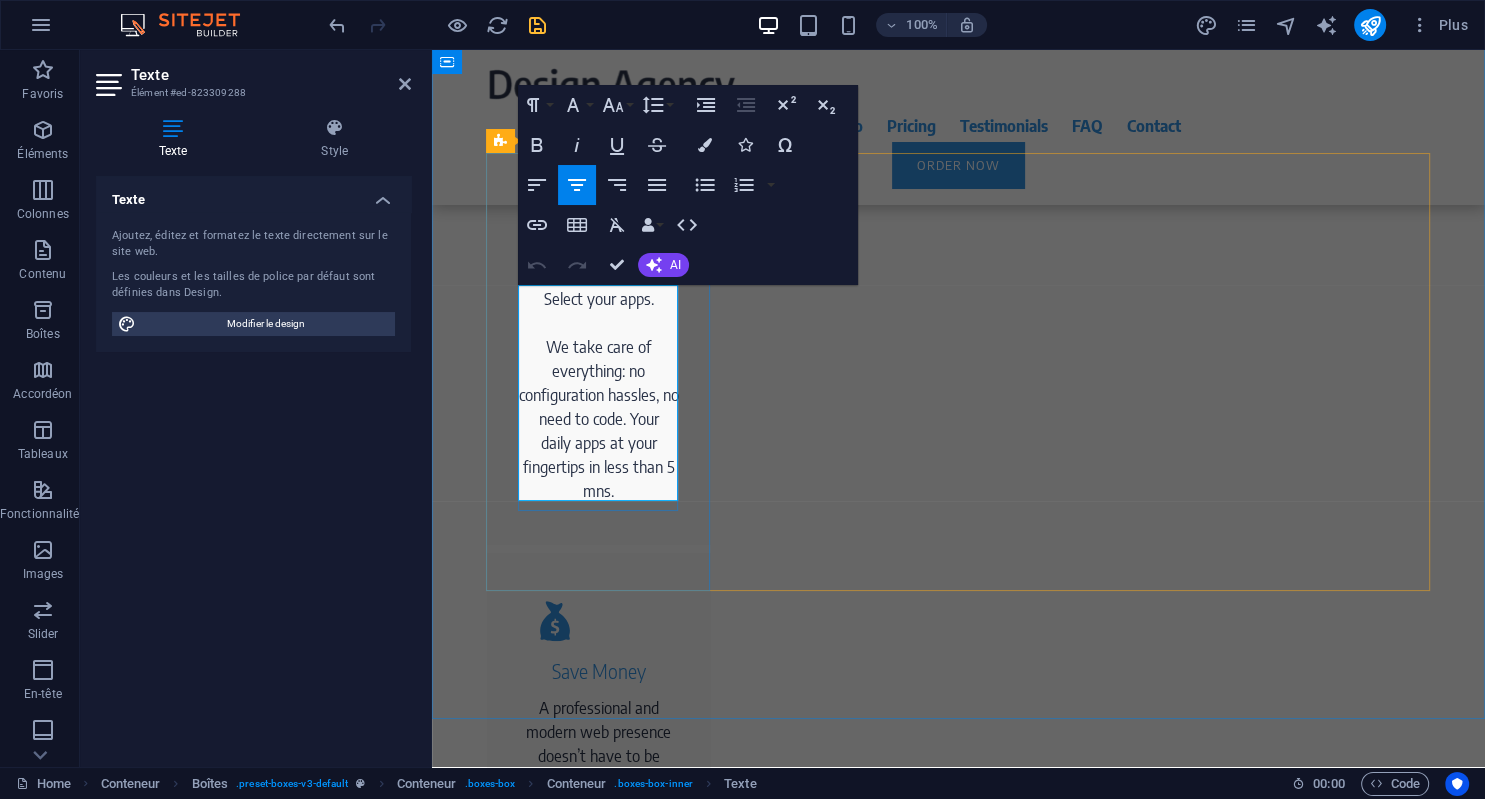 click on "Select your apps." at bounding box center (599, 299) 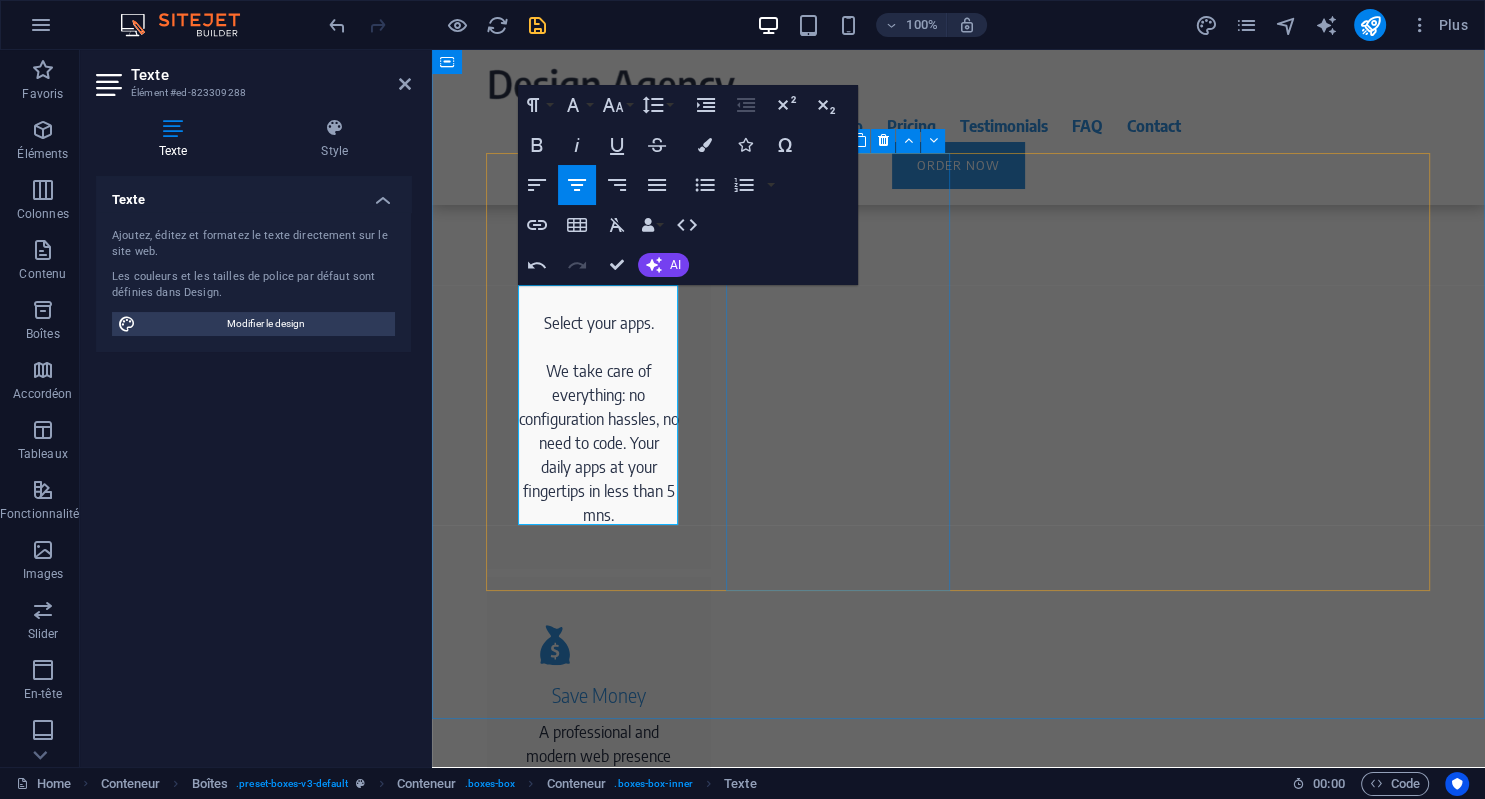 click on "Save Money
A professional and modern web presence doesn’t have to be expensive. Our packages make your new website easy to calculate. With us you keep an eye on all costs." at bounding box center (599, 760) 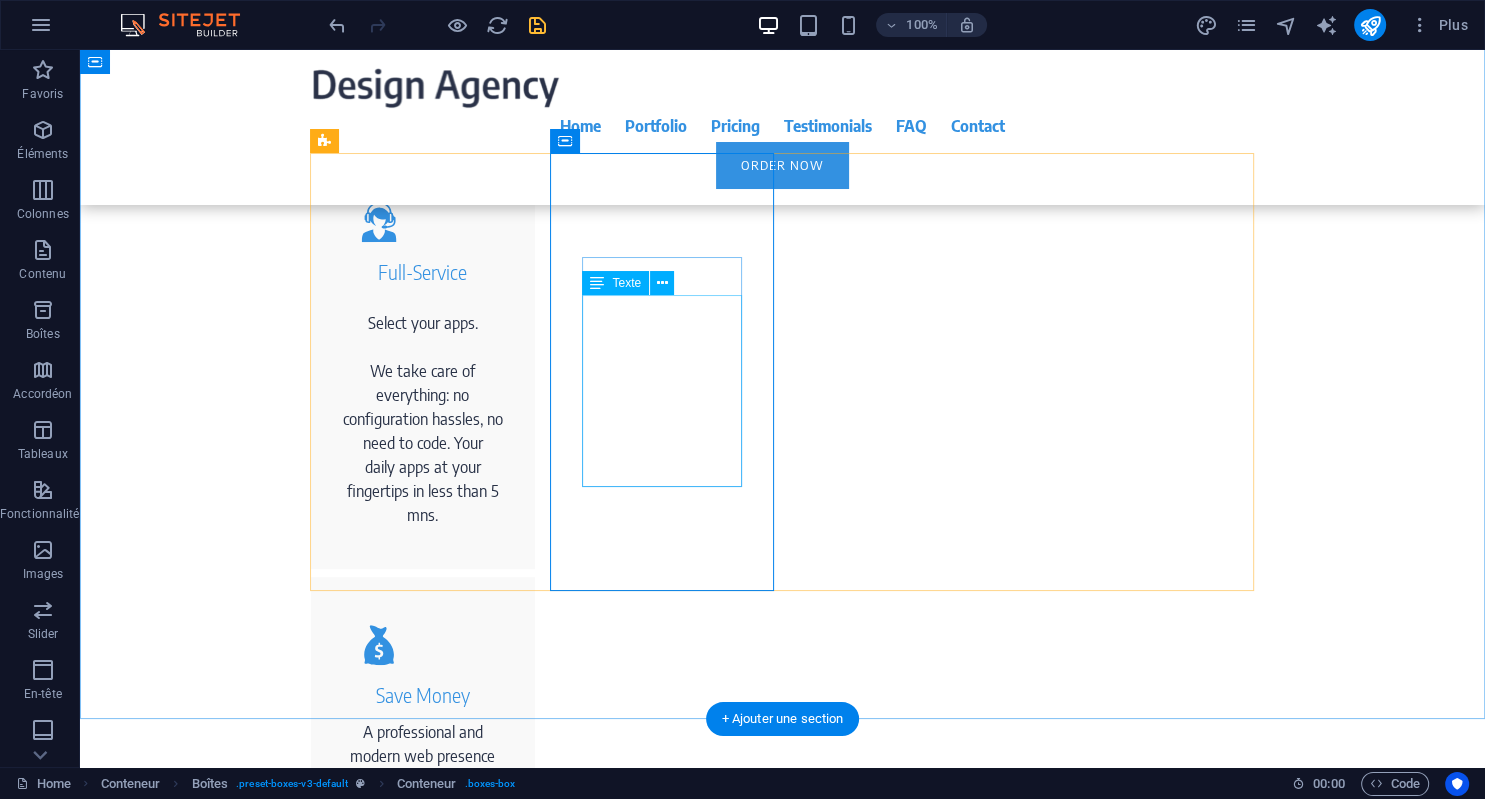 click on "A professional and modern web presence doesn’t have to be expensive. Our packages make your new website easy to calculate. With us you keep an eye on all costs." at bounding box center [423, 816] 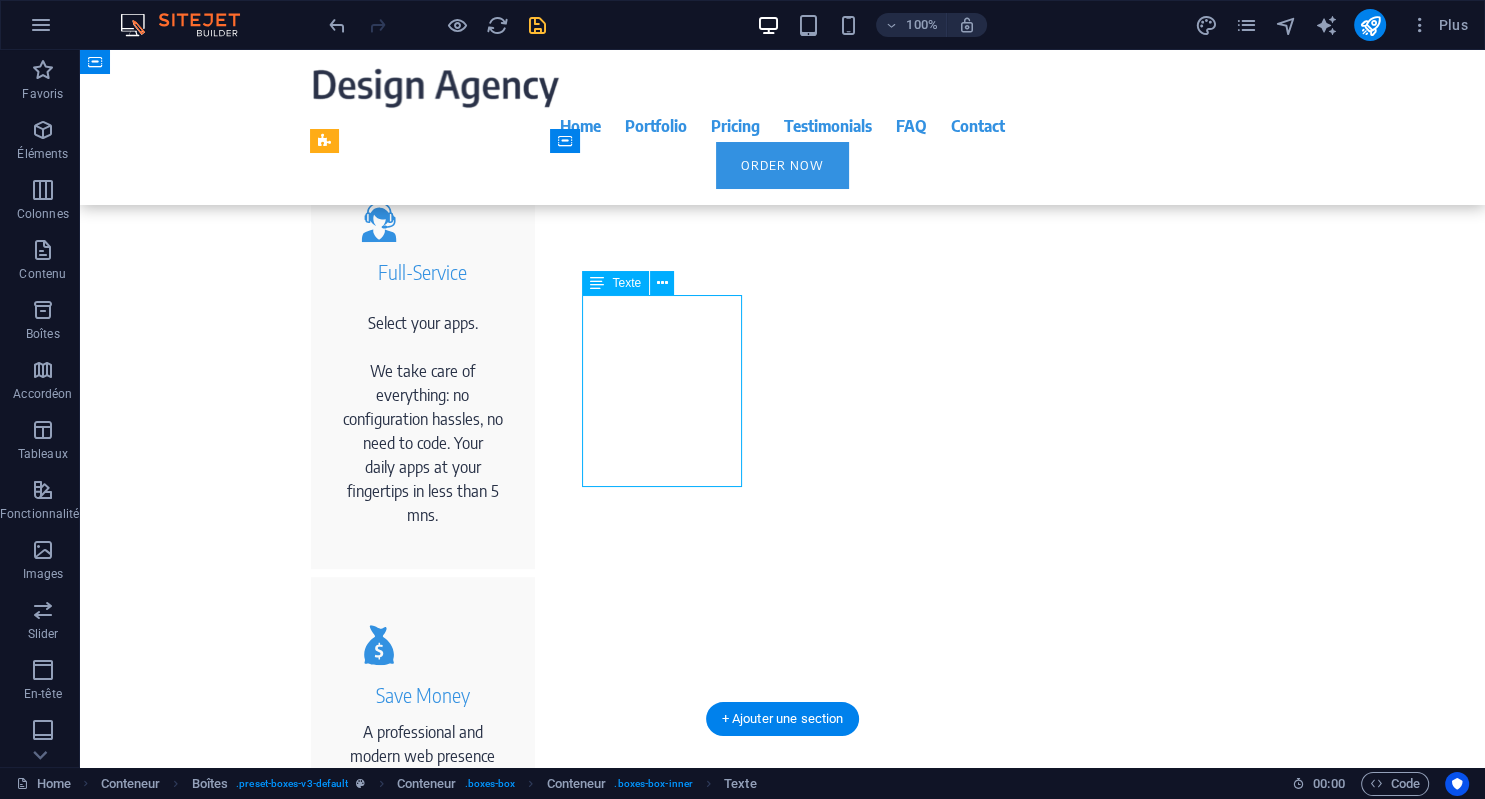 click on "A professional and modern web presence doesn’t have to be expensive. Our packages make your new website easy to calculate. With us you keep an eye on all costs." at bounding box center (423, 816) 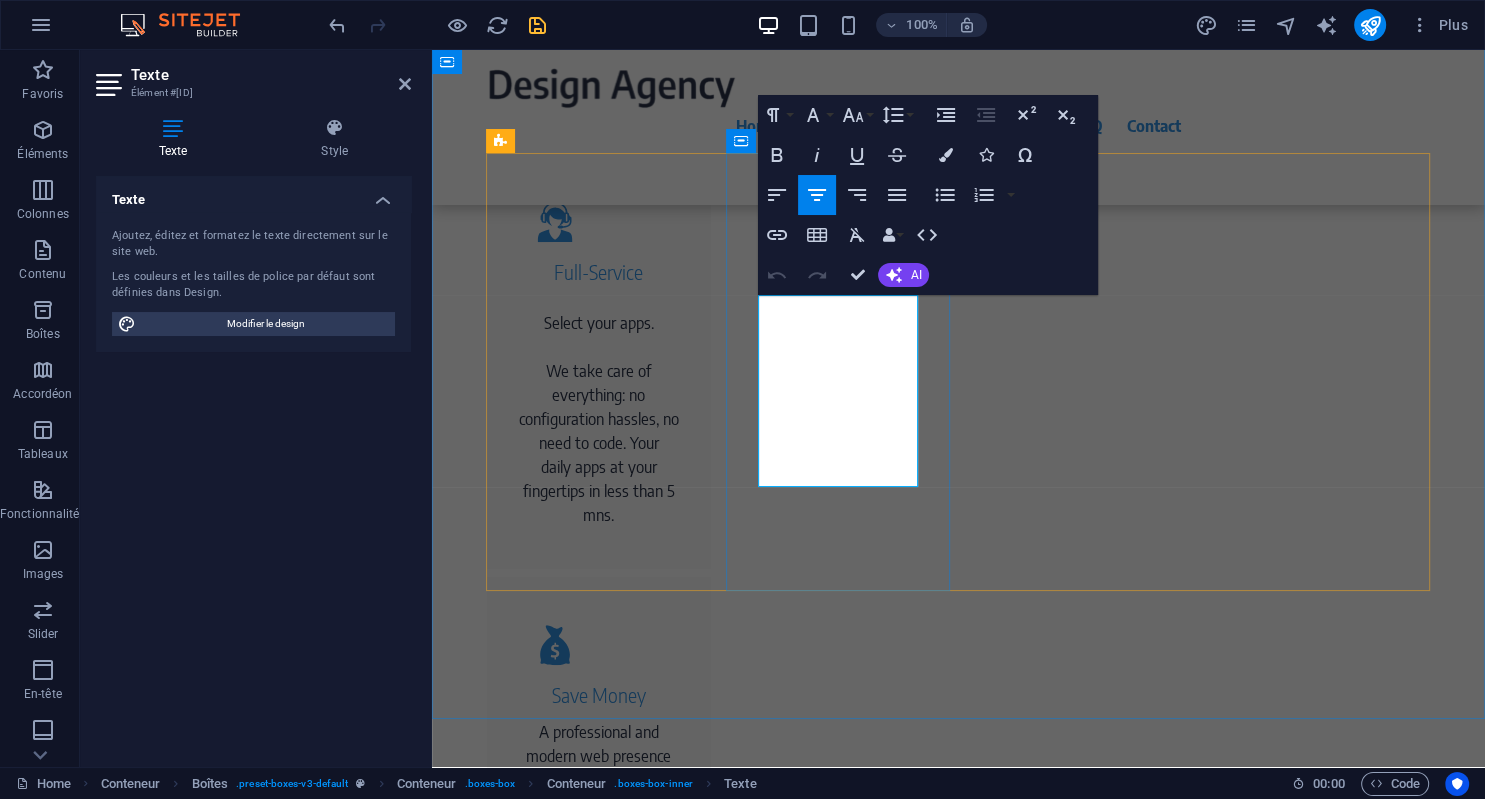 click on "A professional and modern web presence doesn’t have to be expensive. Our packages make your new website easy to calculate. With us you keep an eye on all costs." at bounding box center (599, 816) 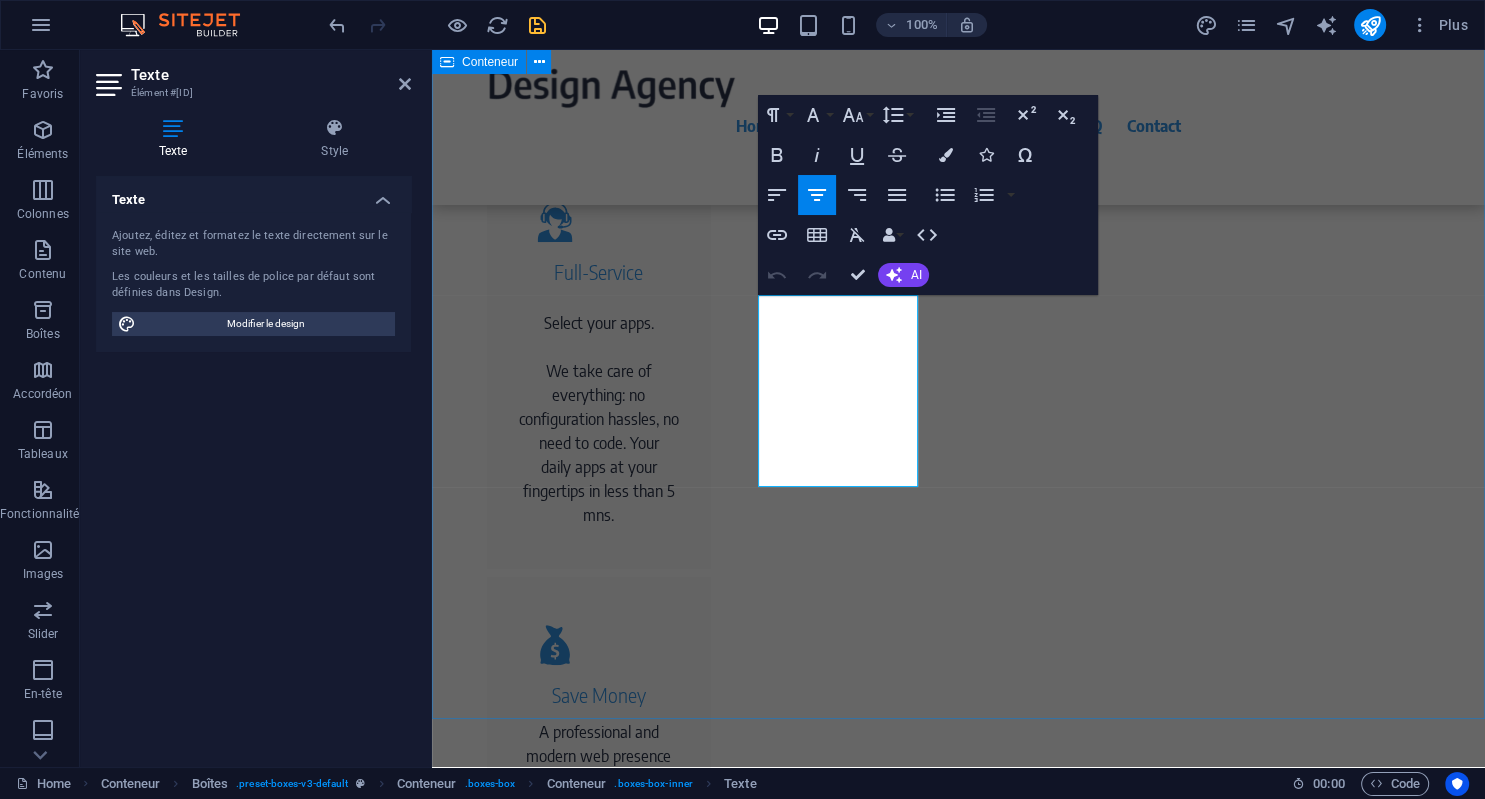 type 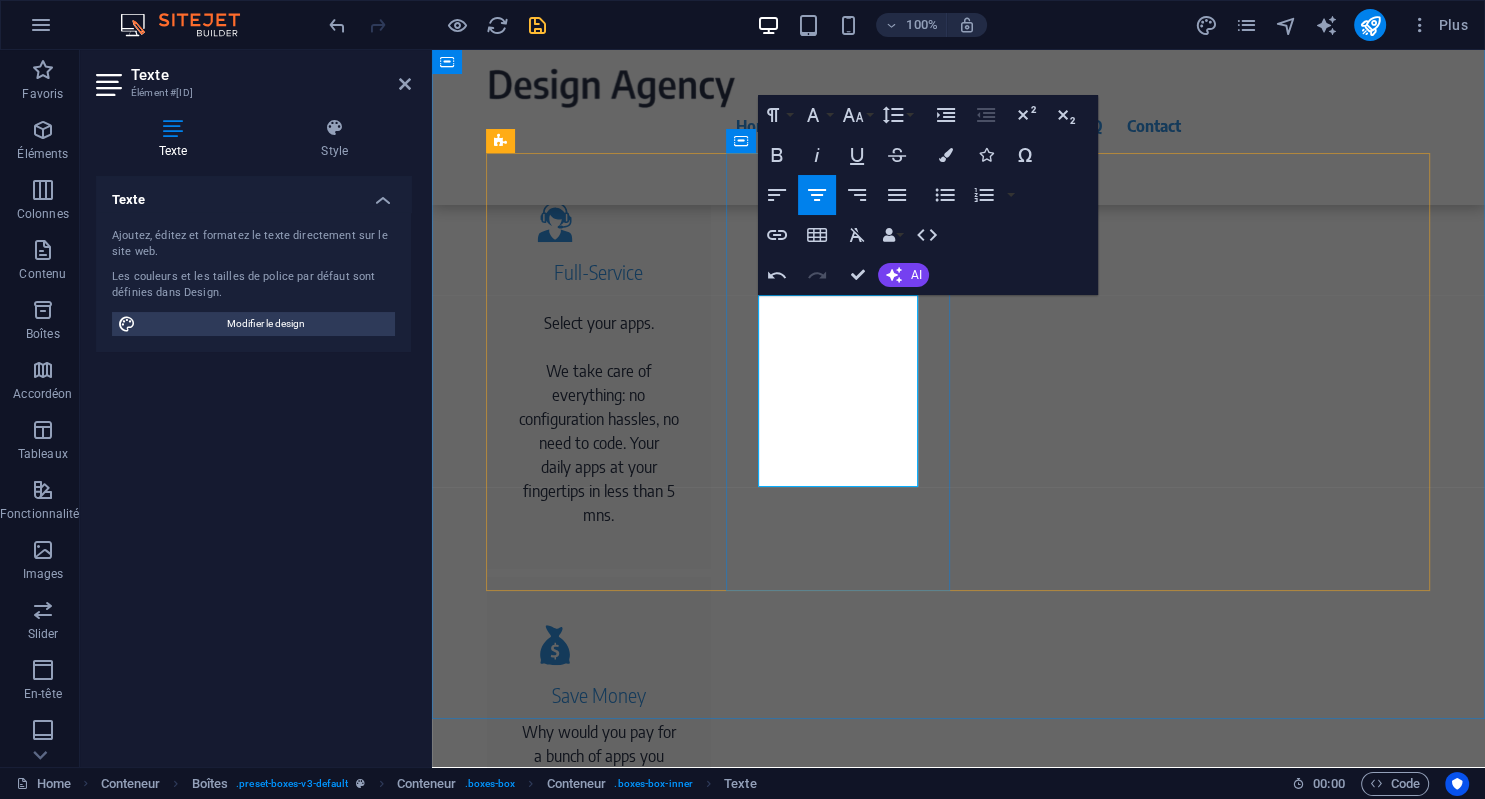 click on "With our solution, you just pay for your needs." at bounding box center (599, 840) 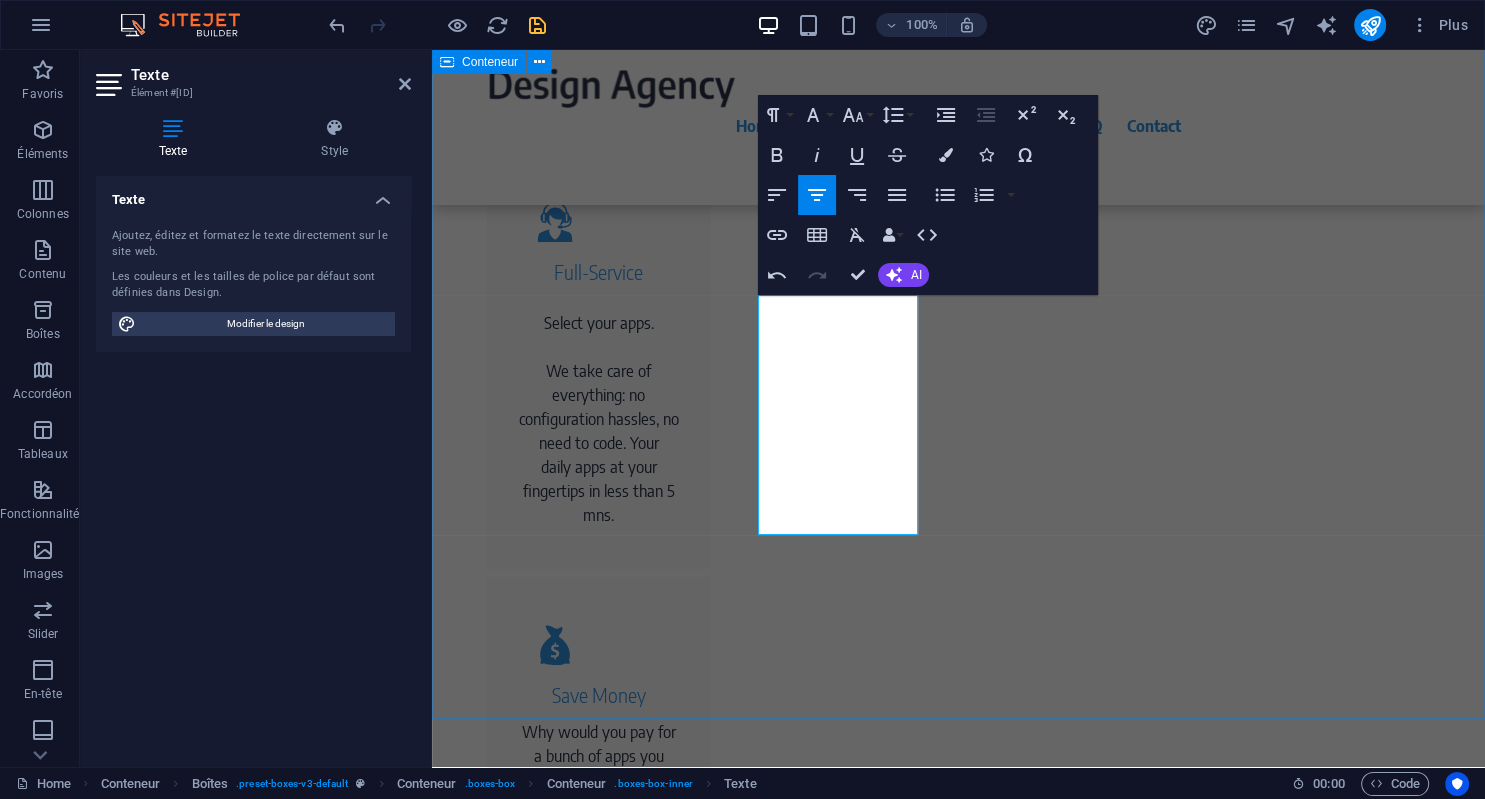 click on "Highlights Simply be always one step ahead of your competitors. Full-Service Select your apps.  We take care of everything: no configuration hassles, no need to code. Your daily apps at your fingertips in less than 5 mns. Save Money Why would you pay for a bunch of apps you don't even use? With our fair &  flexible  solution, you just pay for your needs, not more . Save Time You can easily upgrade with other apps as your needs evolve. Gain freedom Access your apps everywhere: desktop or mobile devices. Your data is your data: we don't access it or sell it to others. No engagement needed.: you change whenever you want" at bounding box center (958, 864) 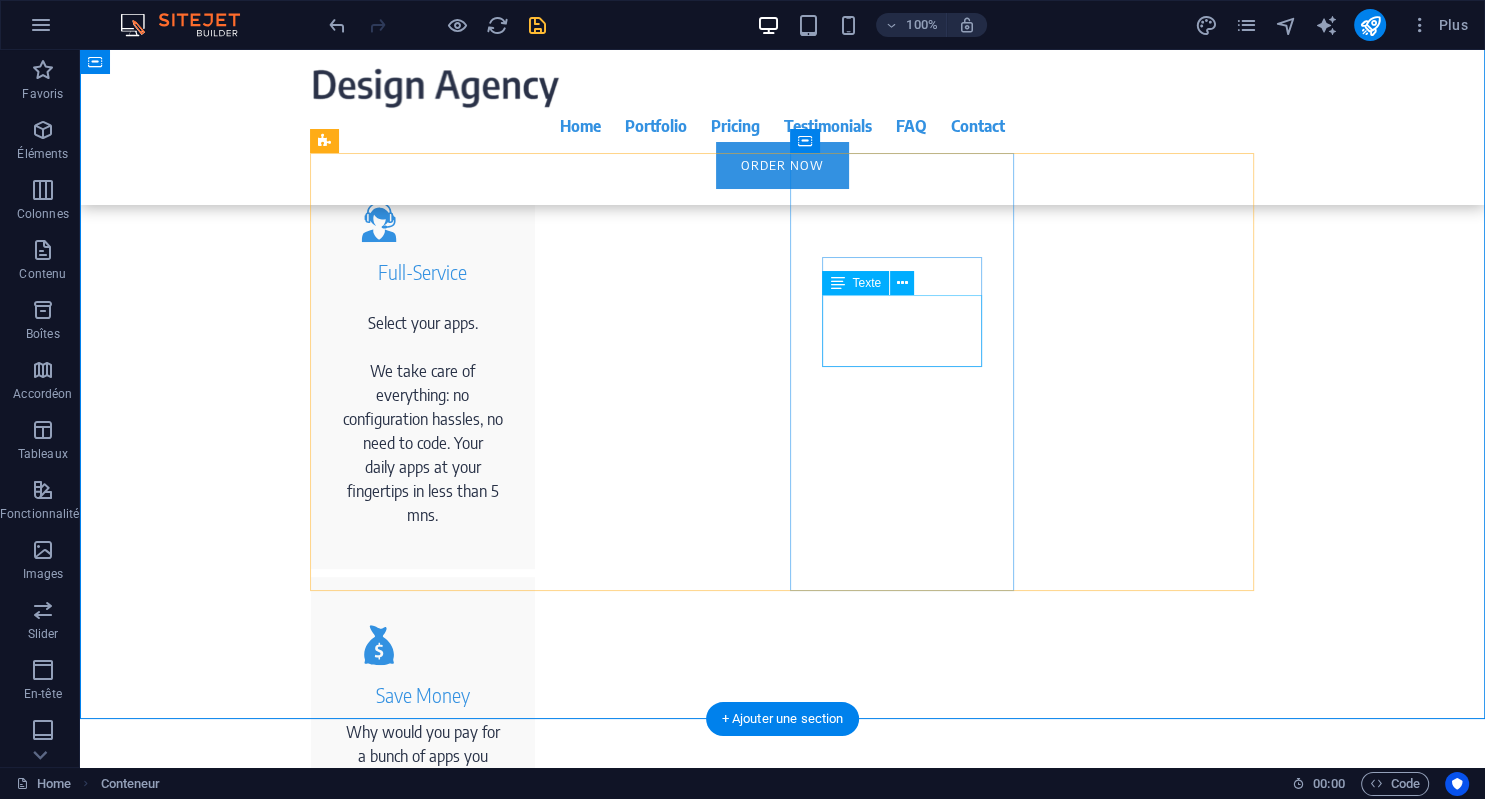 click on "You can easily upgrade with other apps as your needs evolve." at bounding box center [423, 1178] 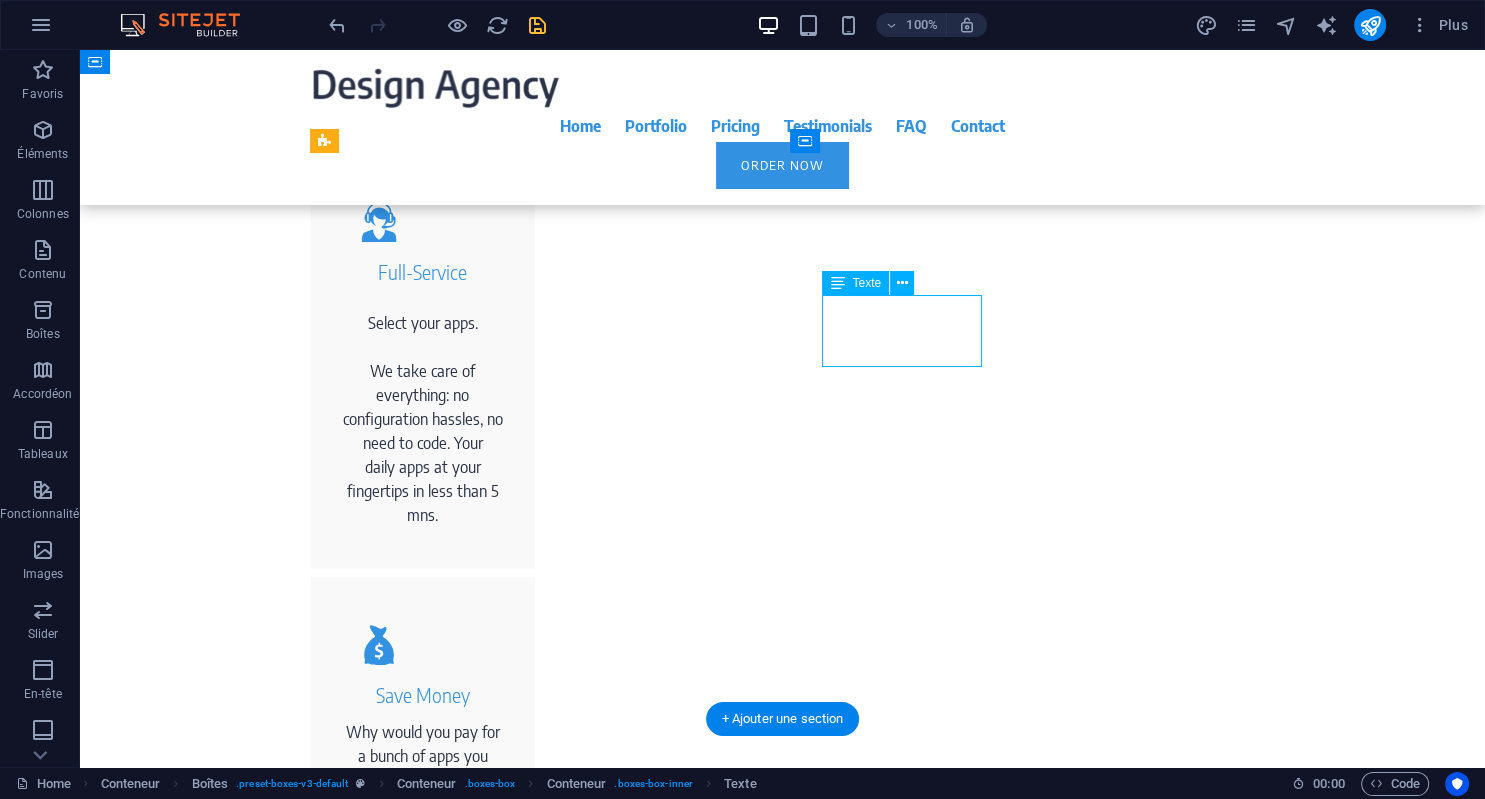 click on "You can easily upgrade with other apps as your needs evolve." at bounding box center (423, 1178) 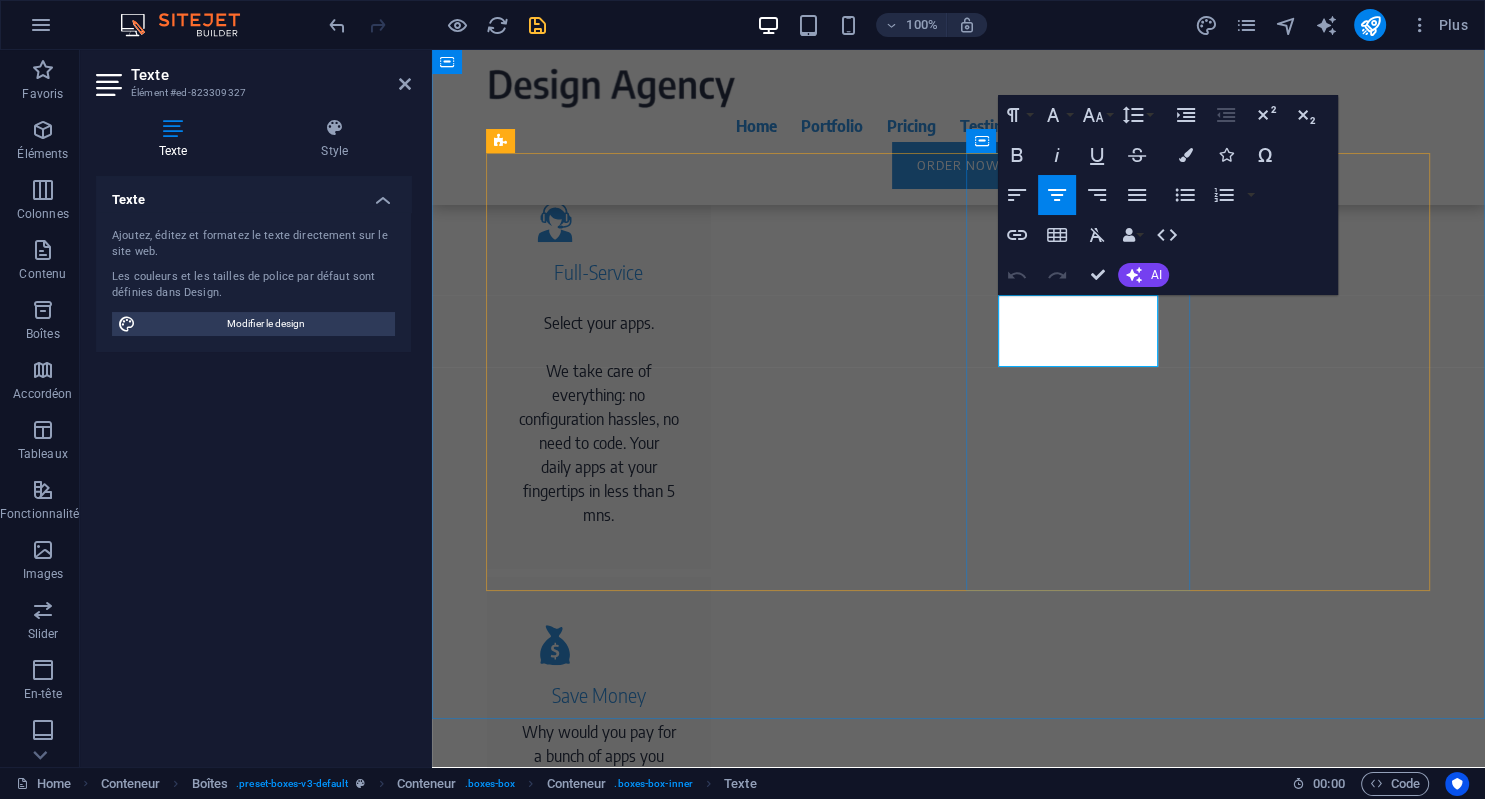 click on "You can easily upgrade with other apps as your needs evolve." at bounding box center [599, 1178] 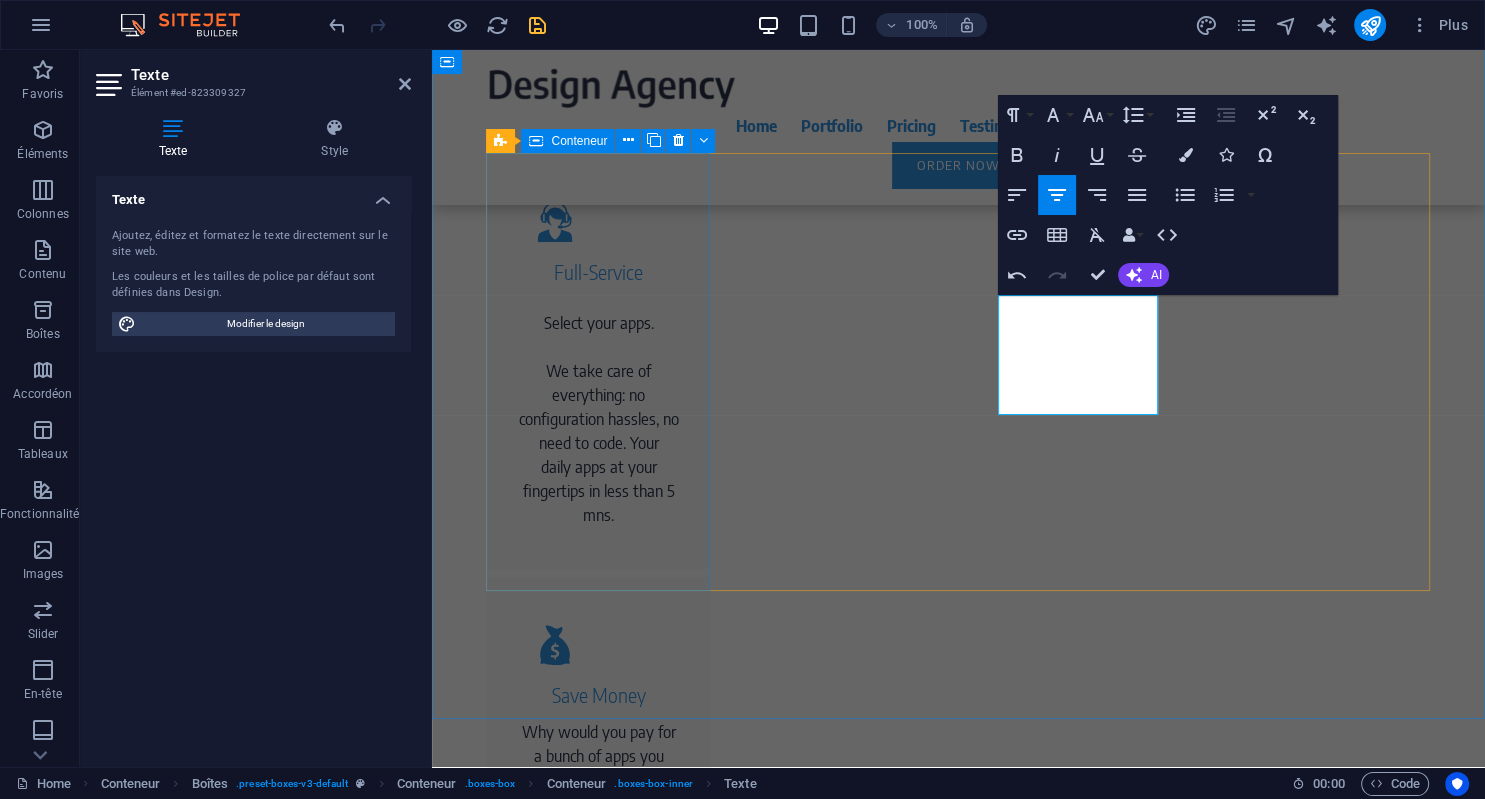 click on "Full-Service Select your apps.  We take care of everything: no configuration hassles, no need to code. Your daily apps at your fingertips in less than 5 mns." at bounding box center [599, 361] 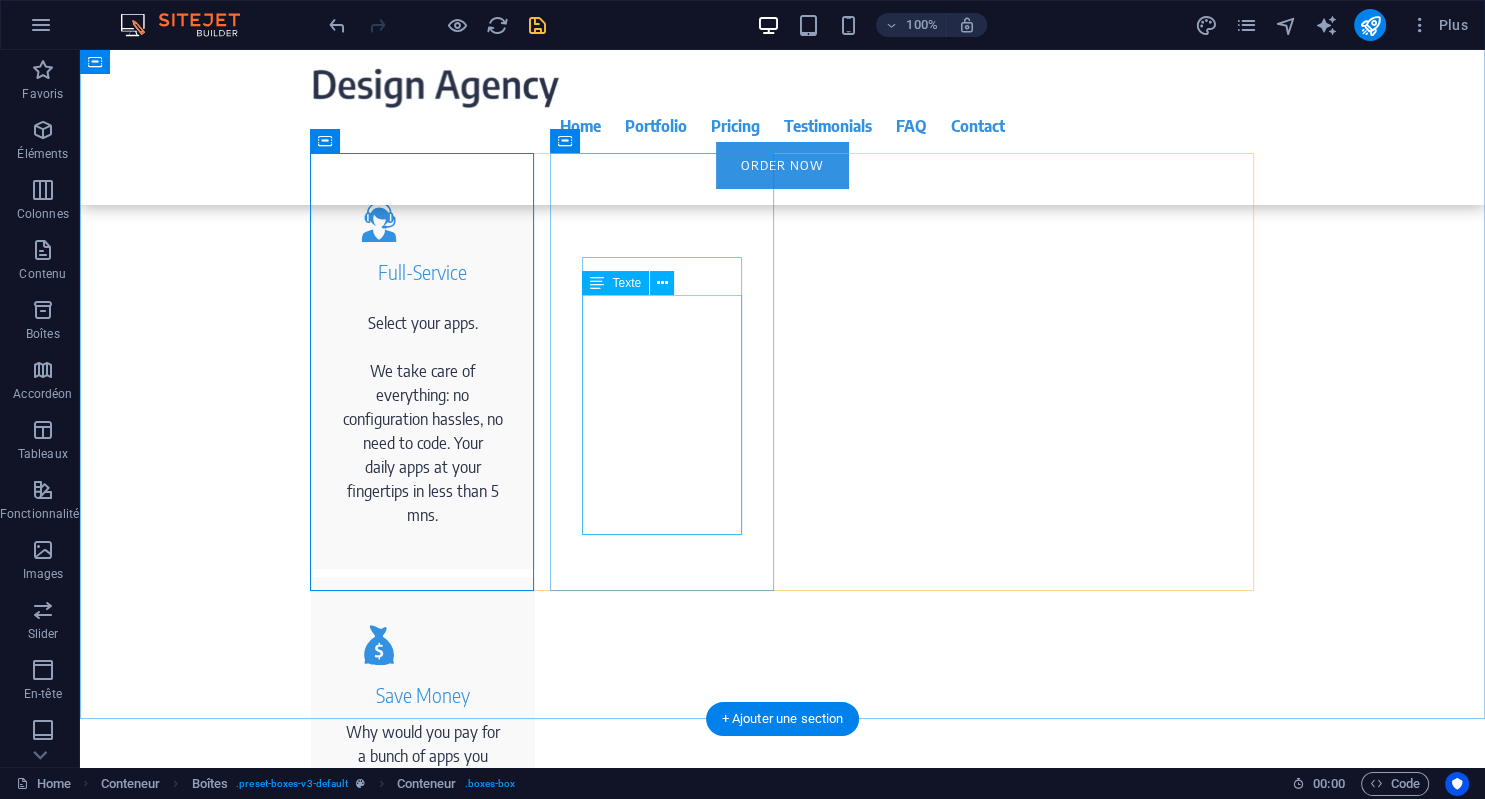 click on "Why would you pay for a bunch of apps you don't even use? With our fair & flexible solution, you just pay for your needs, not more." at bounding box center (423, 840) 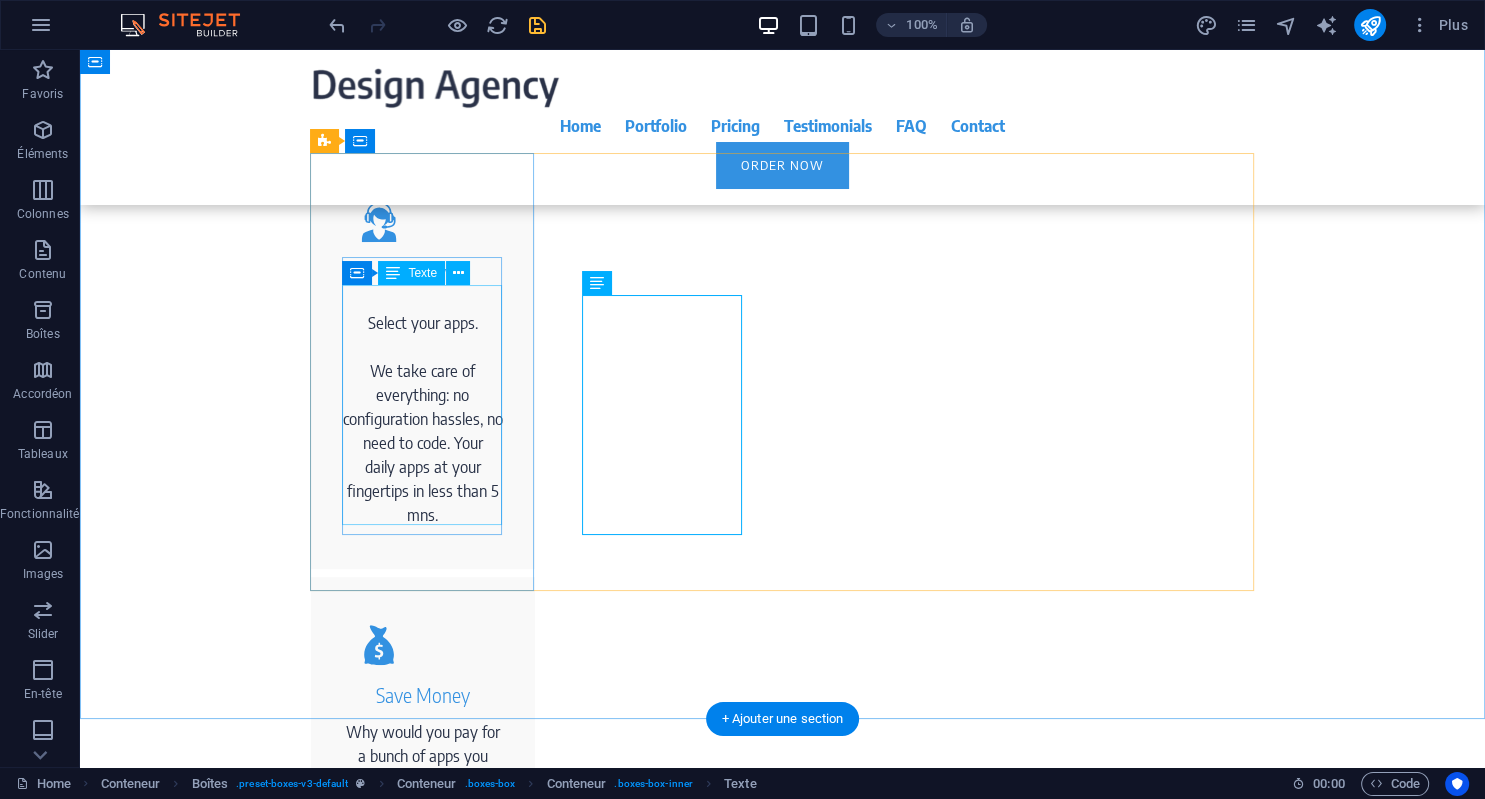 click on "Select your apps.  We take care of everything: no configuration hassles, no need to code. Your daily apps at your fingertips in less than 5 mns." at bounding box center (423, 407) 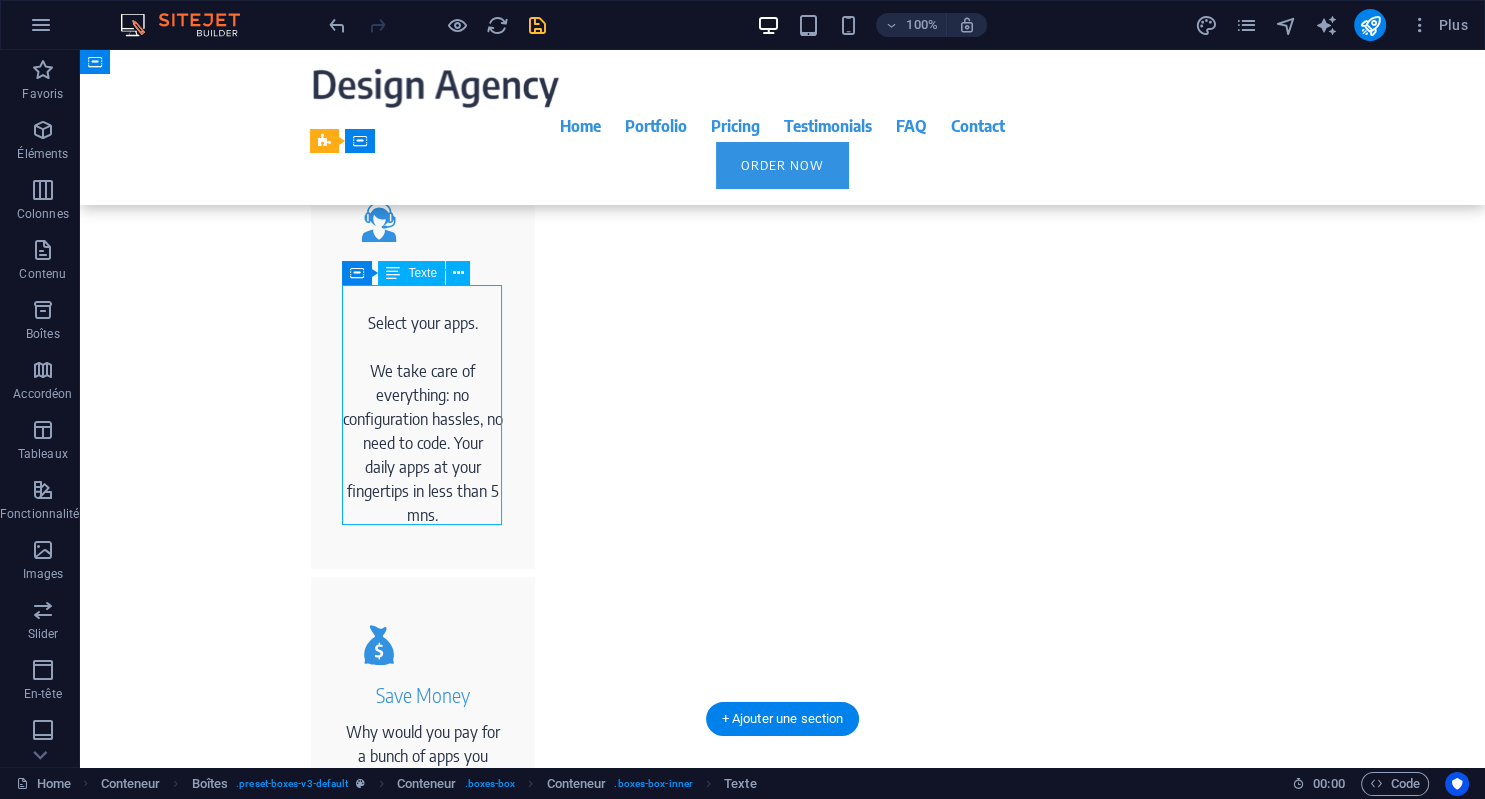 click on "Select your apps.  We take care of everything: no configuration hassles, no need to code. Your daily apps at your fingertips in less than 5 mns." at bounding box center (423, 407) 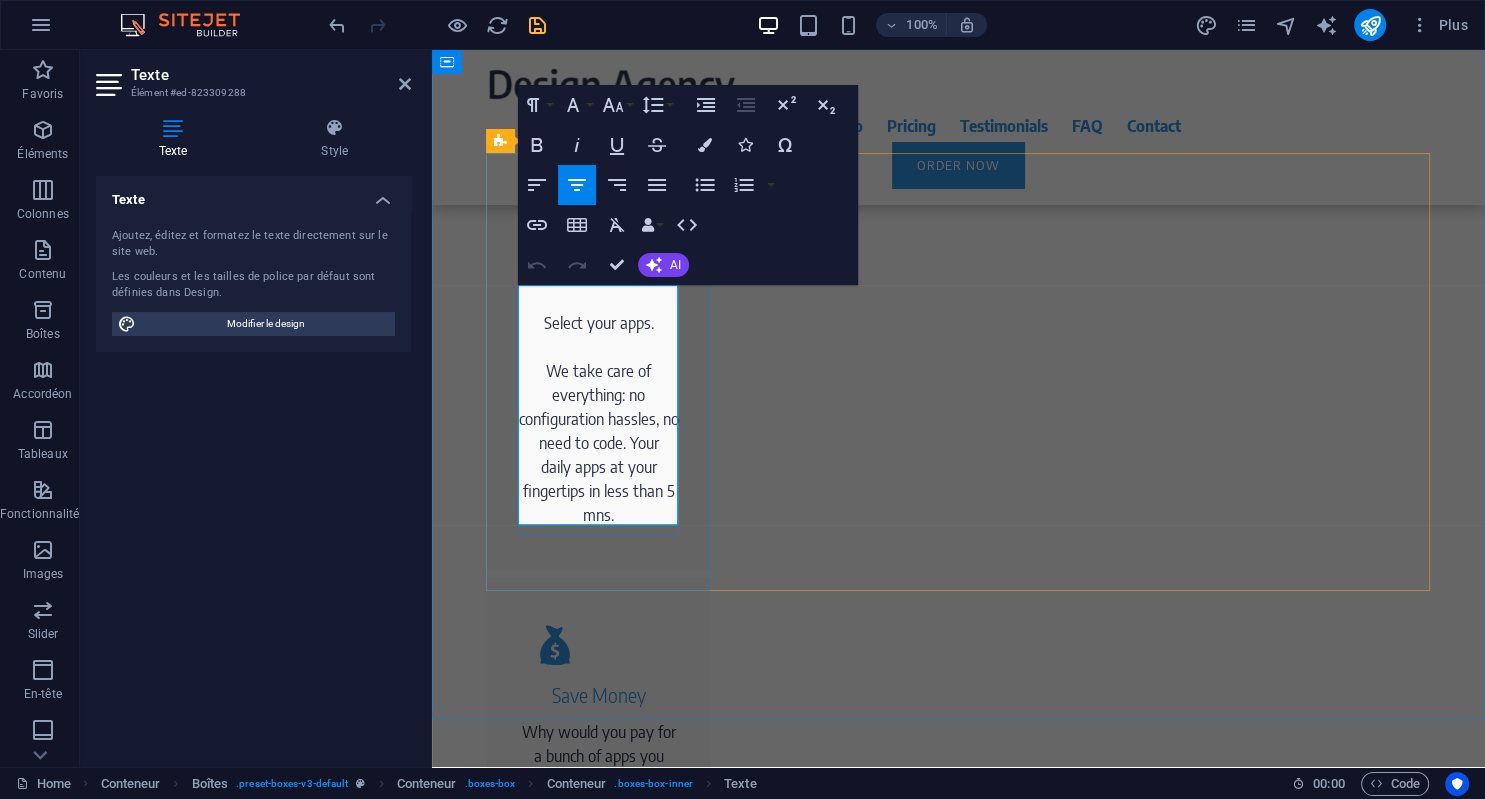 click on "We take care of everything: no configuration hassles, no need to code. Your daily apps at your fingertips in less than 5 mns." at bounding box center (599, 443) 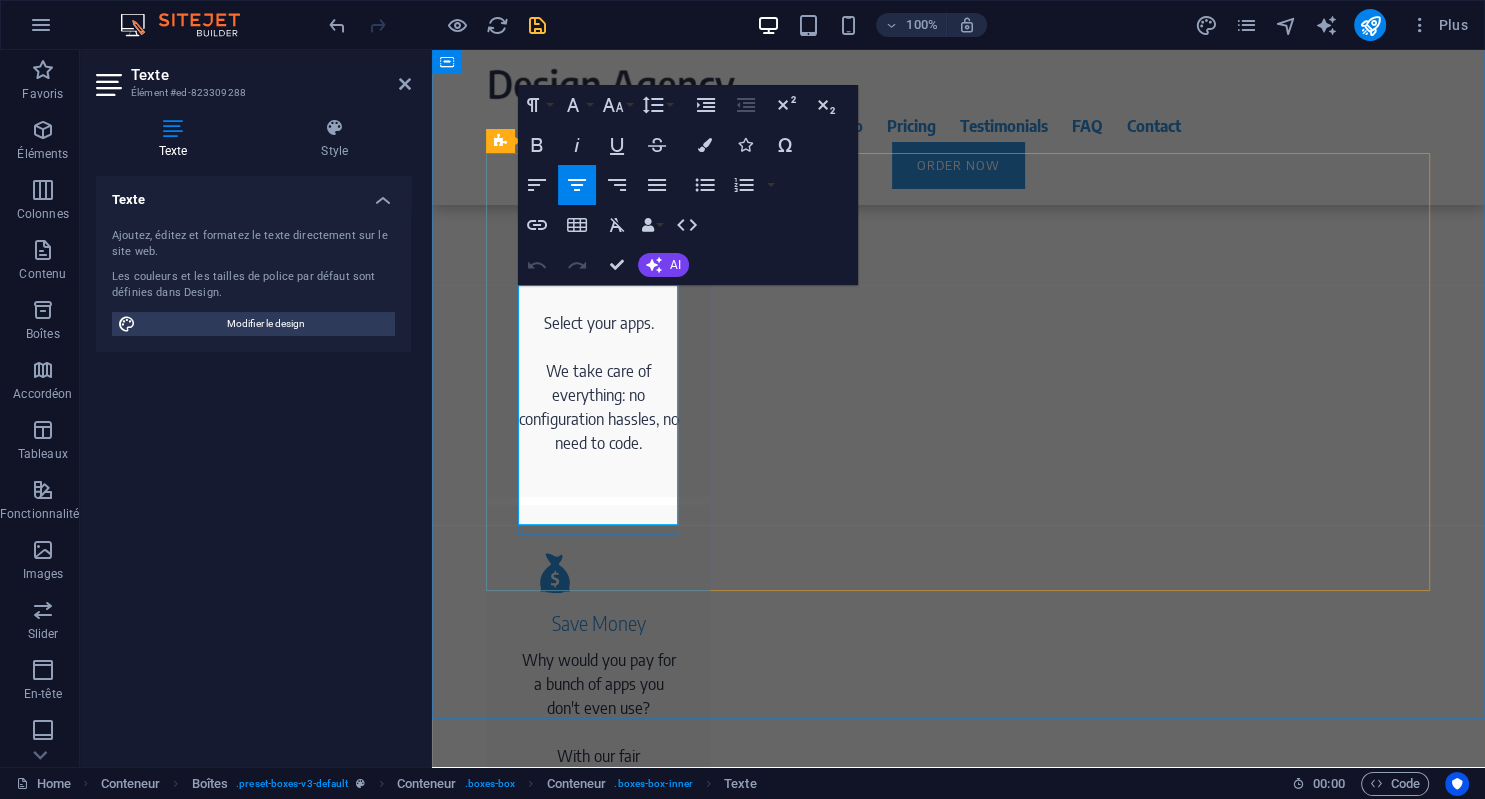 type 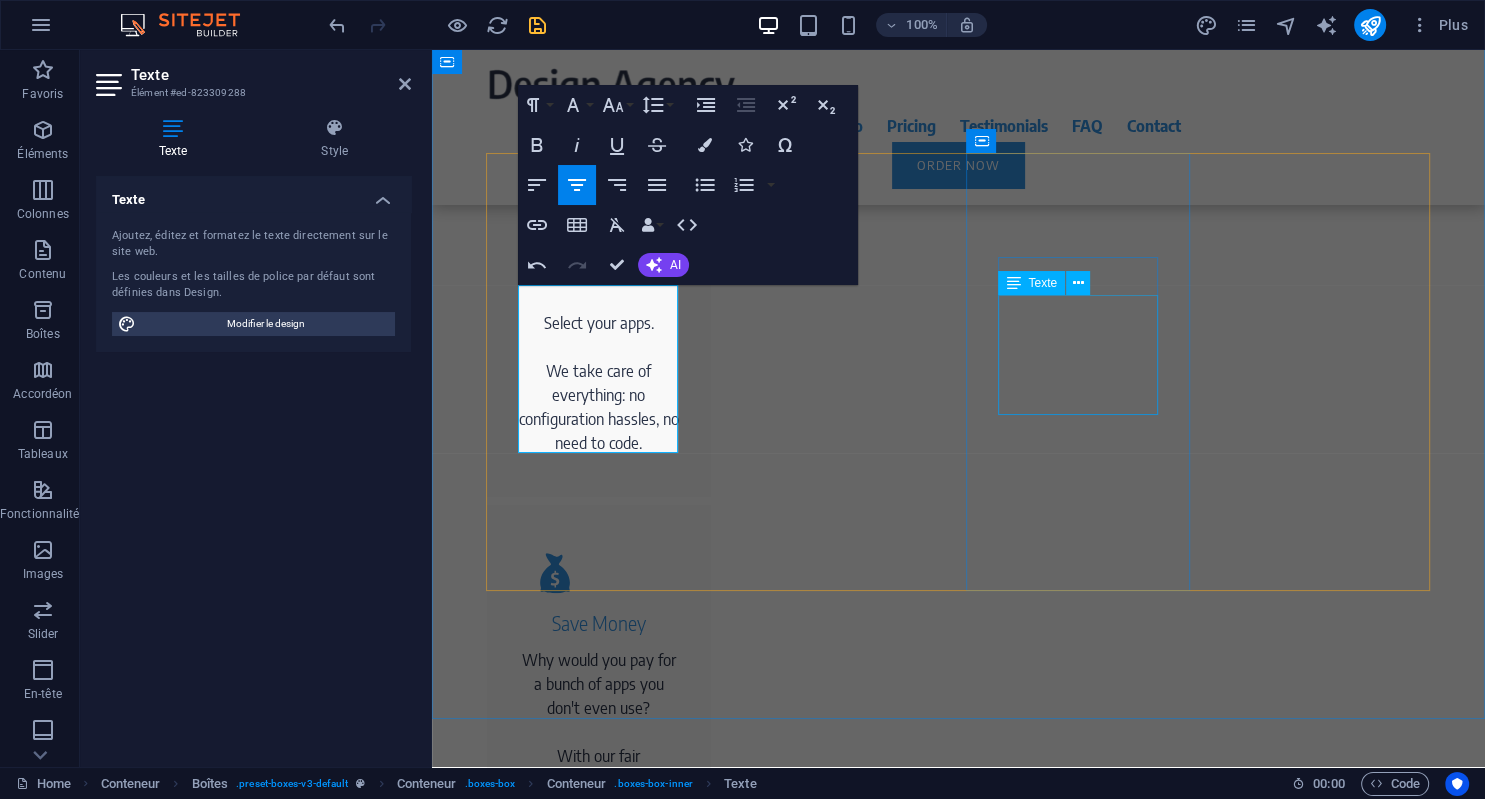 click on "You can easily upgrade with other apps as your needs evolve." at bounding box center [599, 1130] 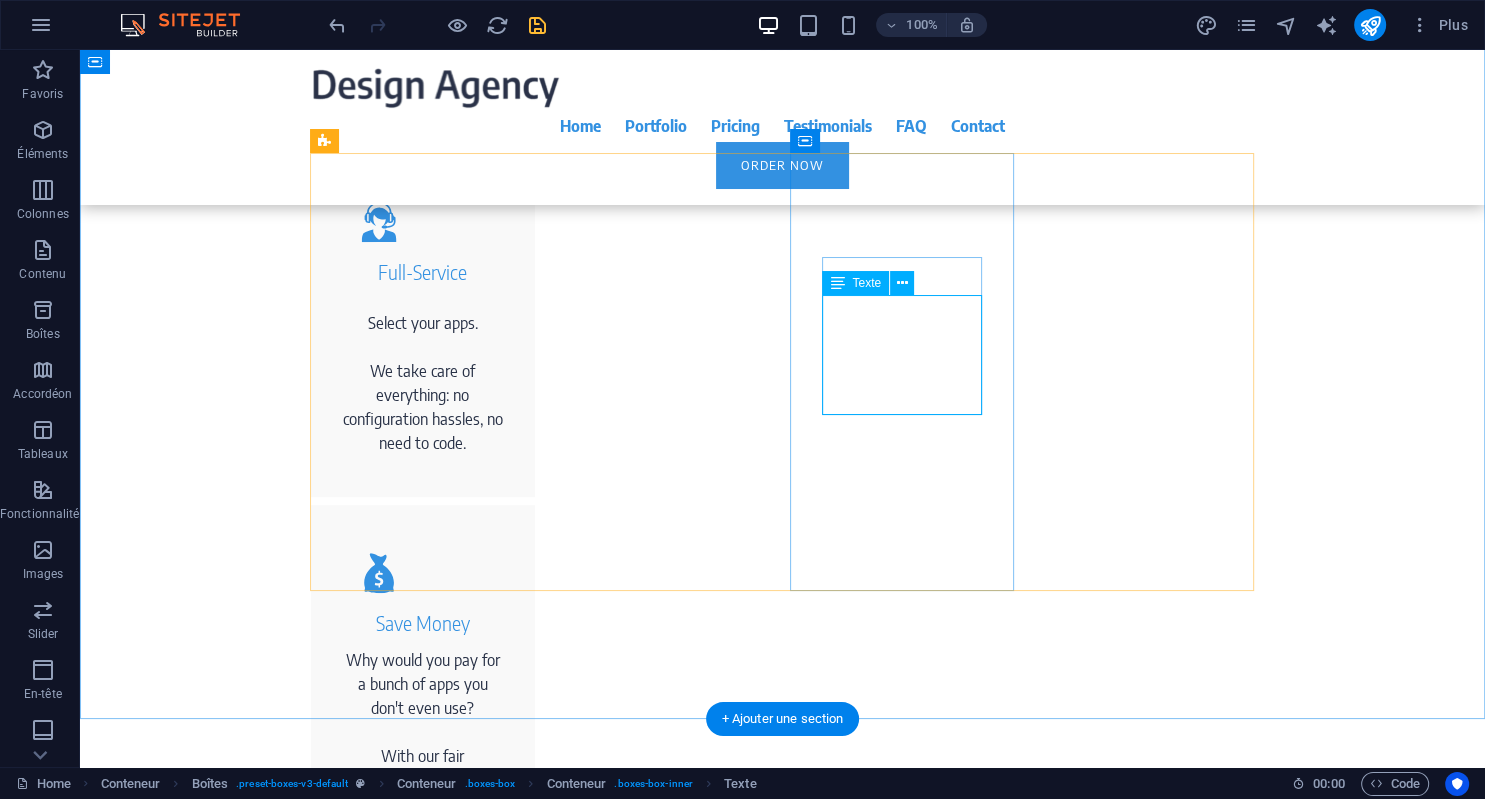 click on "You can easily upgrade with other apps as your needs evolve." at bounding box center (423, 1130) 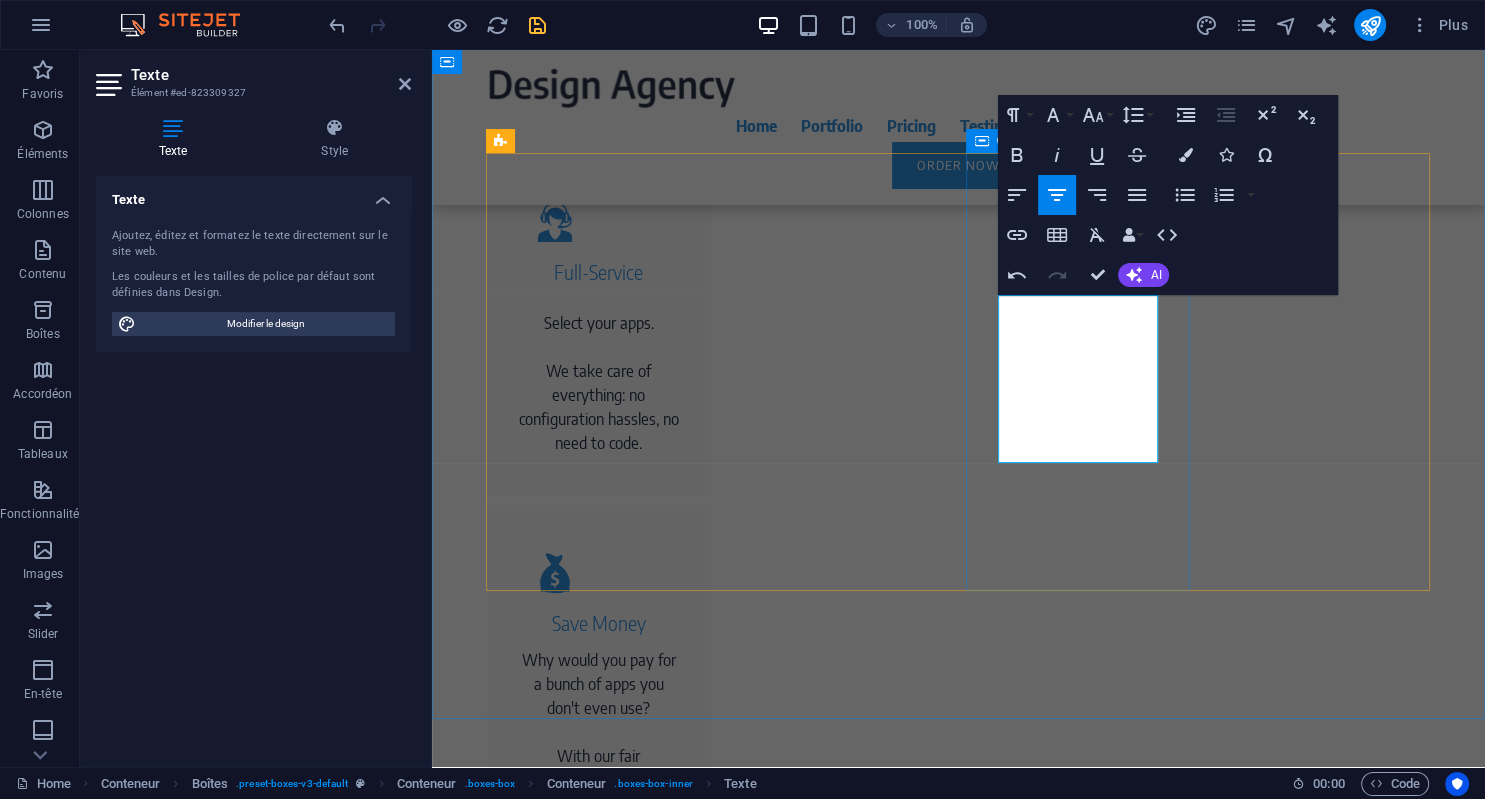 click on "Save Time Your daily apps at your fingertips in less than 5 mns. You can easily upgrade with other apps as your needs evolve." at bounding box center (599, 1099) 